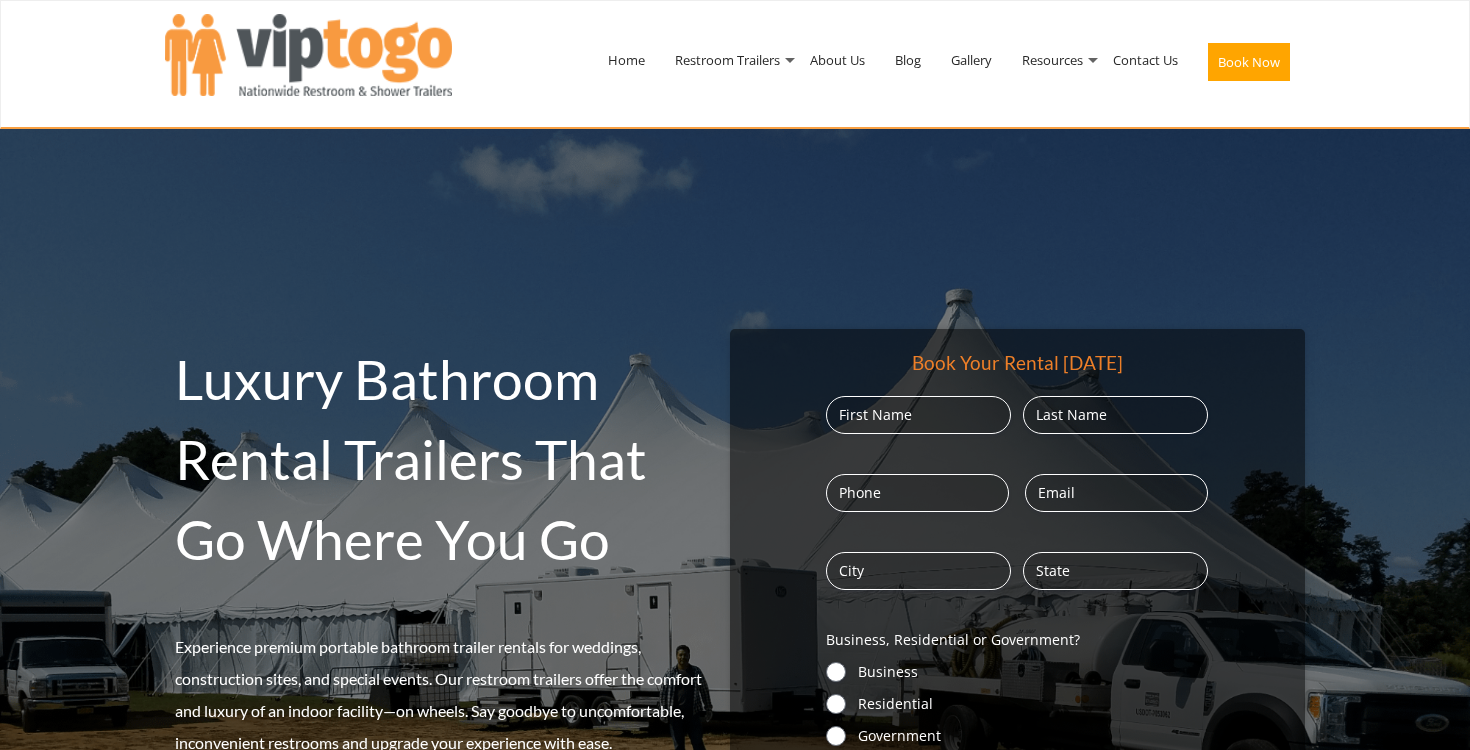scroll, scrollTop: 0, scrollLeft: 0, axis: both 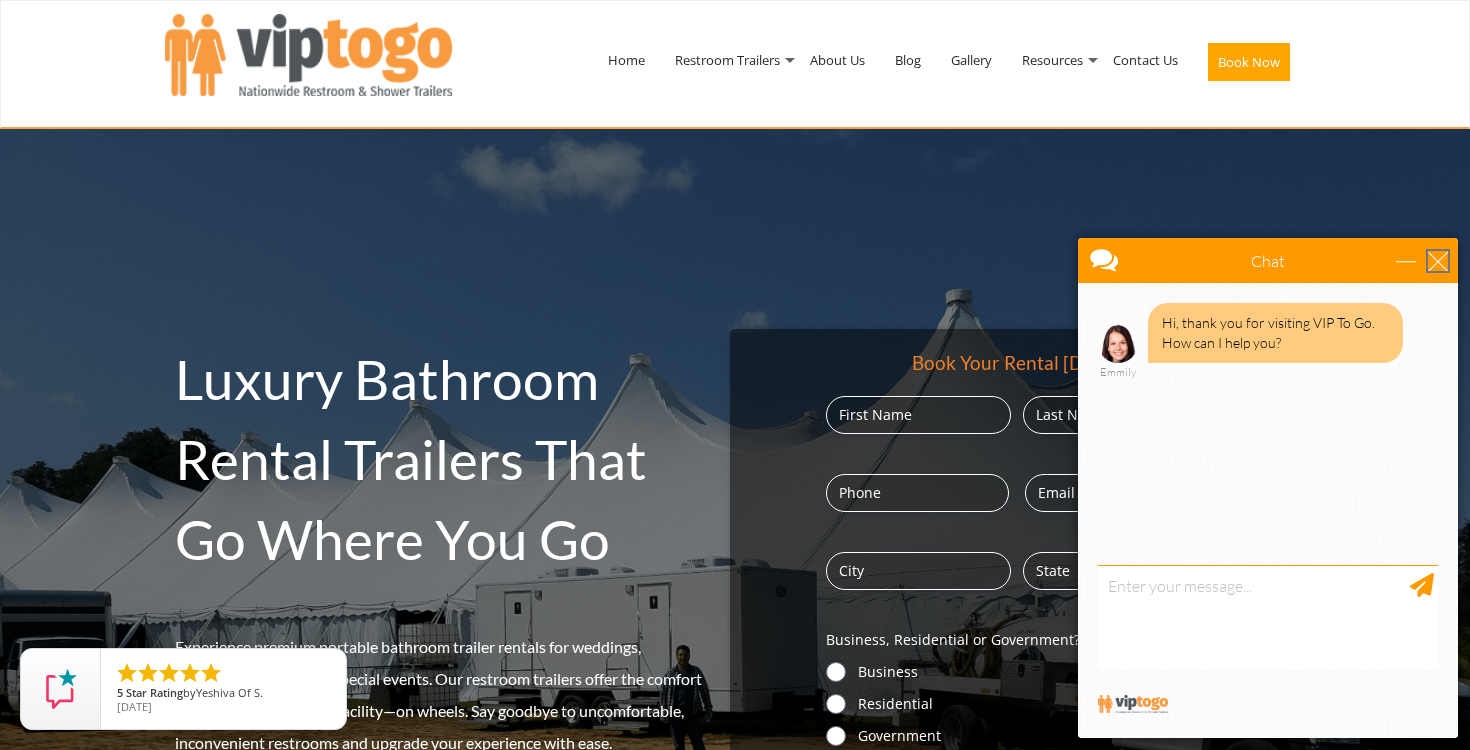 click at bounding box center [1438, 261] 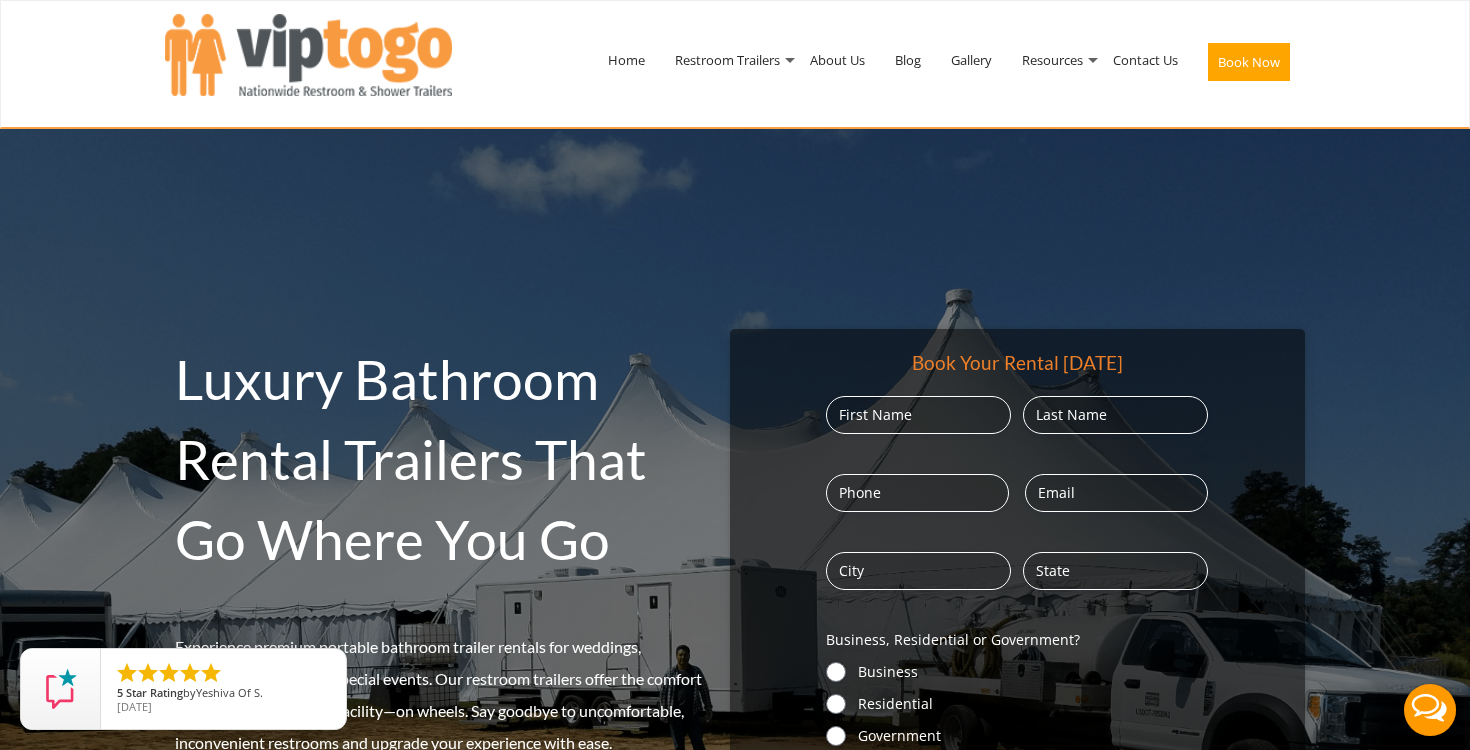 scroll, scrollTop: 0, scrollLeft: 0, axis: both 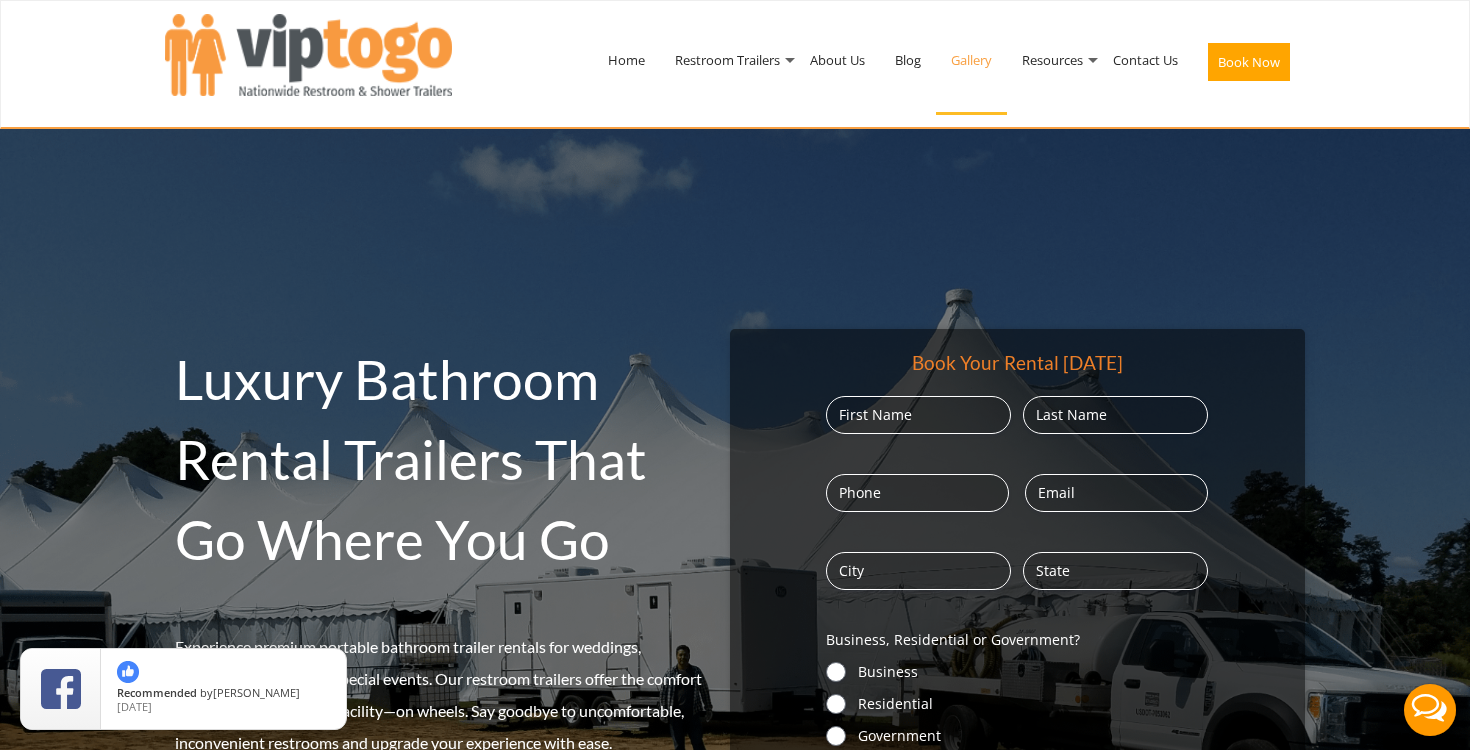 click on "Gallery" at bounding box center (971, 60) 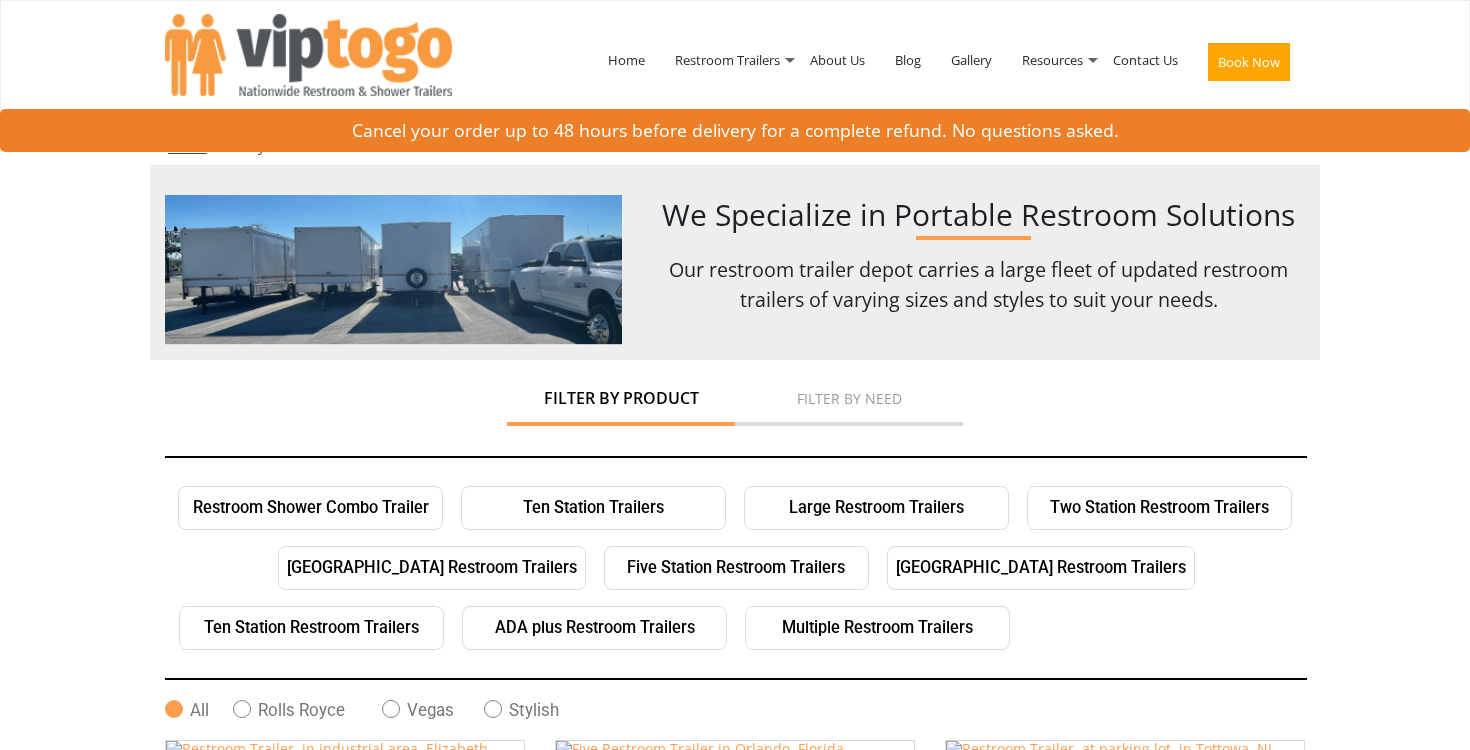 scroll, scrollTop: 0, scrollLeft: 0, axis: both 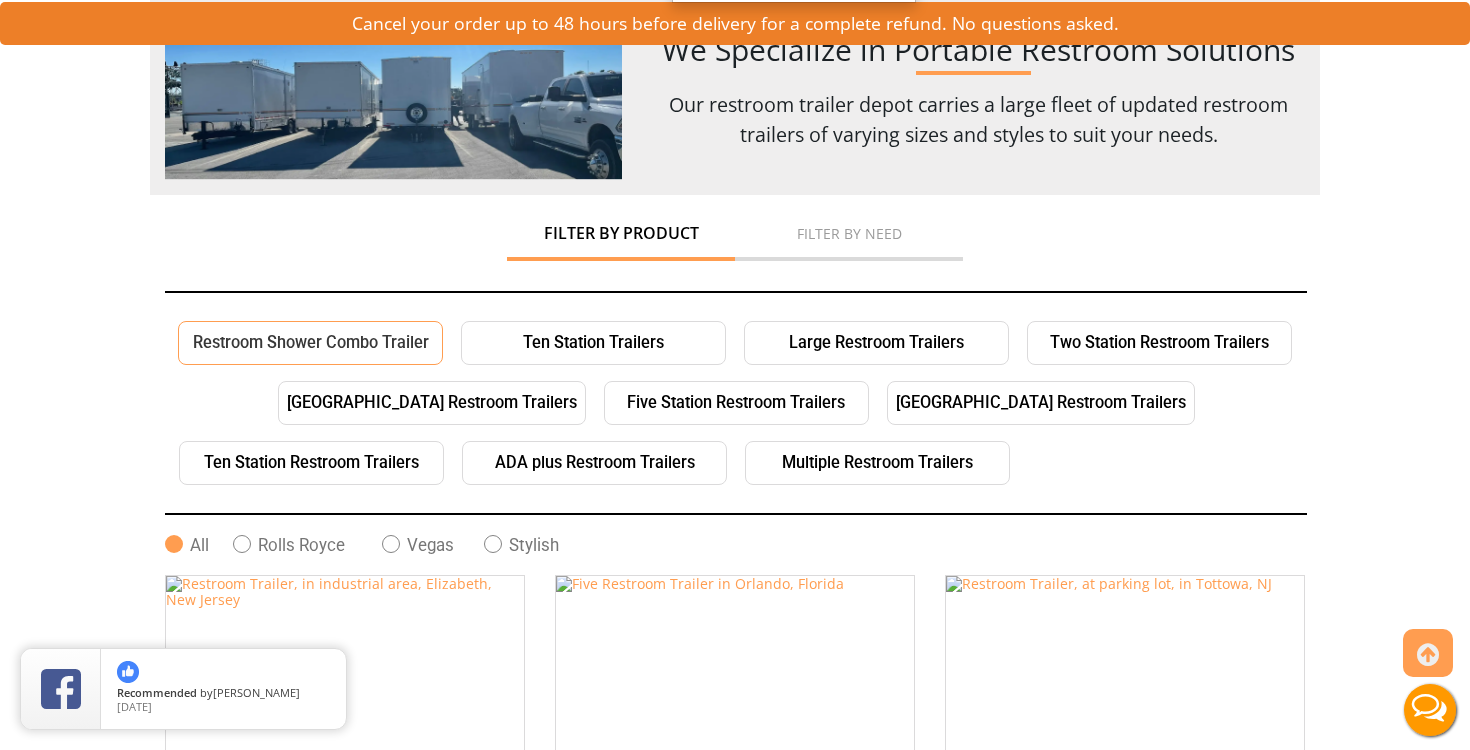 click on "Restroom Shower Combo Trailer" at bounding box center (310, 343) 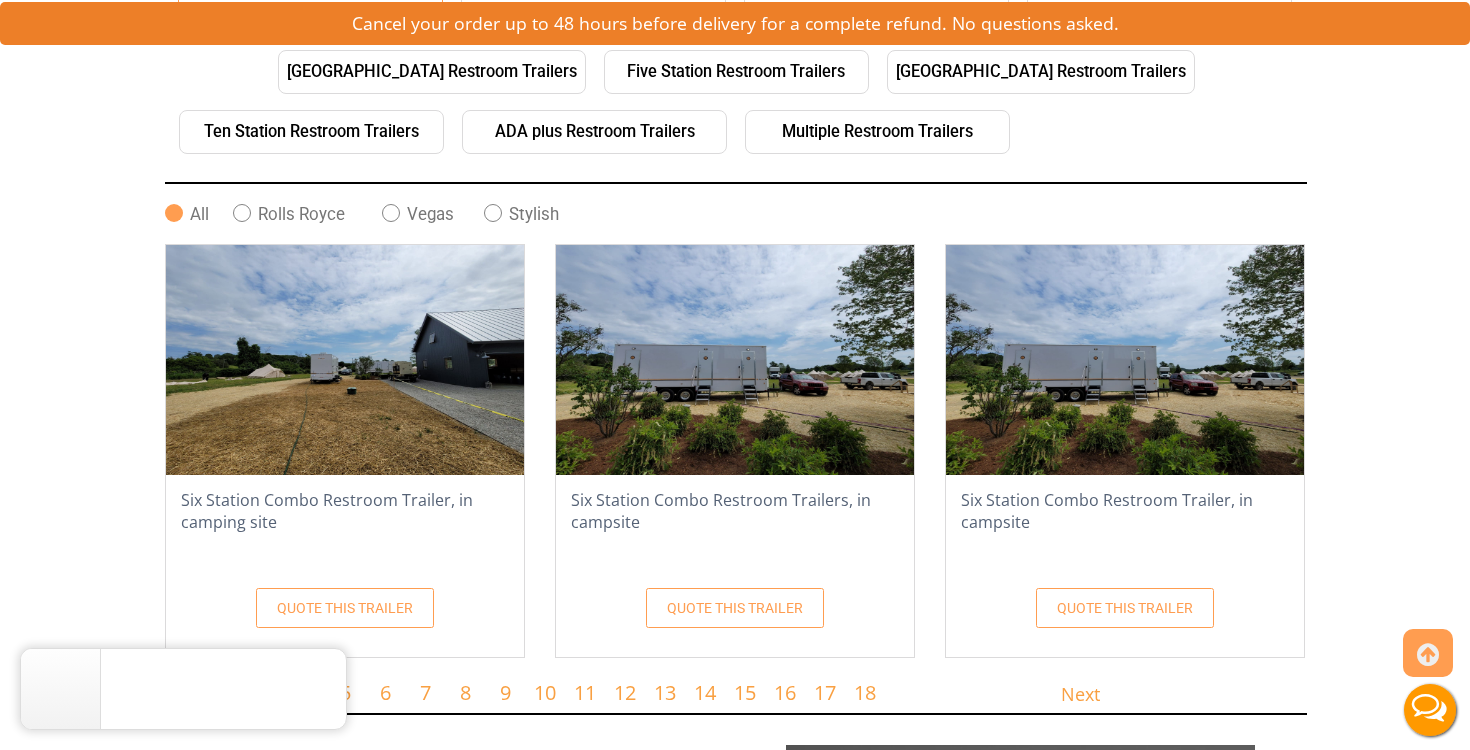 scroll, scrollTop: 495, scrollLeft: 0, axis: vertical 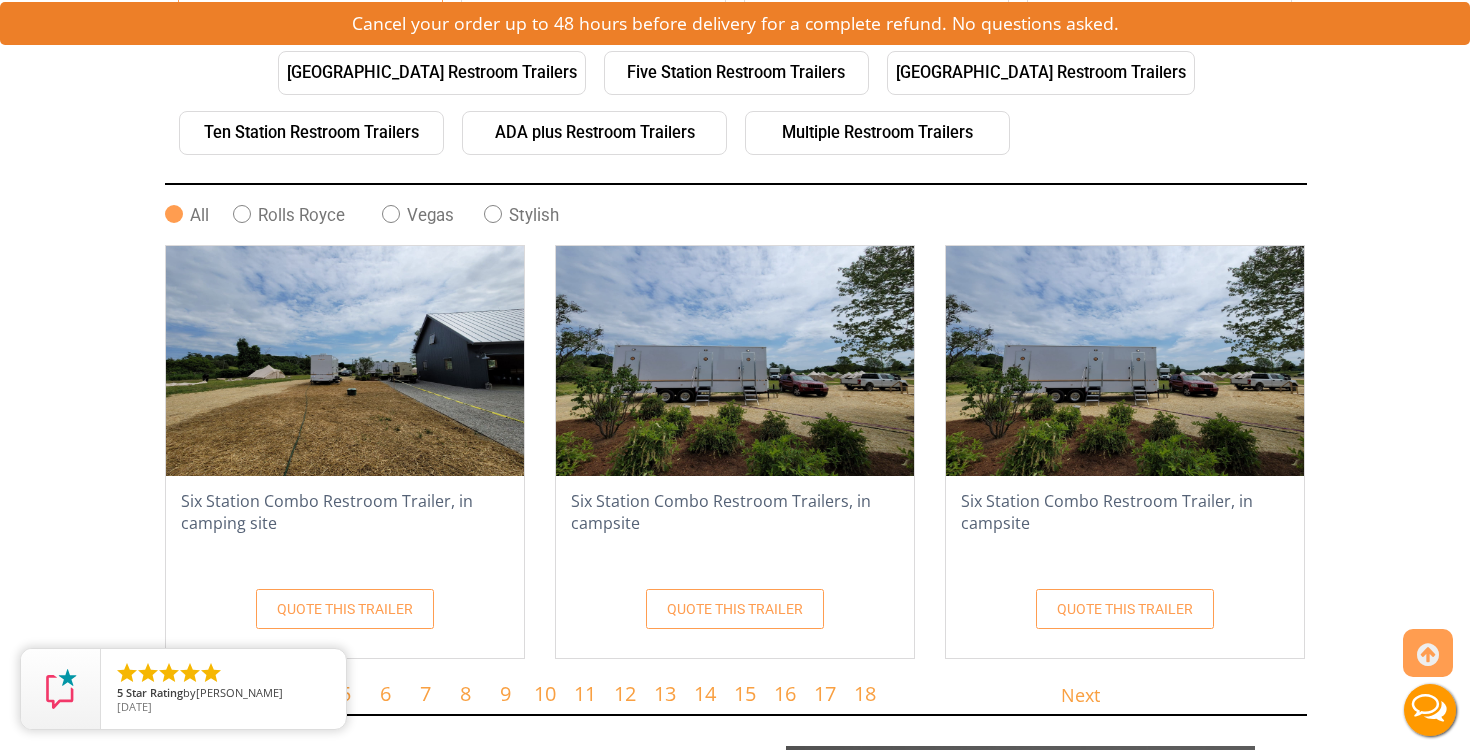 click at bounding box center (242, 214) 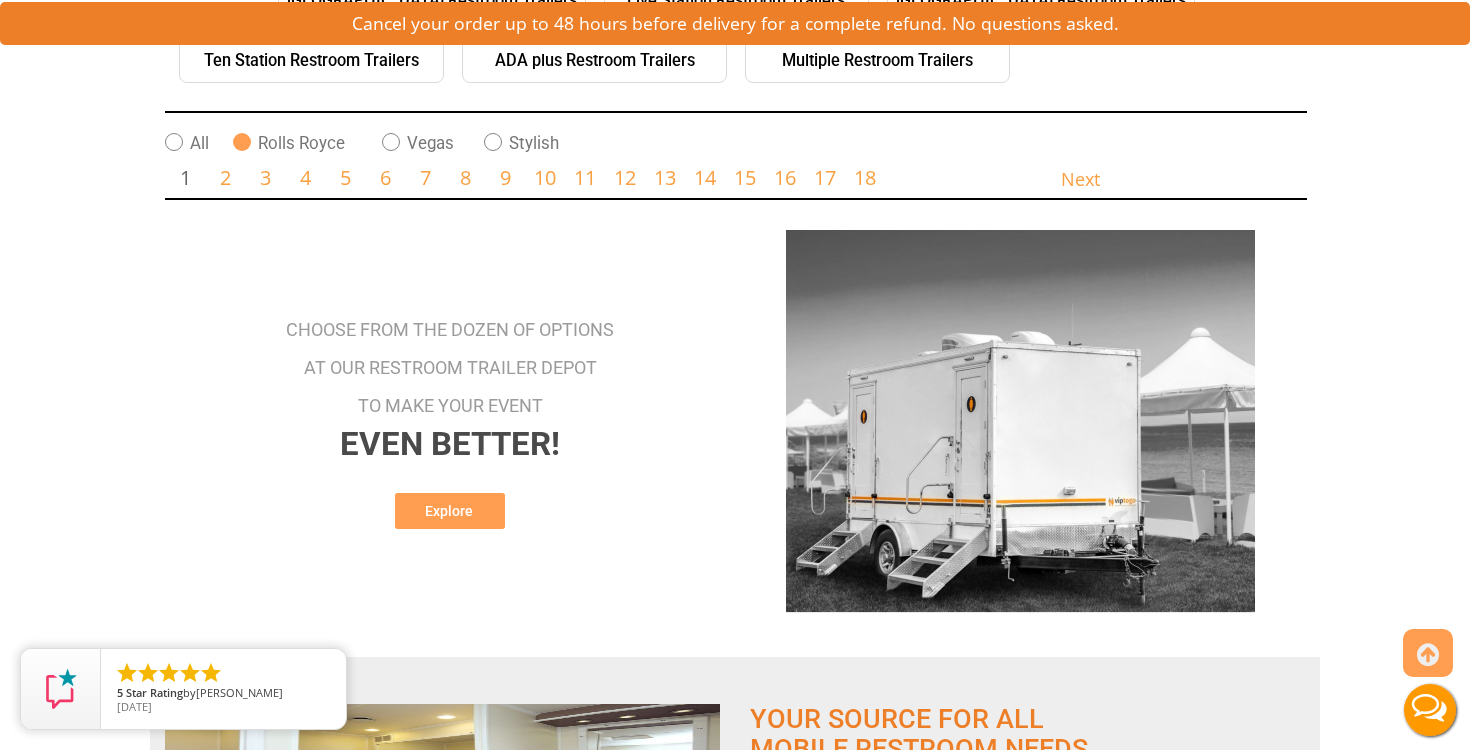 scroll, scrollTop: 568, scrollLeft: 0, axis: vertical 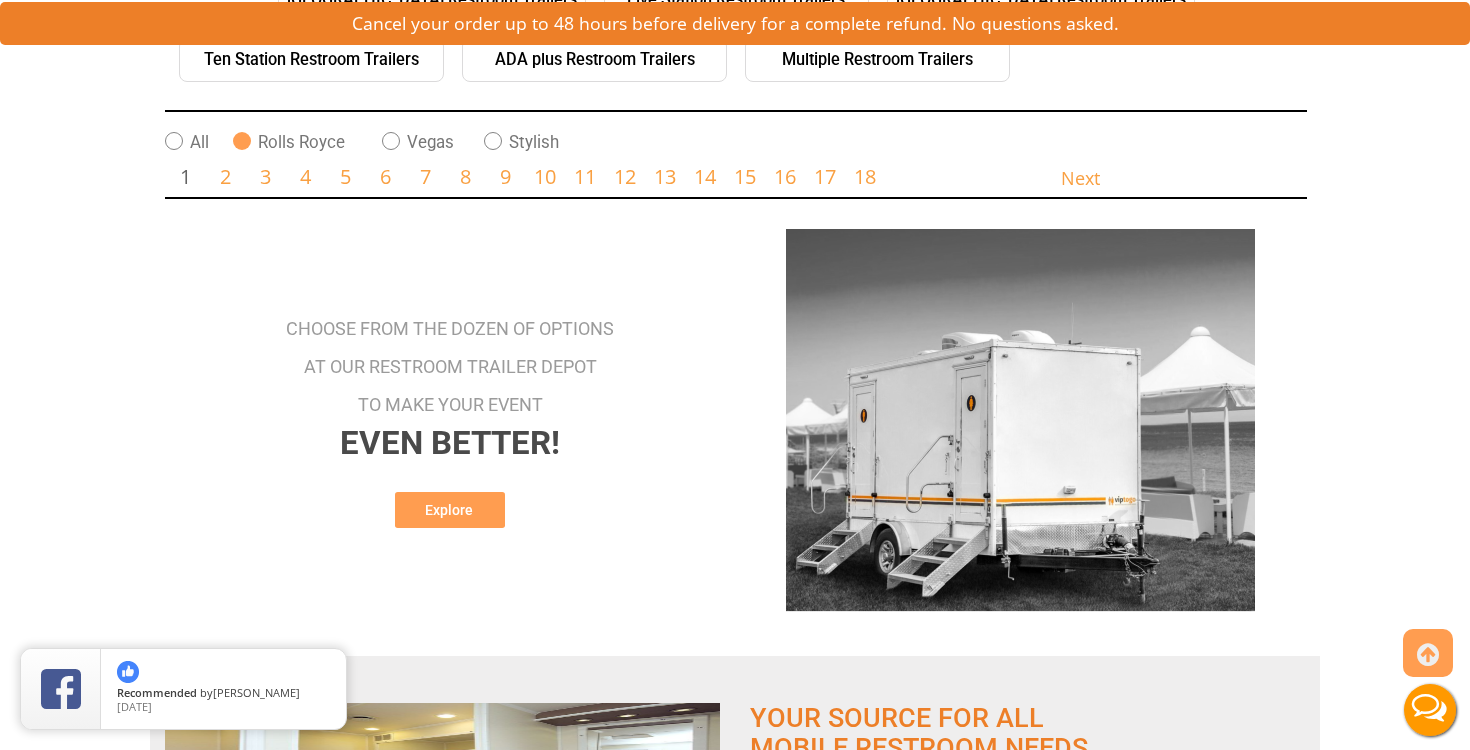 click on "Explore" at bounding box center [450, 510] 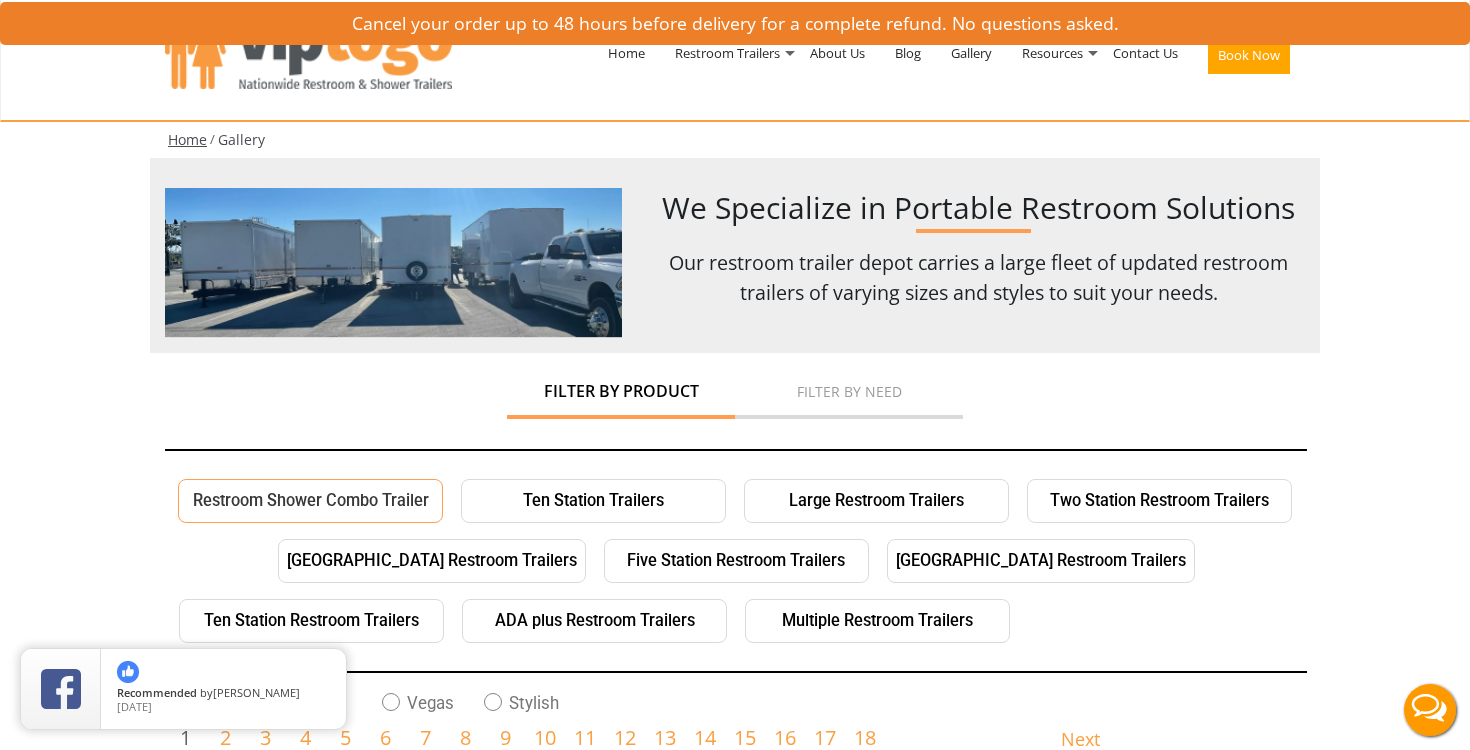 scroll, scrollTop: 0, scrollLeft: 0, axis: both 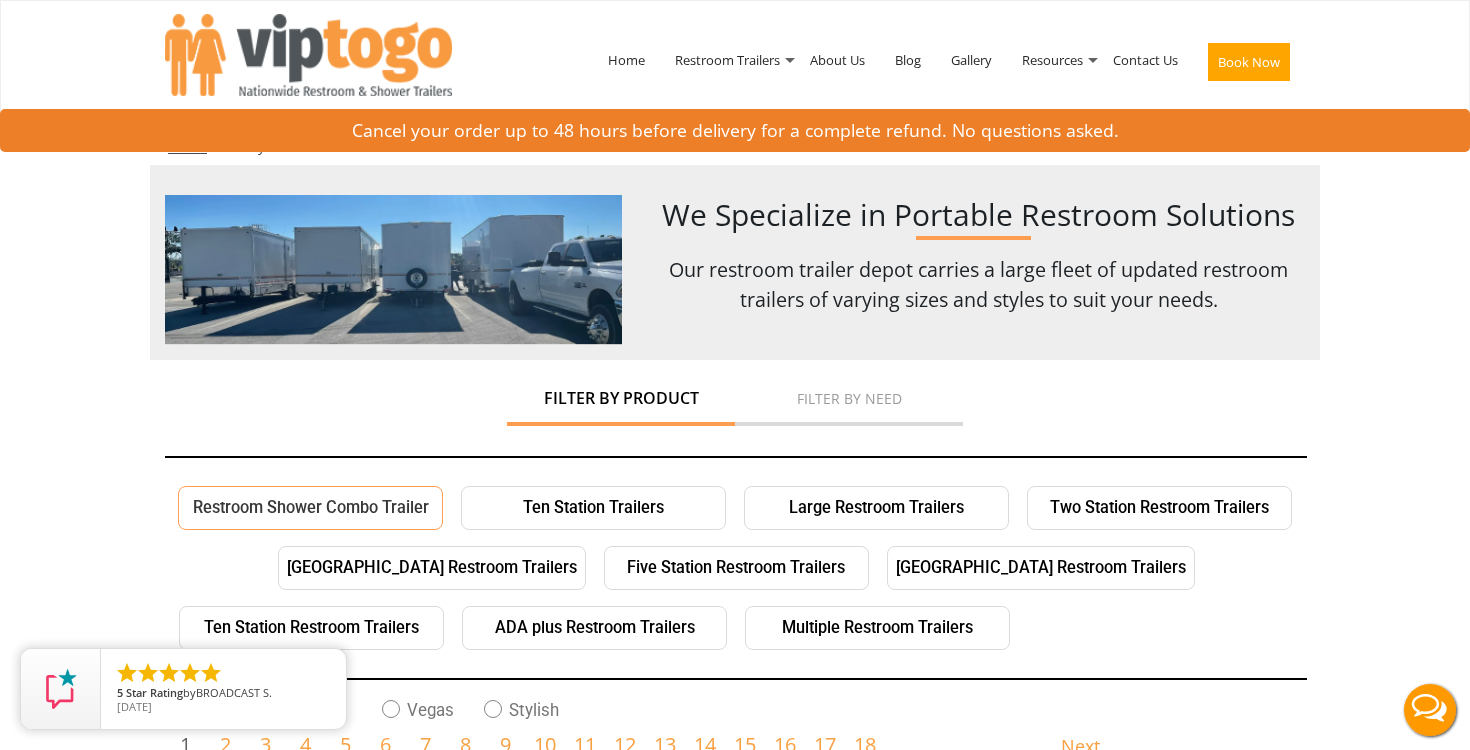 click on "Restroom Shower Combo Trailer" at bounding box center (310, 508) 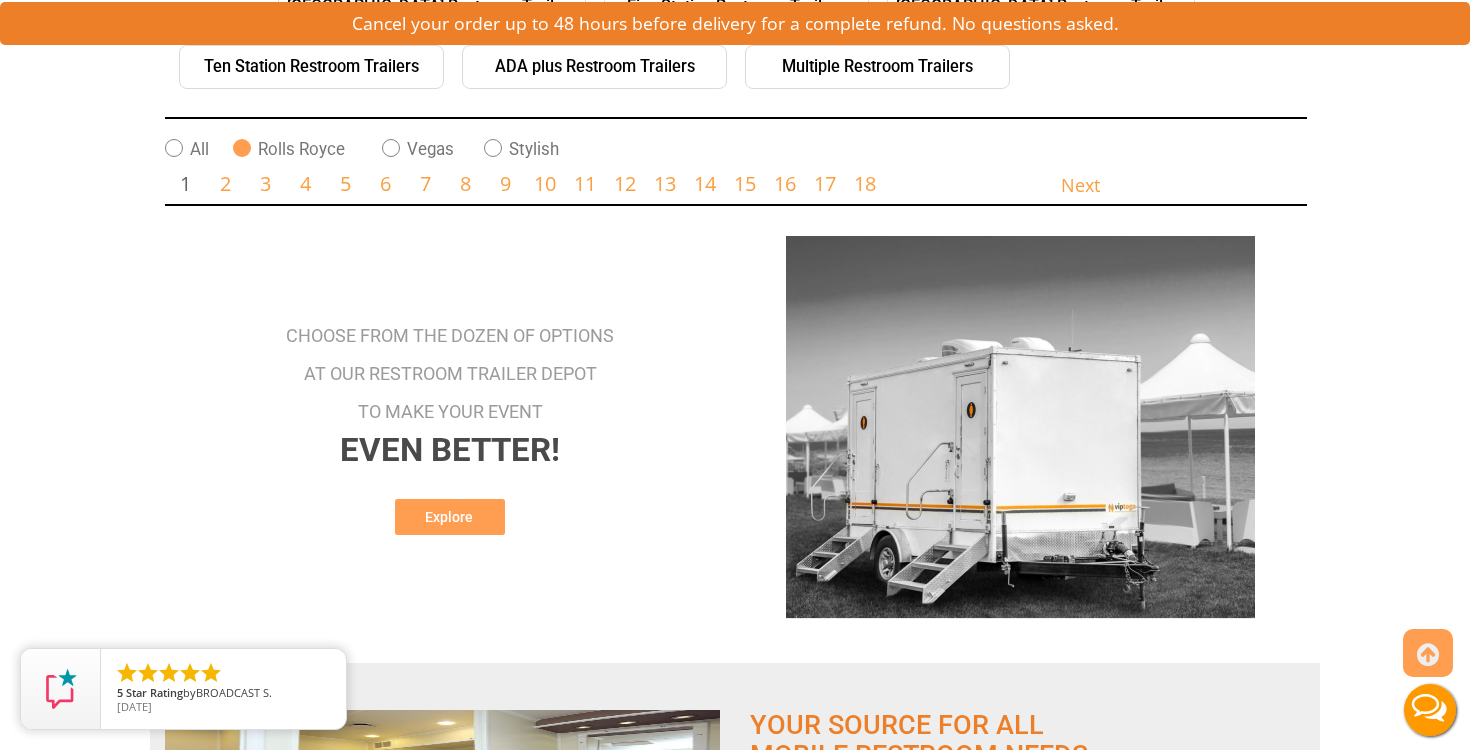 scroll, scrollTop: 568, scrollLeft: 0, axis: vertical 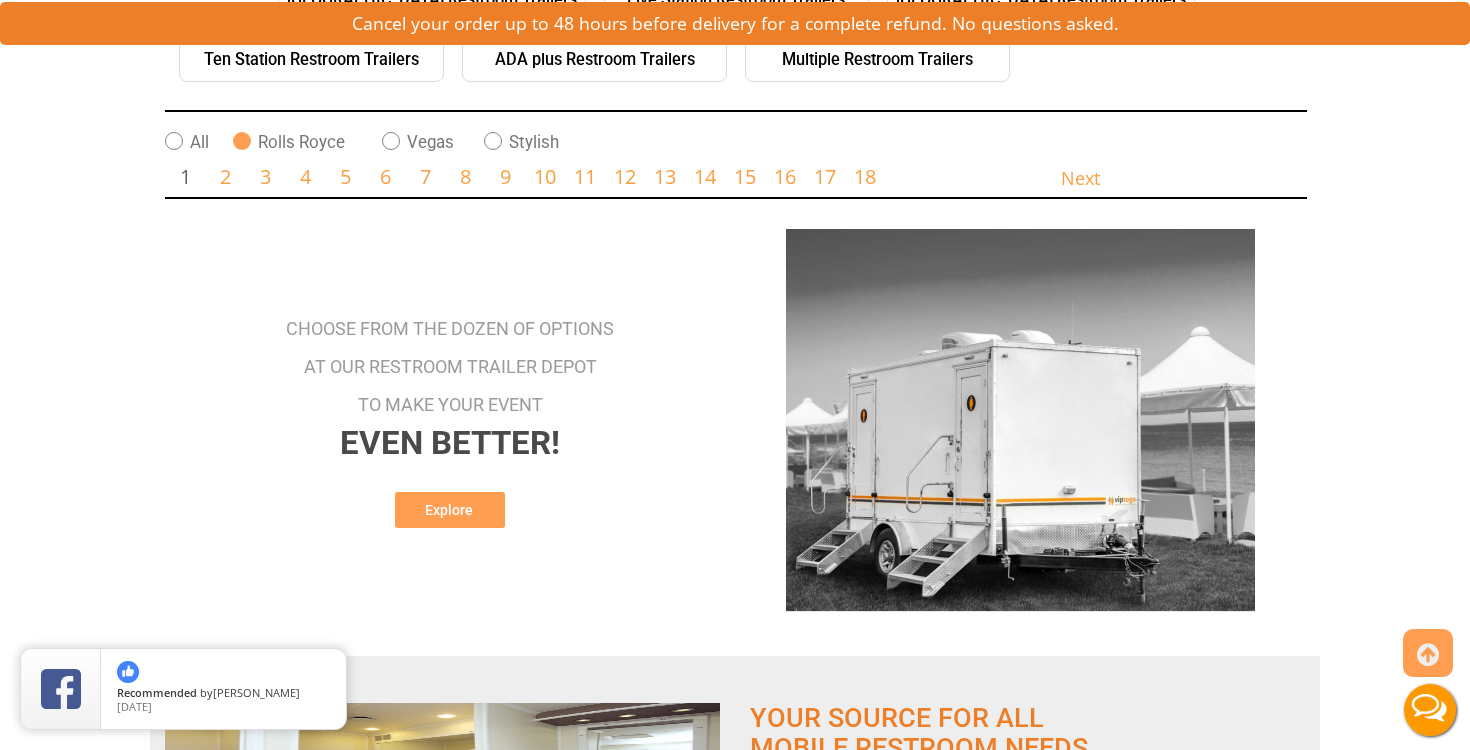 click on "Restroom Shower Combo Trailer
Ten Station Trailers
Large Restroom Trailers
Two Station Restroom Trailers
Three Station Restroom Trailers
Five Station Restroom Trailers
Eight Station Restroom Trailers
Ten Station Restroom Trailers
ADA plus Restroom Trailers
Multiple Restroom Trailers
All
Rolls Royce
Vegas
Stylish
Next 1" at bounding box center (735, 37) 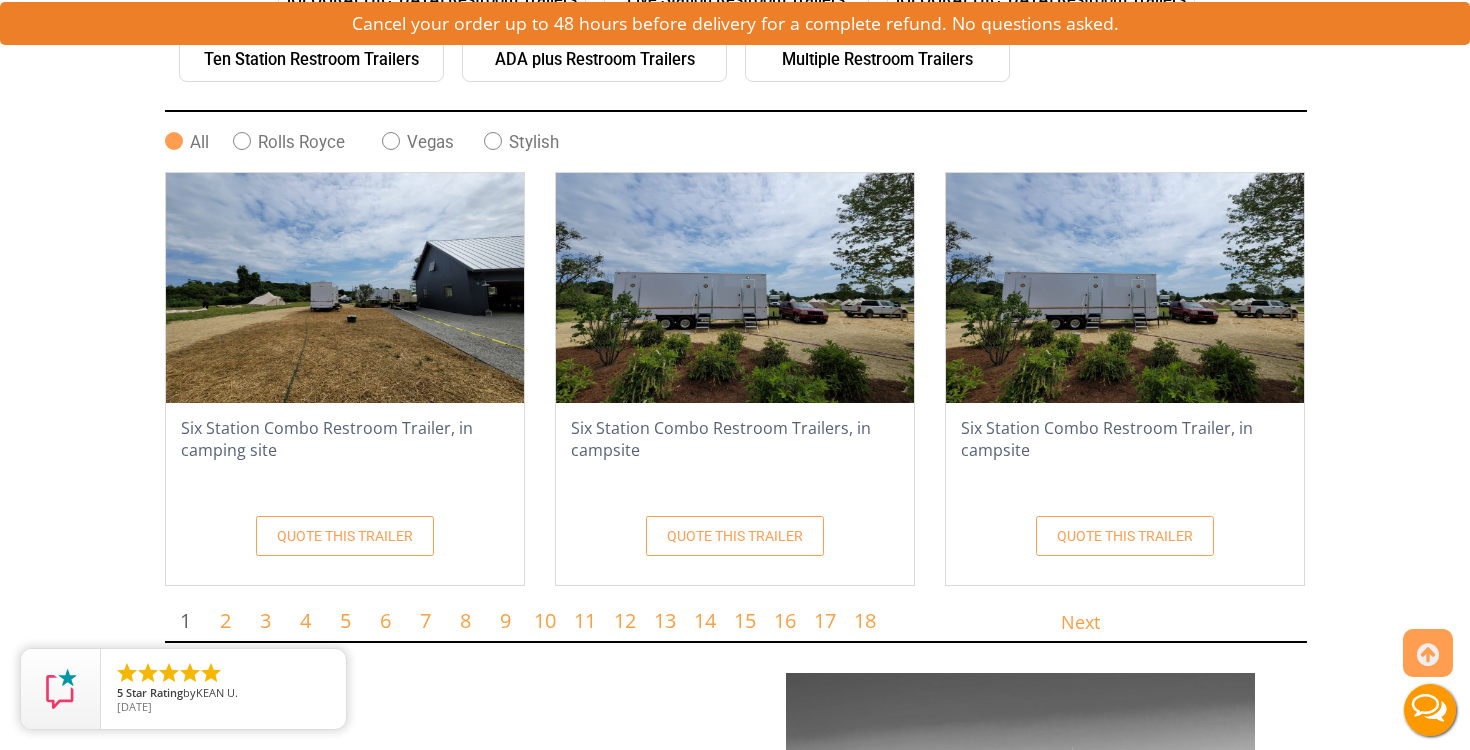 click at bounding box center [1125, 288] 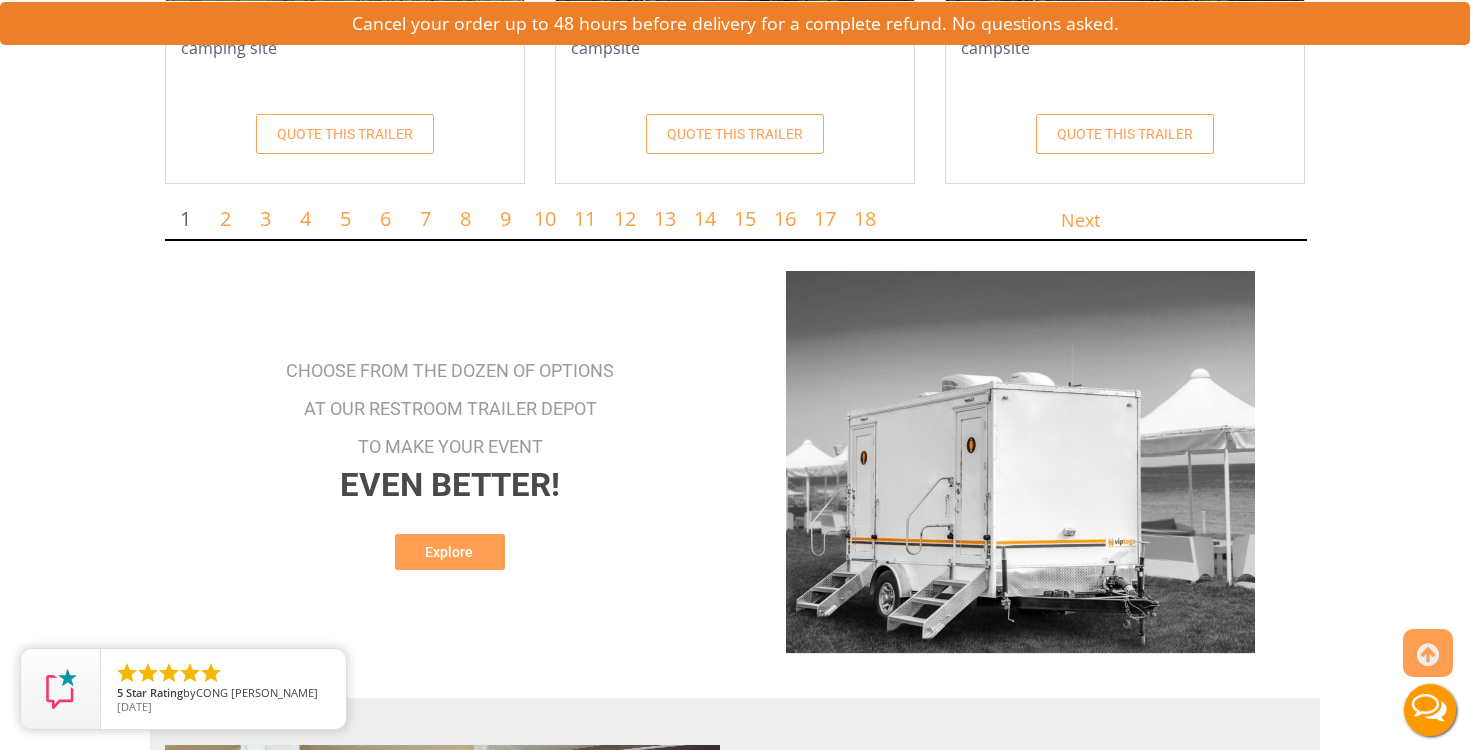 scroll, scrollTop: 974, scrollLeft: 0, axis: vertical 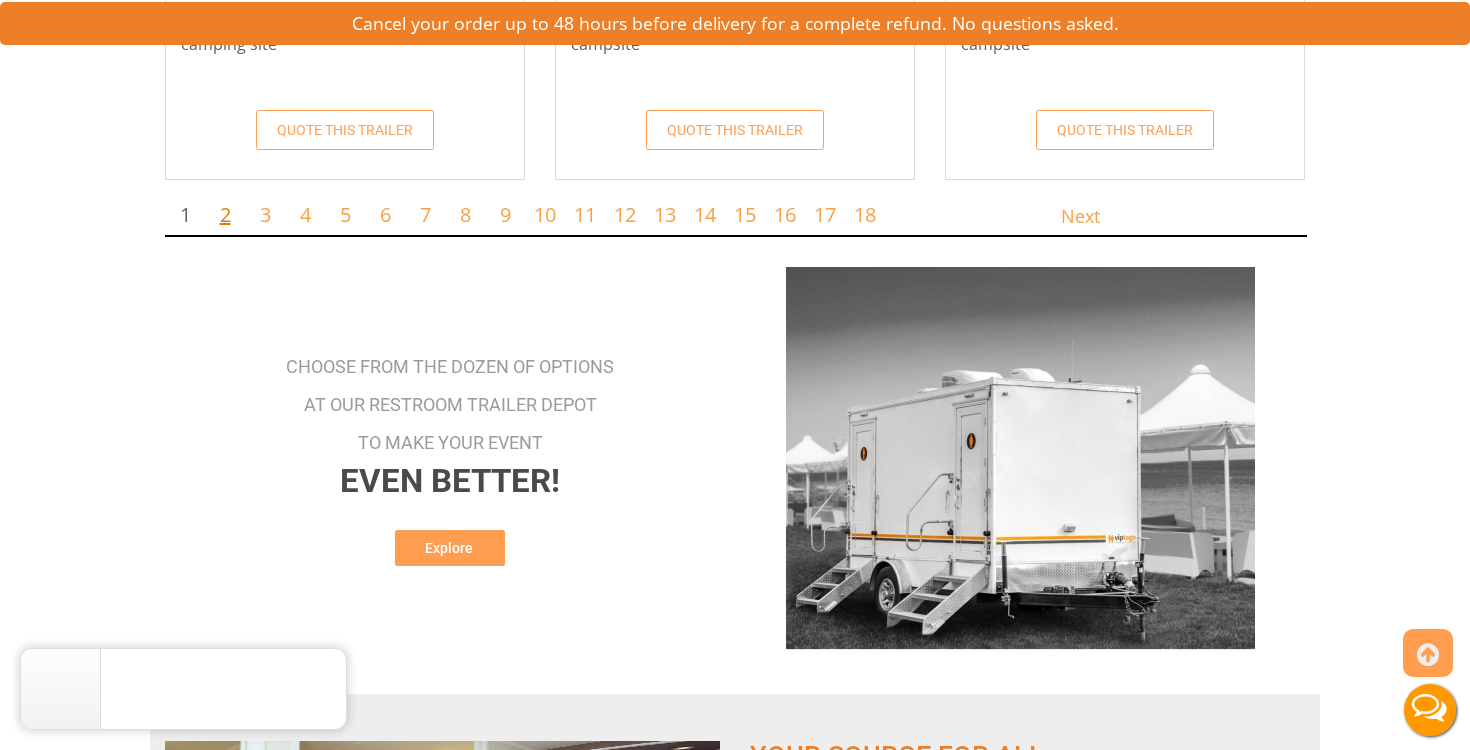 click on "2" at bounding box center (225, 214) 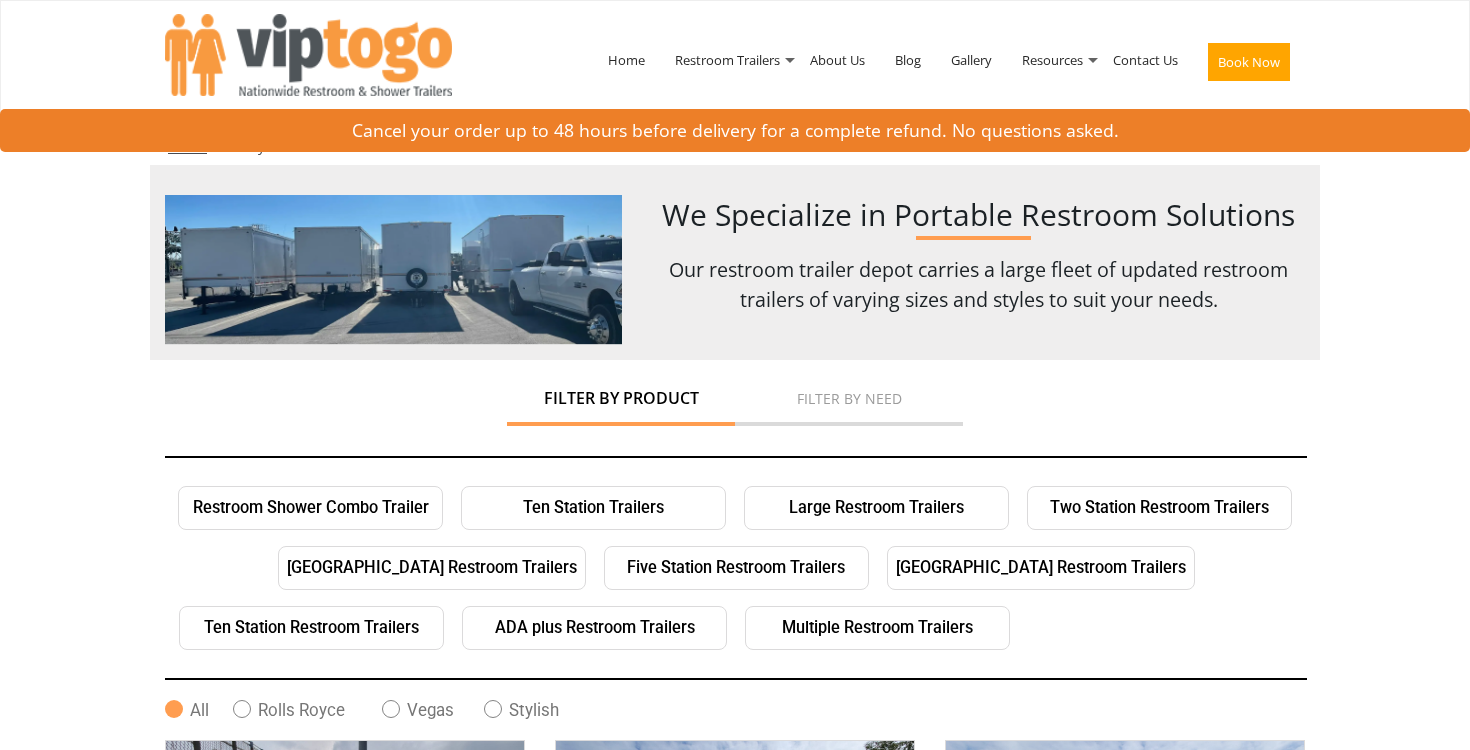 scroll, scrollTop: 0, scrollLeft: 0, axis: both 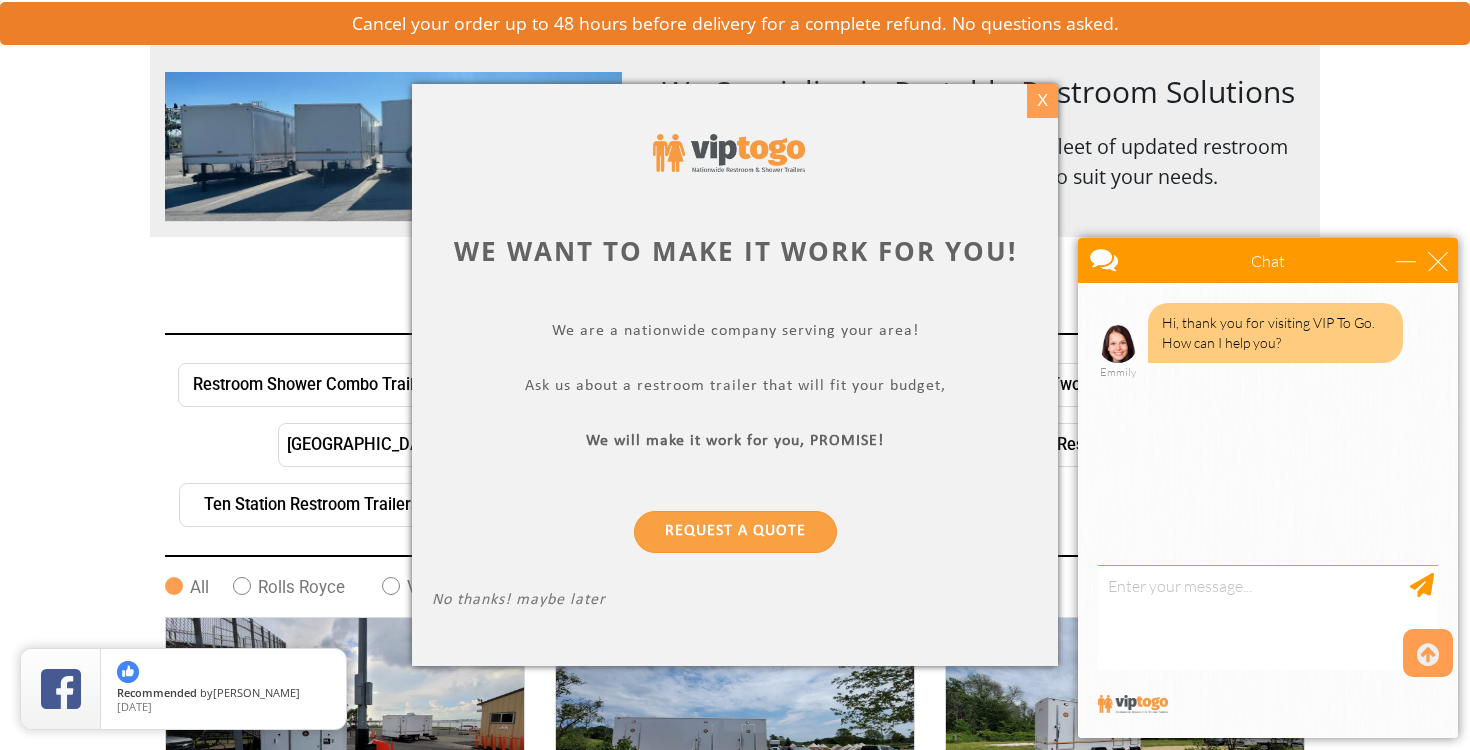 click on "X" at bounding box center [1042, 101] 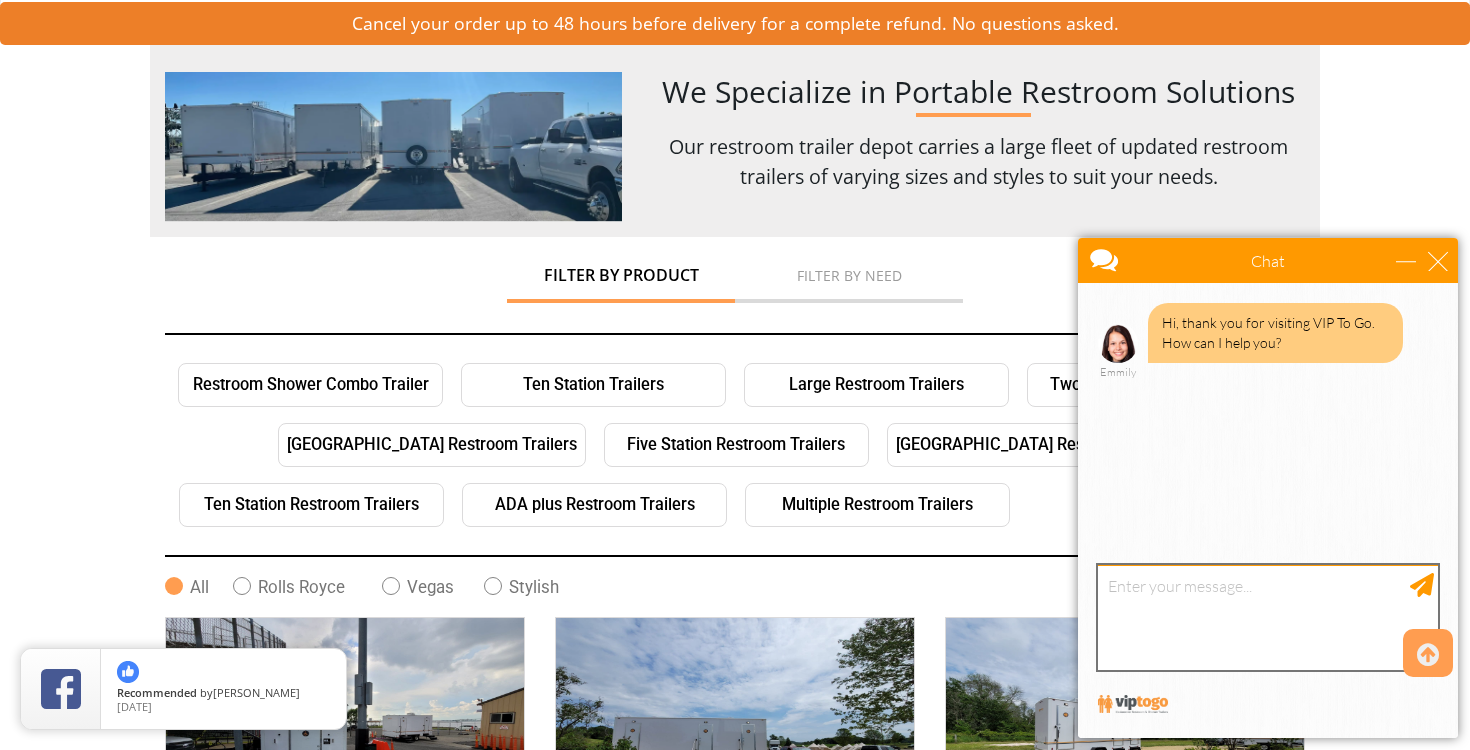 click at bounding box center [1268, 617] 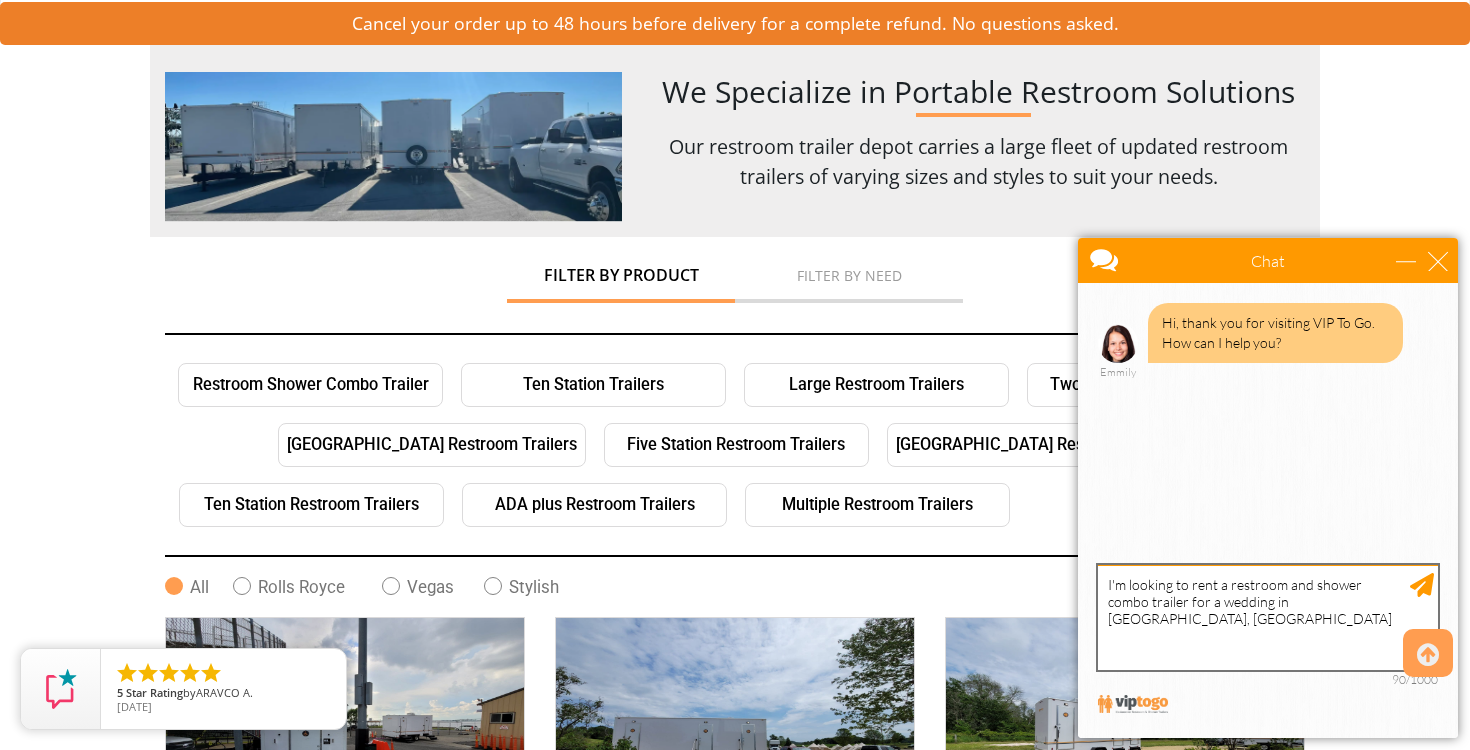 type on "I'm looking to rent a restroom and shower combo trailer for a wedding in Orange County, NY" 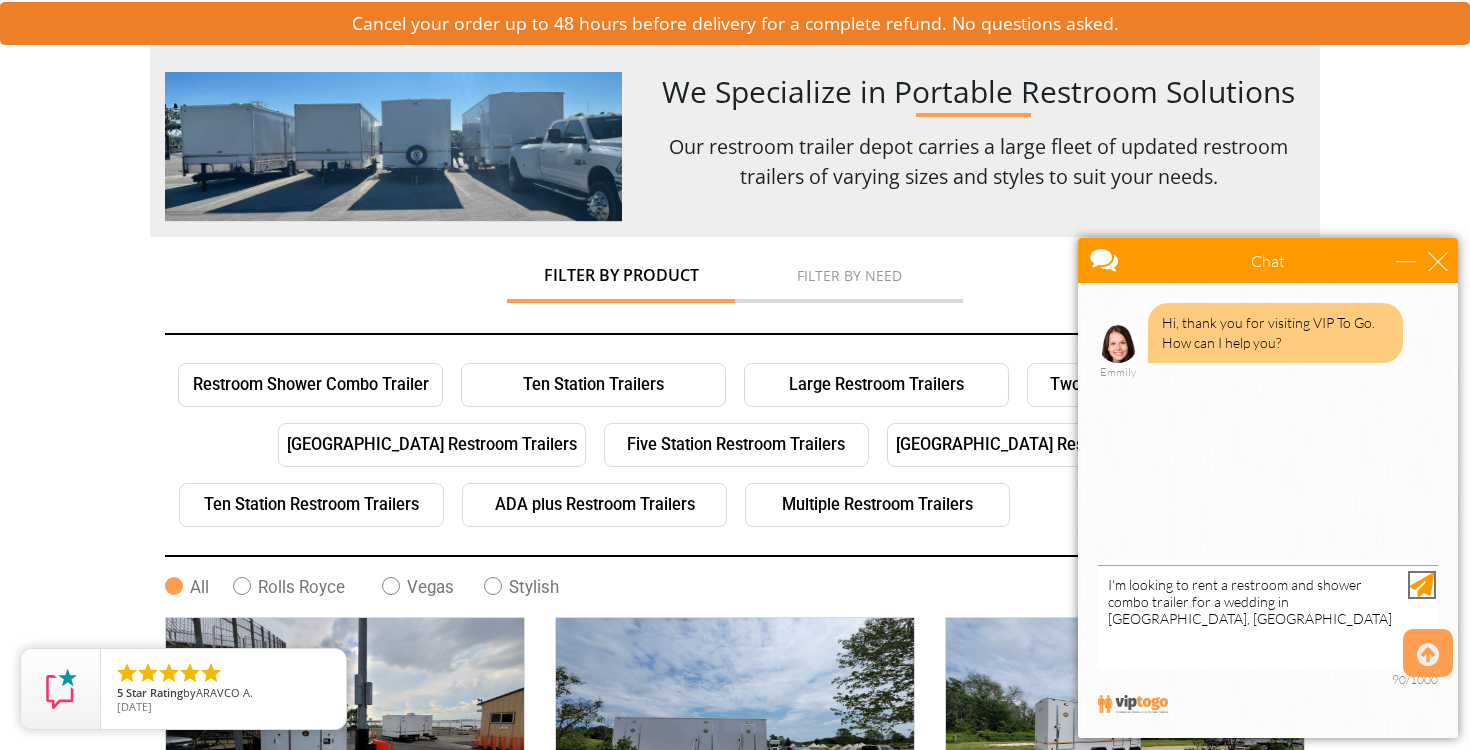 click at bounding box center [1422, 585] 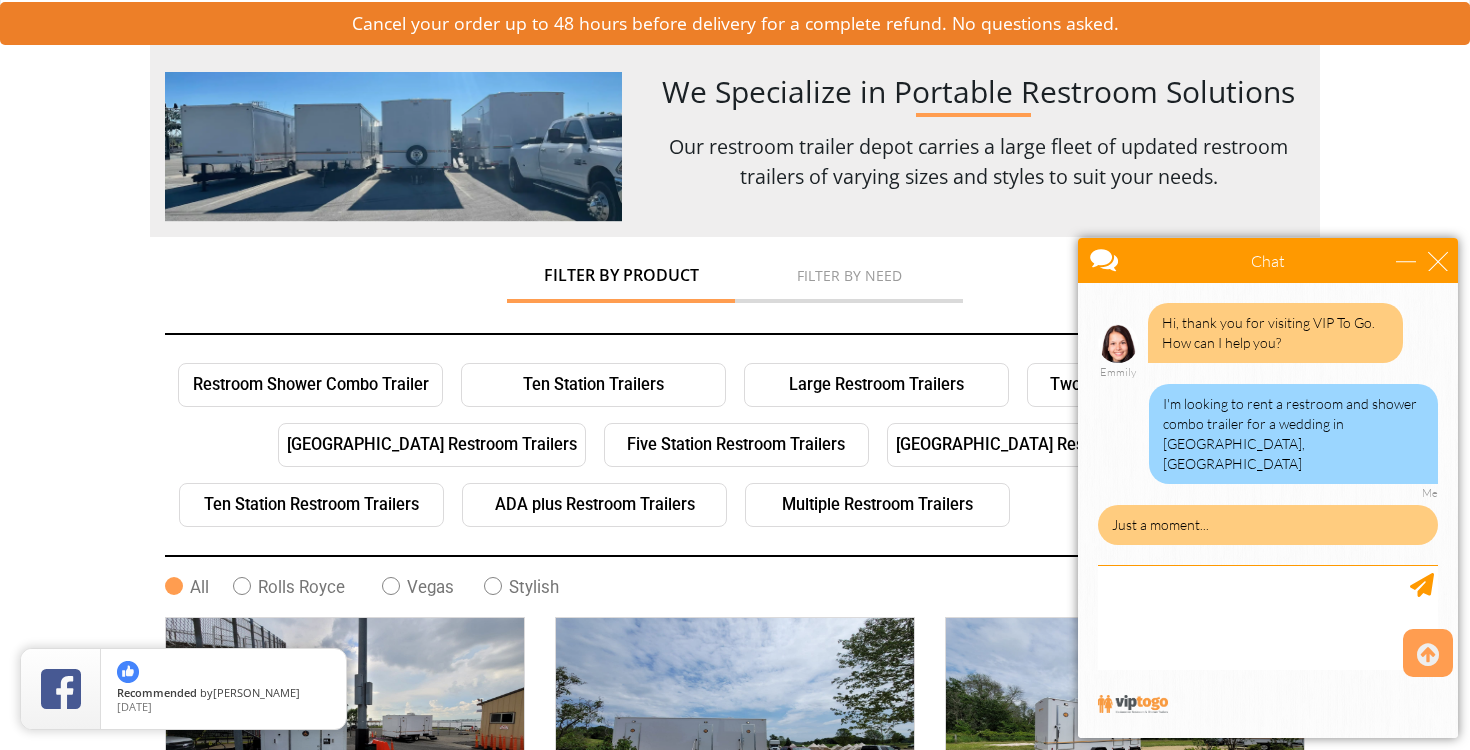 scroll, scrollTop: 42, scrollLeft: 0, axis: vertical 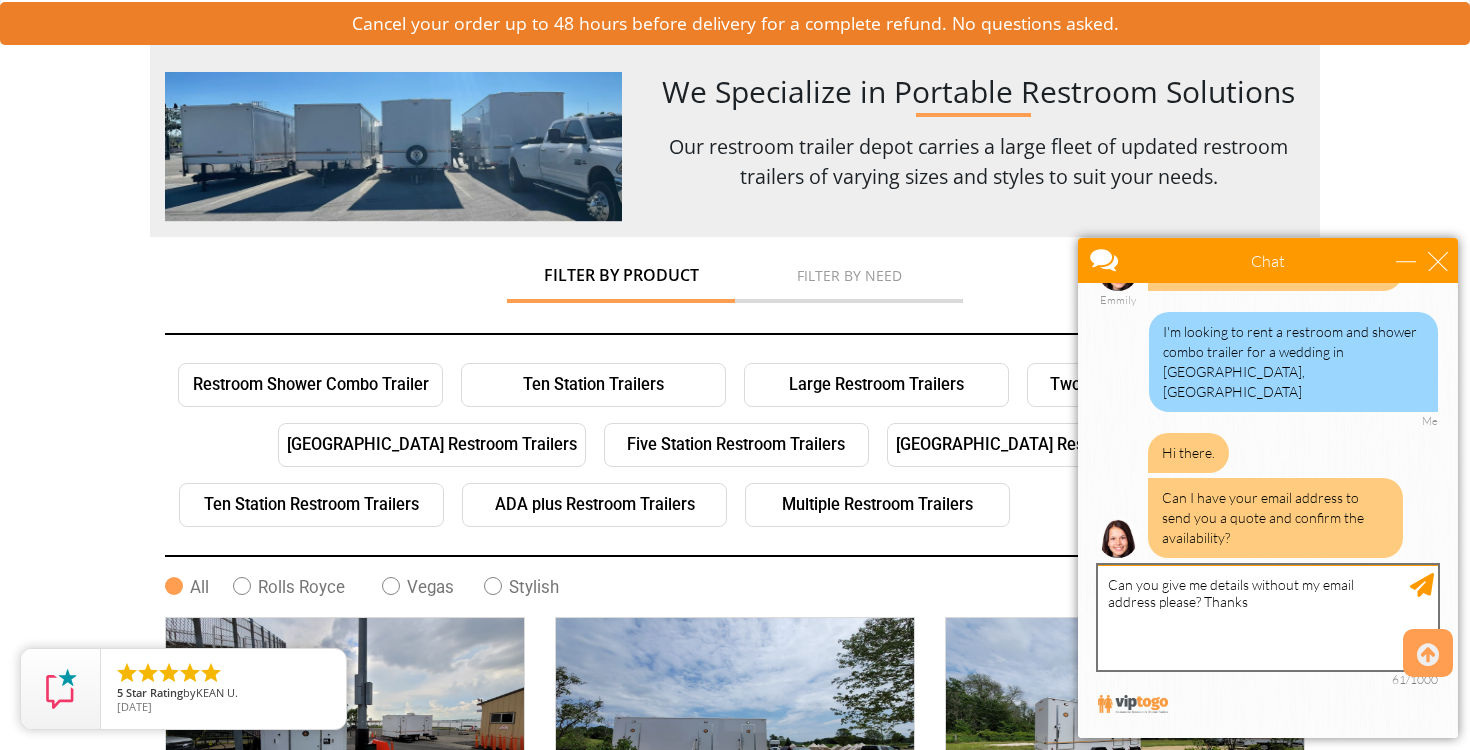 type on "Can you give me details without my email address please? Thanks." 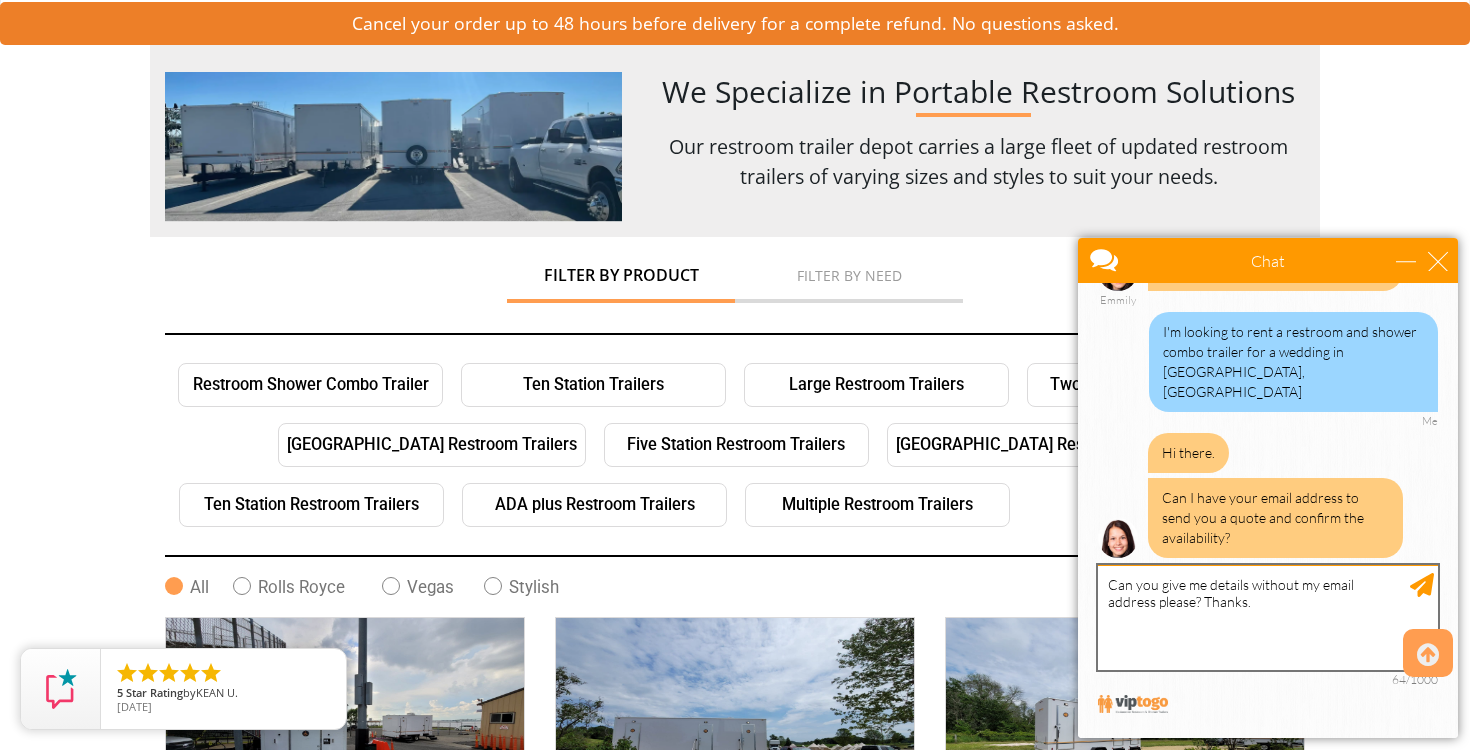 type 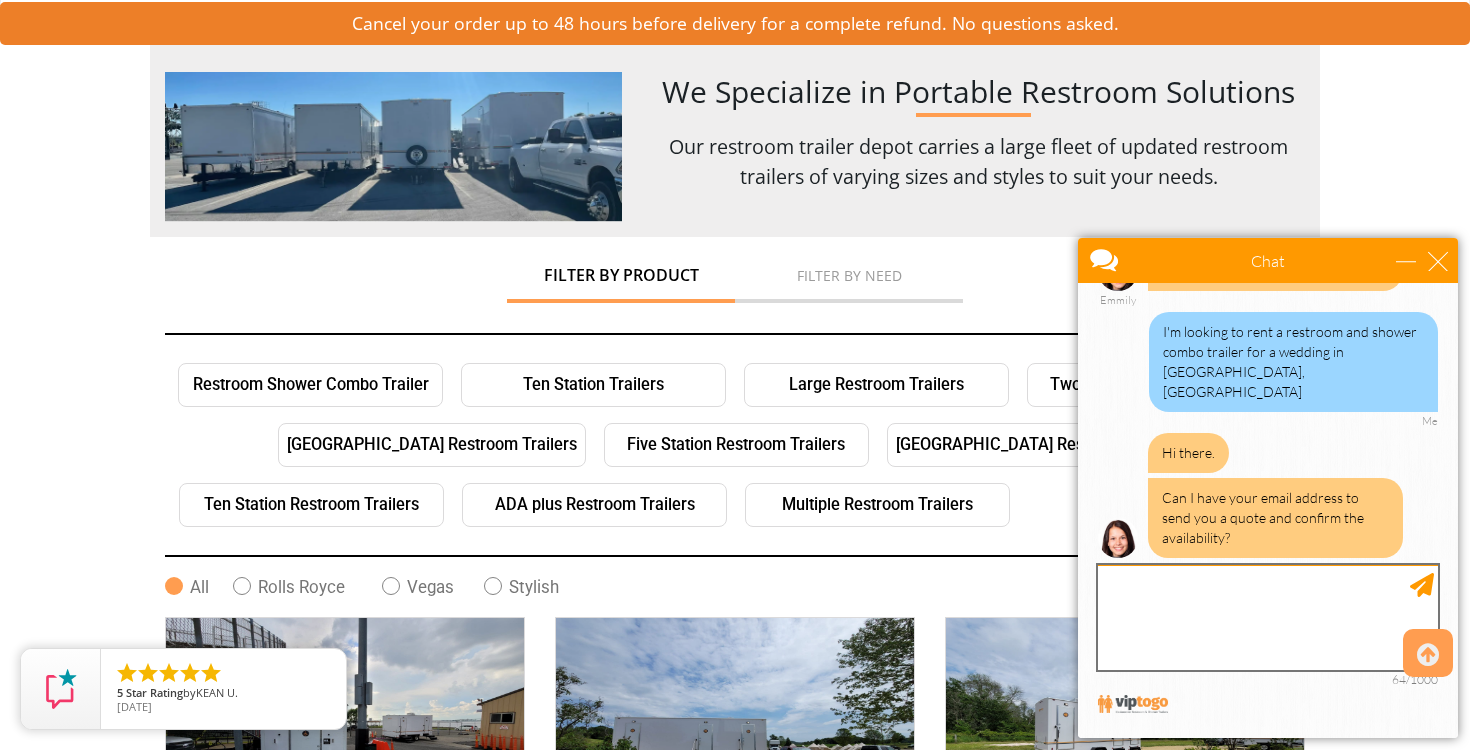 scroll, scrollTop: 153, scrollLeft: 0, axis: vertical 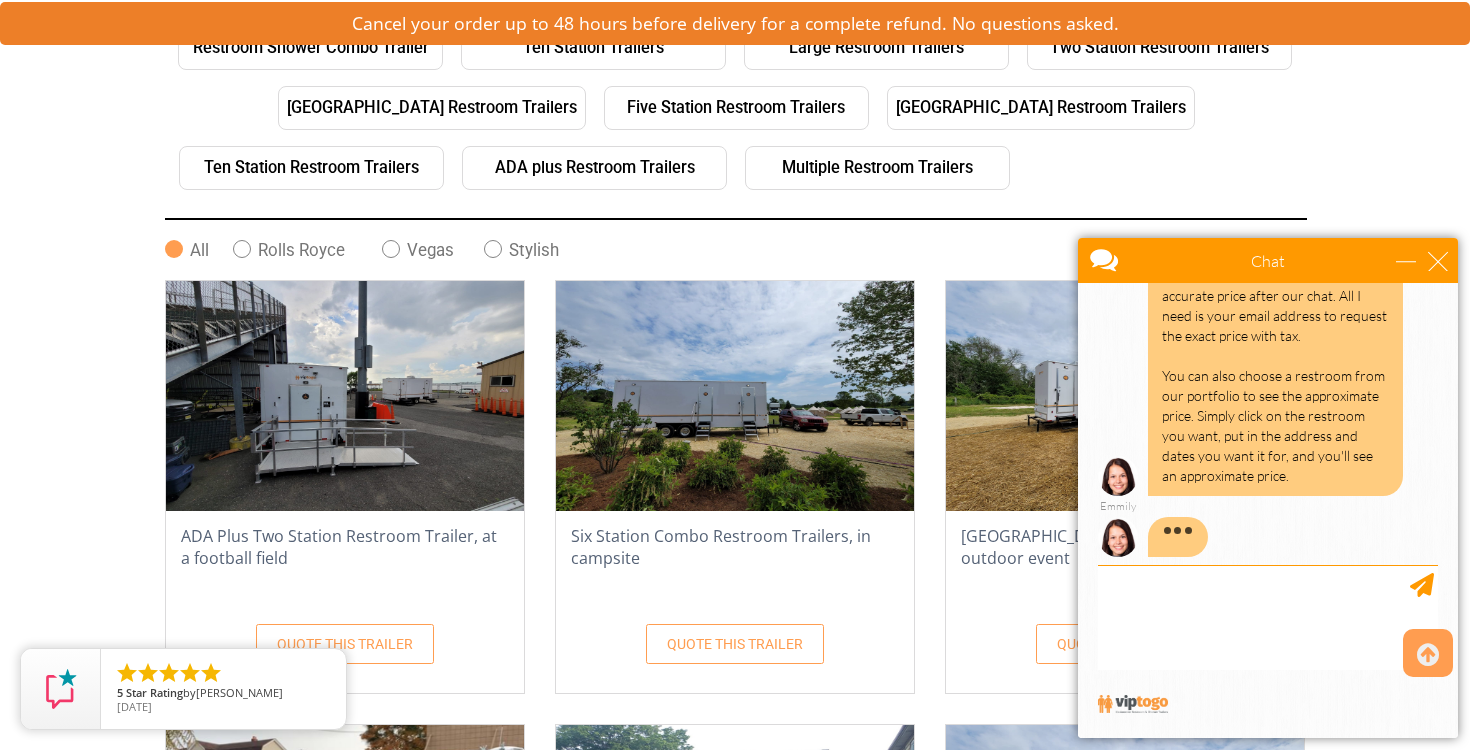 click at bounding box center [735, 396] 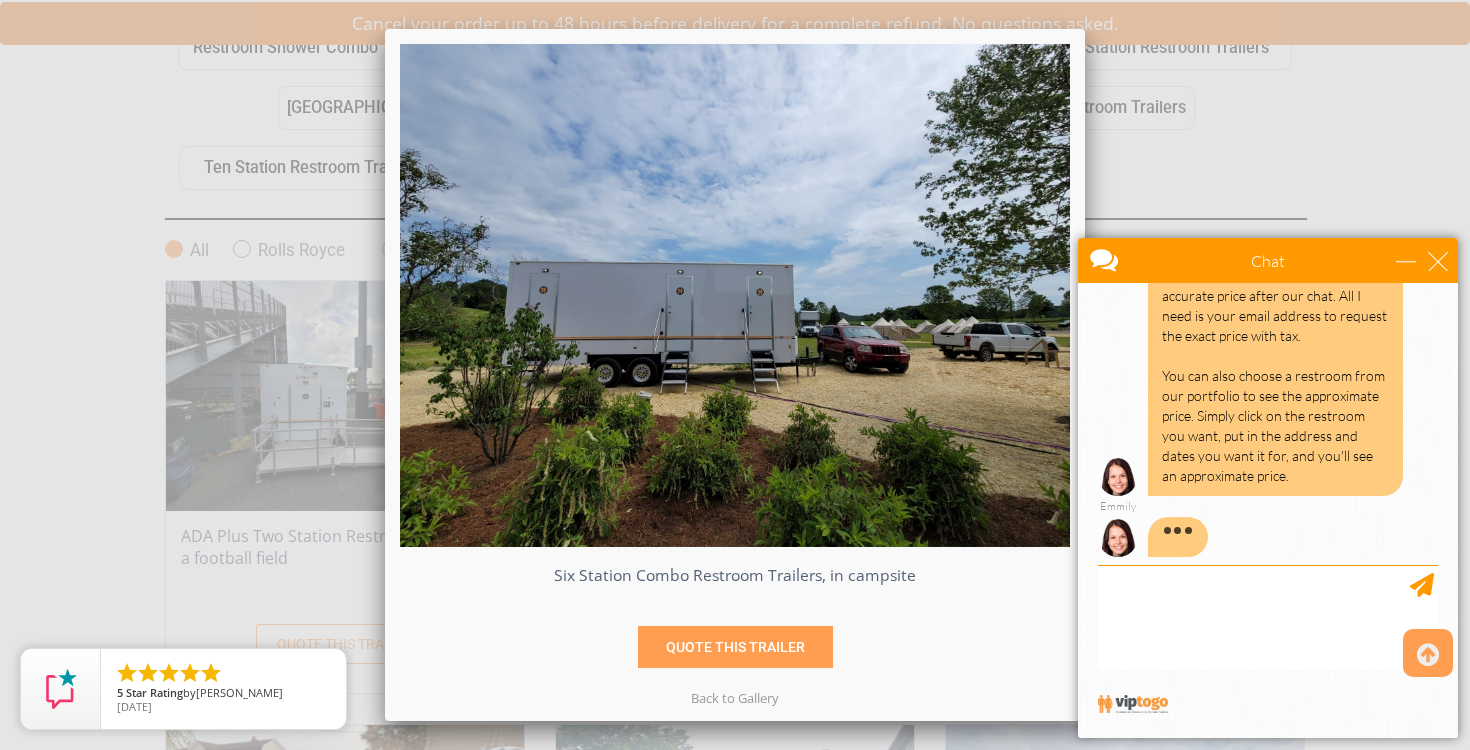 click on "QUOTE THIS TRAILER" at bounding box center (735, 646) 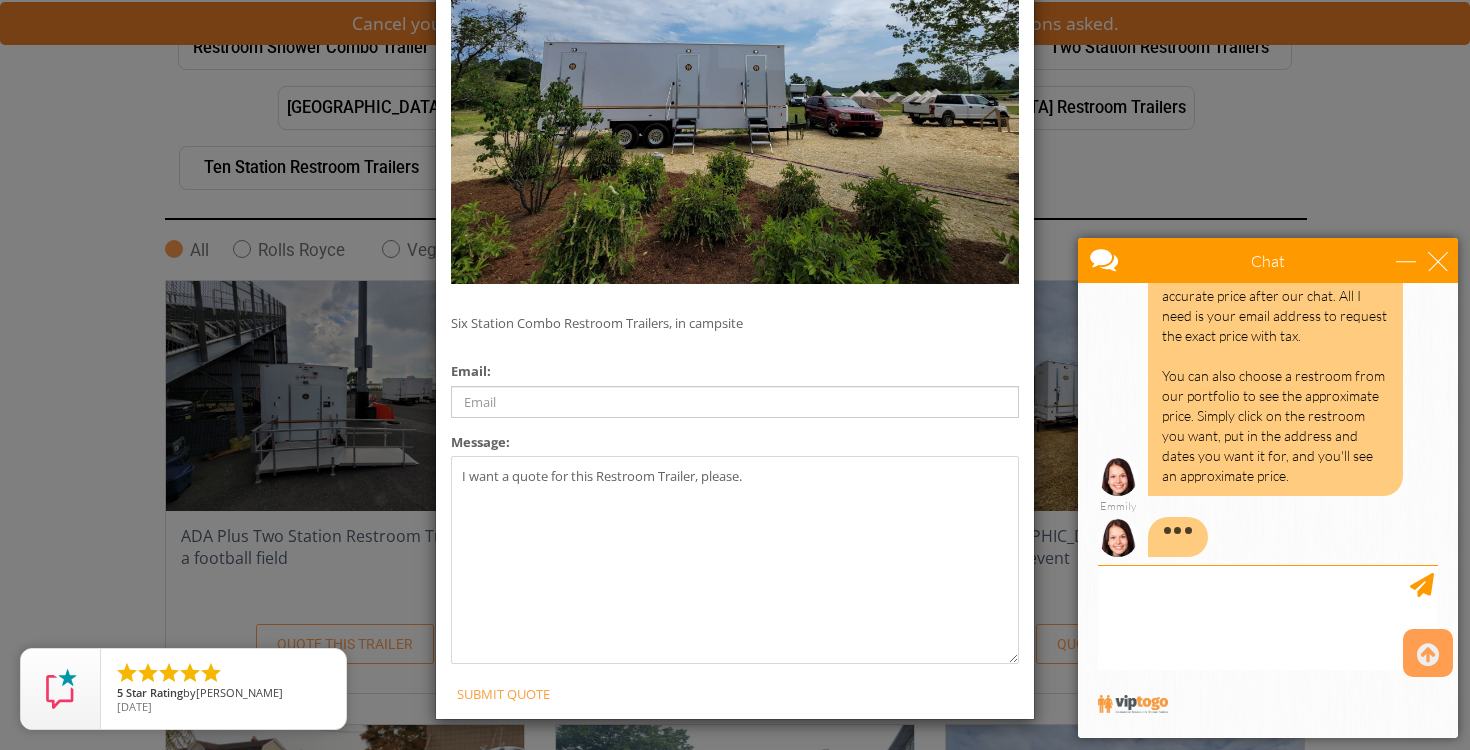 scroll, scrollTop: 244, scrollLeft: 0, axis: vertical 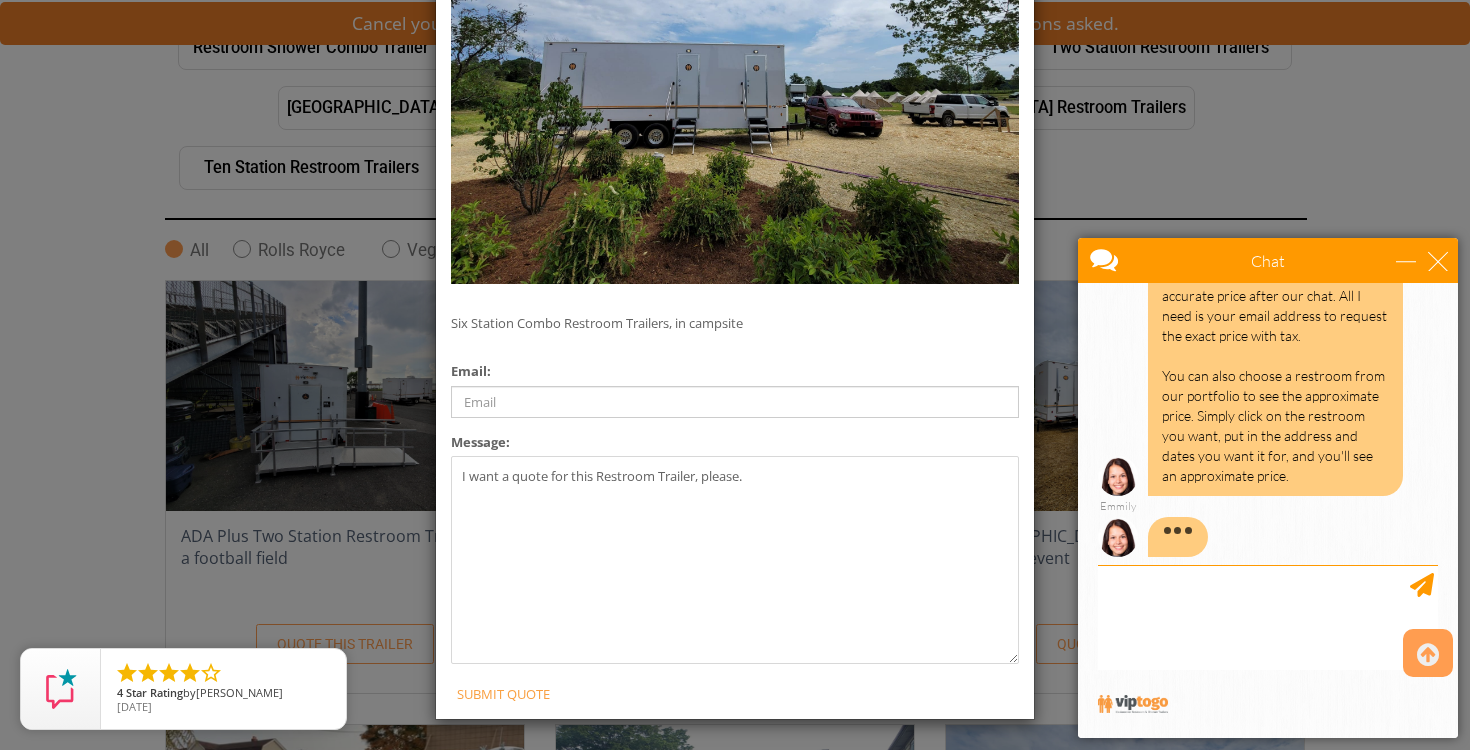 click on "PLEASE SEND ME A QUOTE FOR THIS TRAILER
Six Station Combo Restroom Trailers, in campsite
Email:
Message:
I want a quote for this Restroom Trailer, please.
SUBMIT QUOTE" at bounding box center [735, 375] 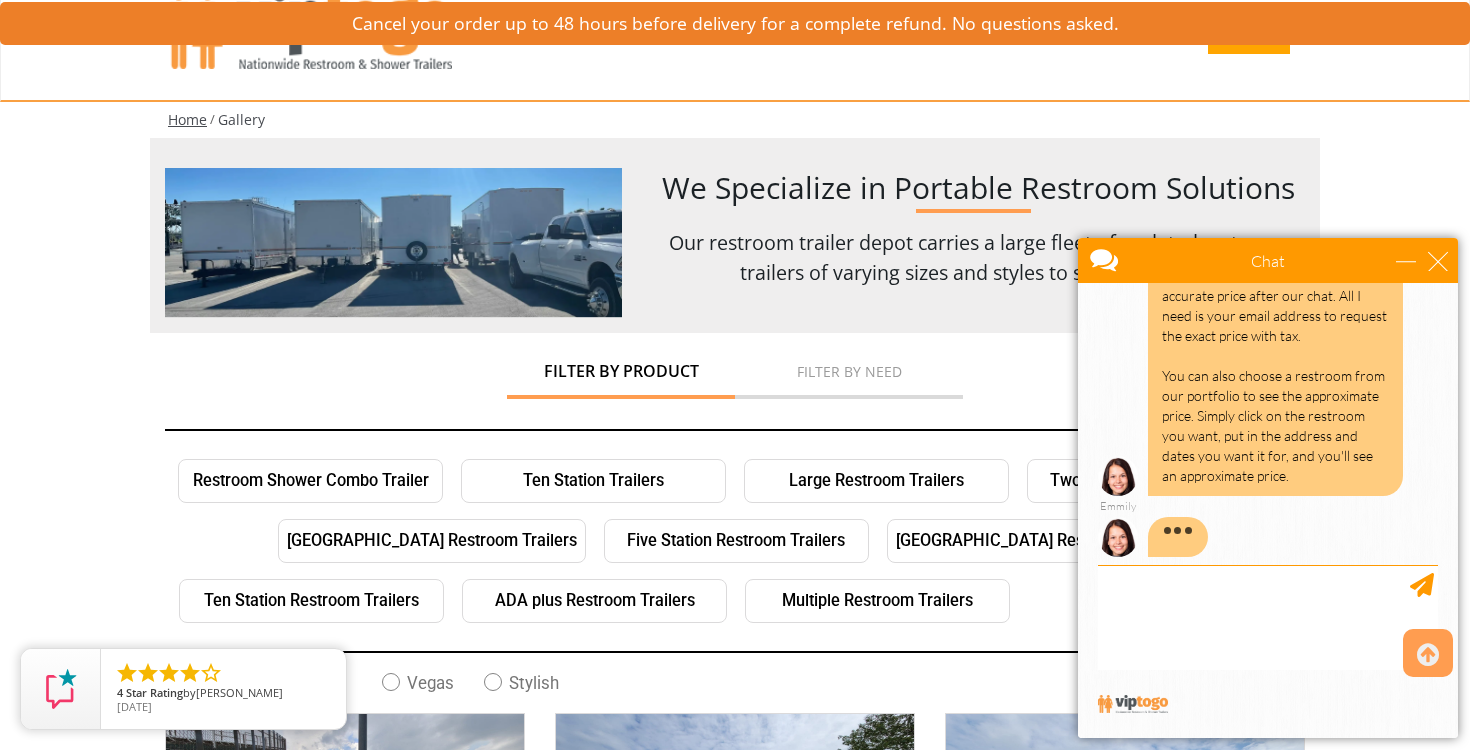 scroll, scrollTop: 454, scrollLeft: 0, axis: vertical 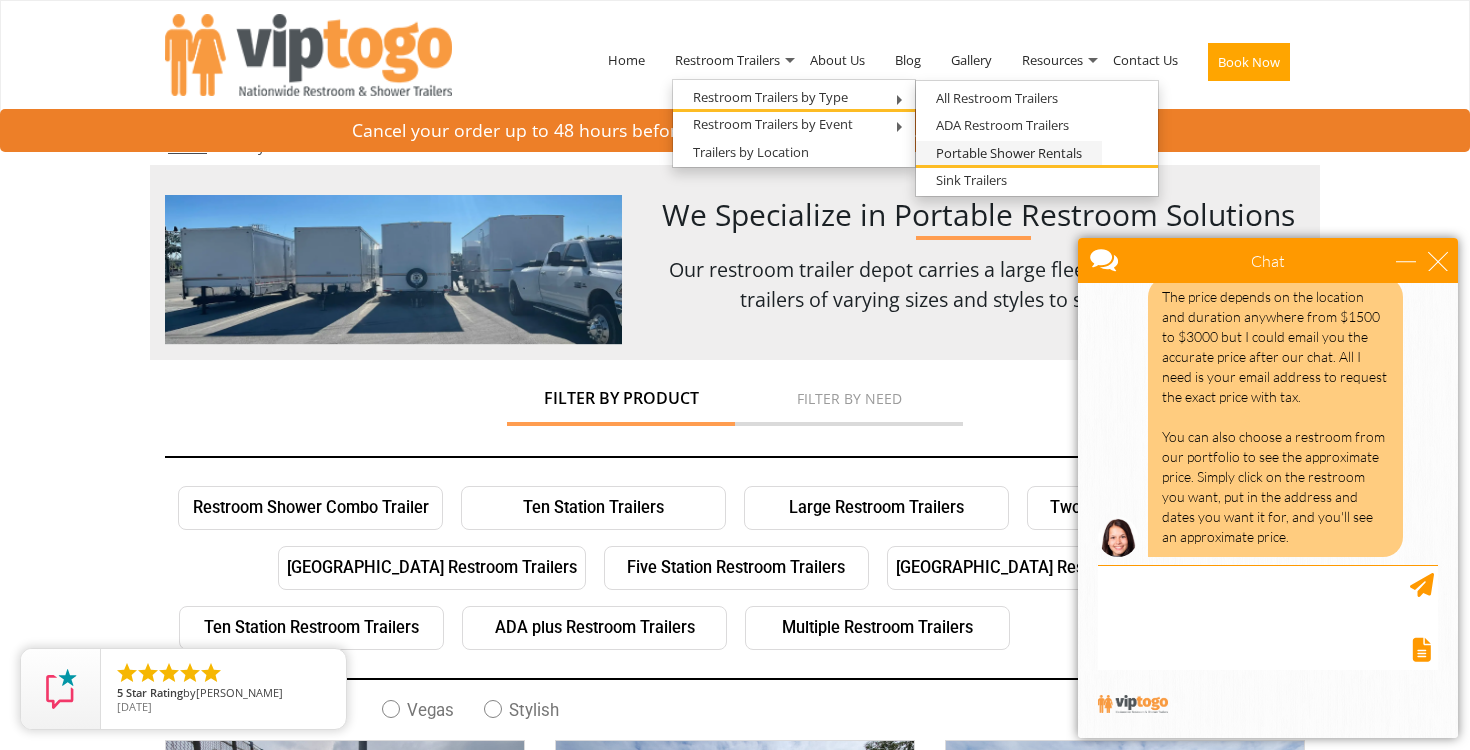 click on "Portable Shower Rentals" at bounding box center (1009, 153) 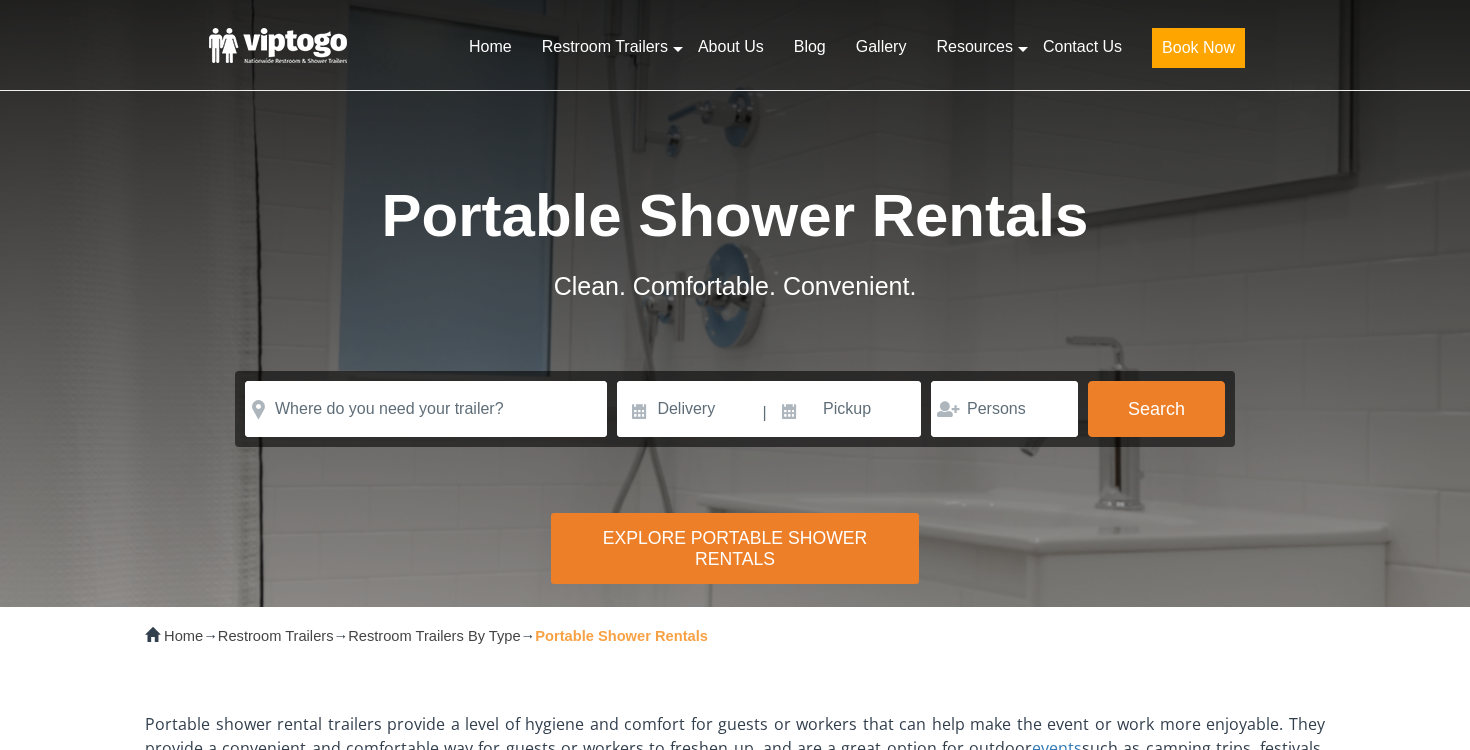 scroll, scrollTop: 0, scrollLeft: 0, axis: both 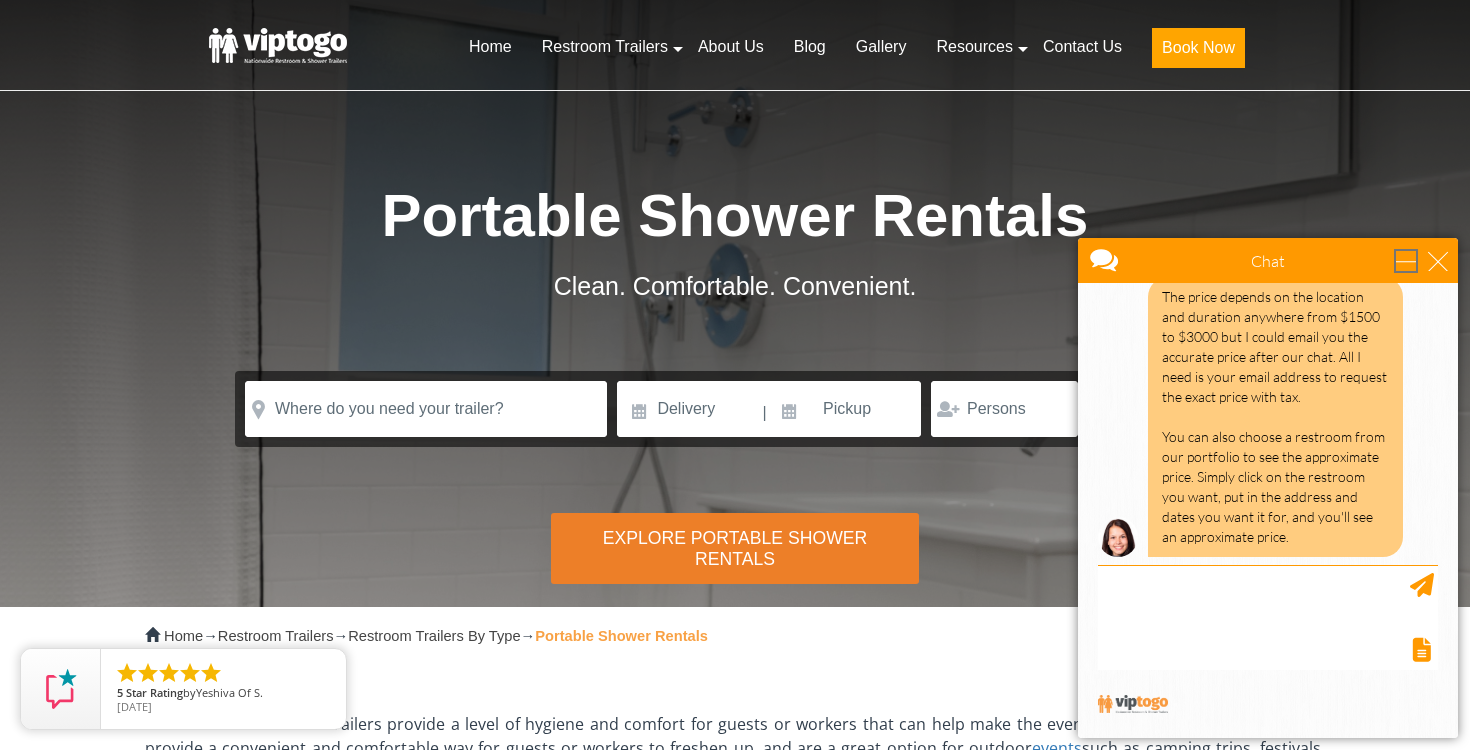 click at bounding box center [1406, 261] 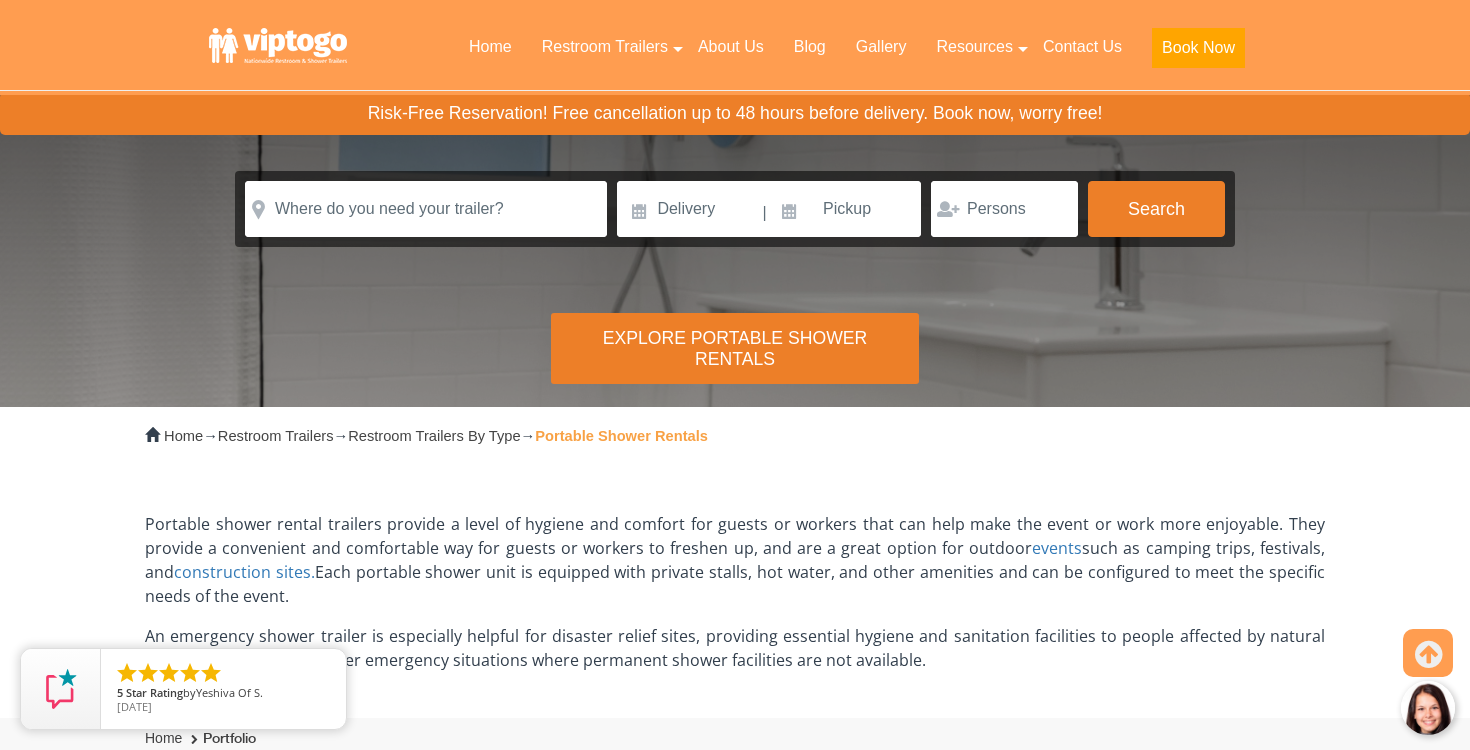 scroll, scrollTop: 201, scrollLeft: 0, axis: vertical 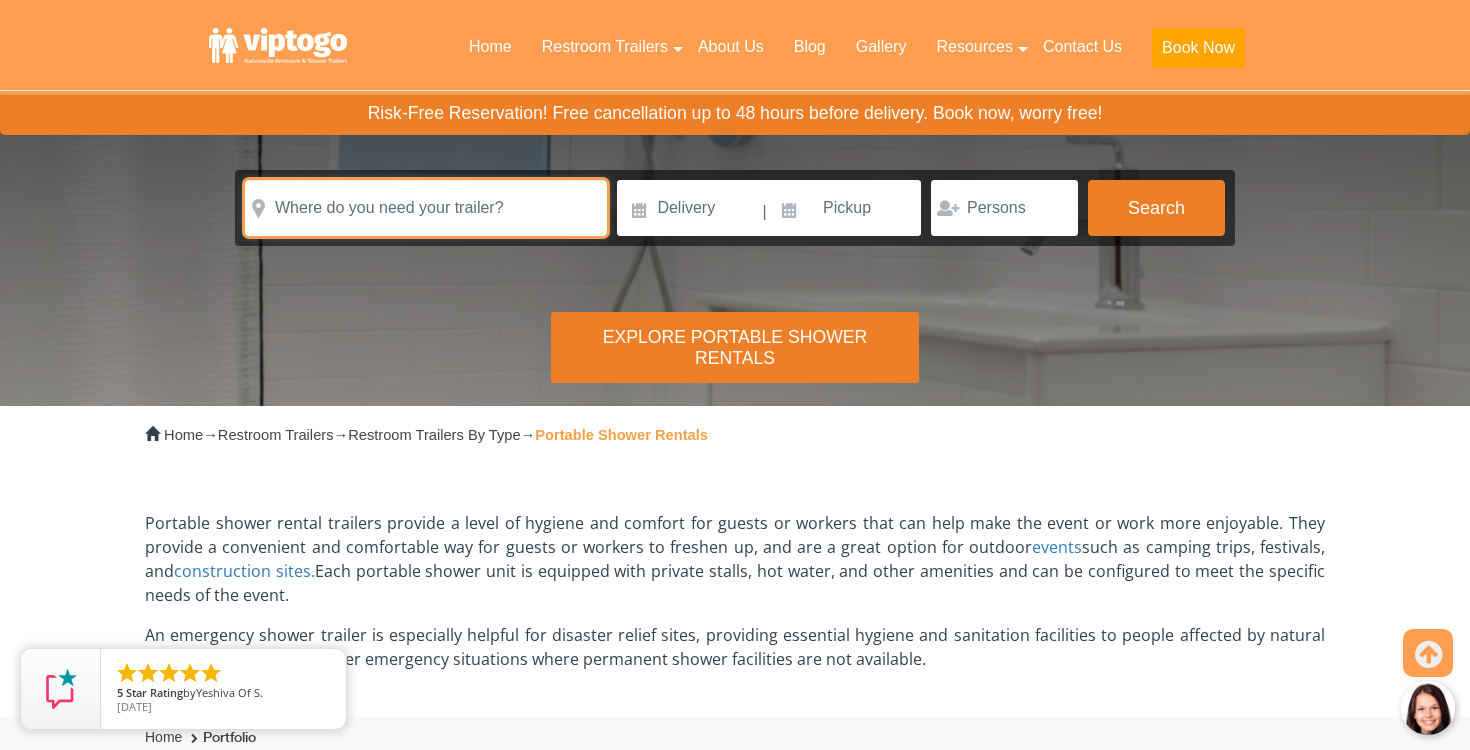click at bounding box center (426, 208) 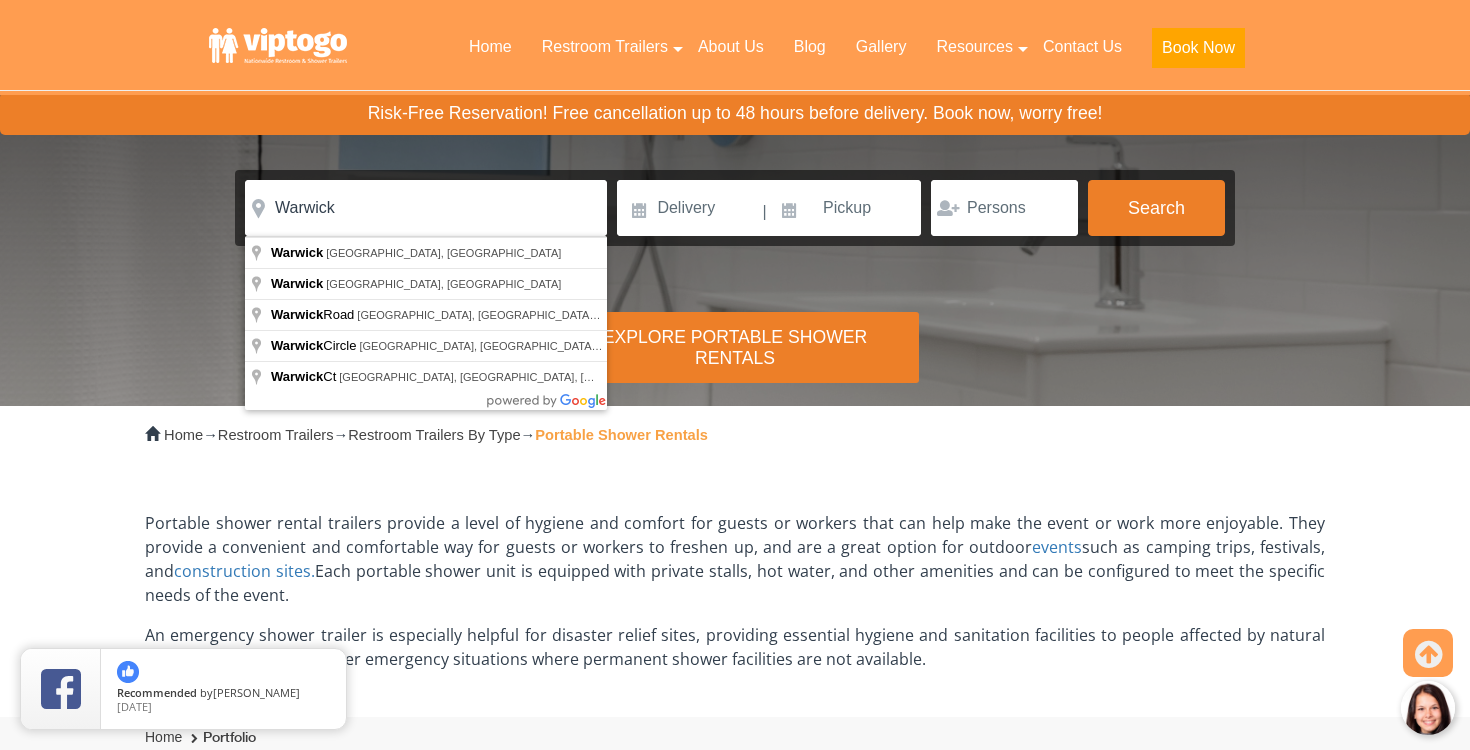 type on "Warwick, NY, USA" 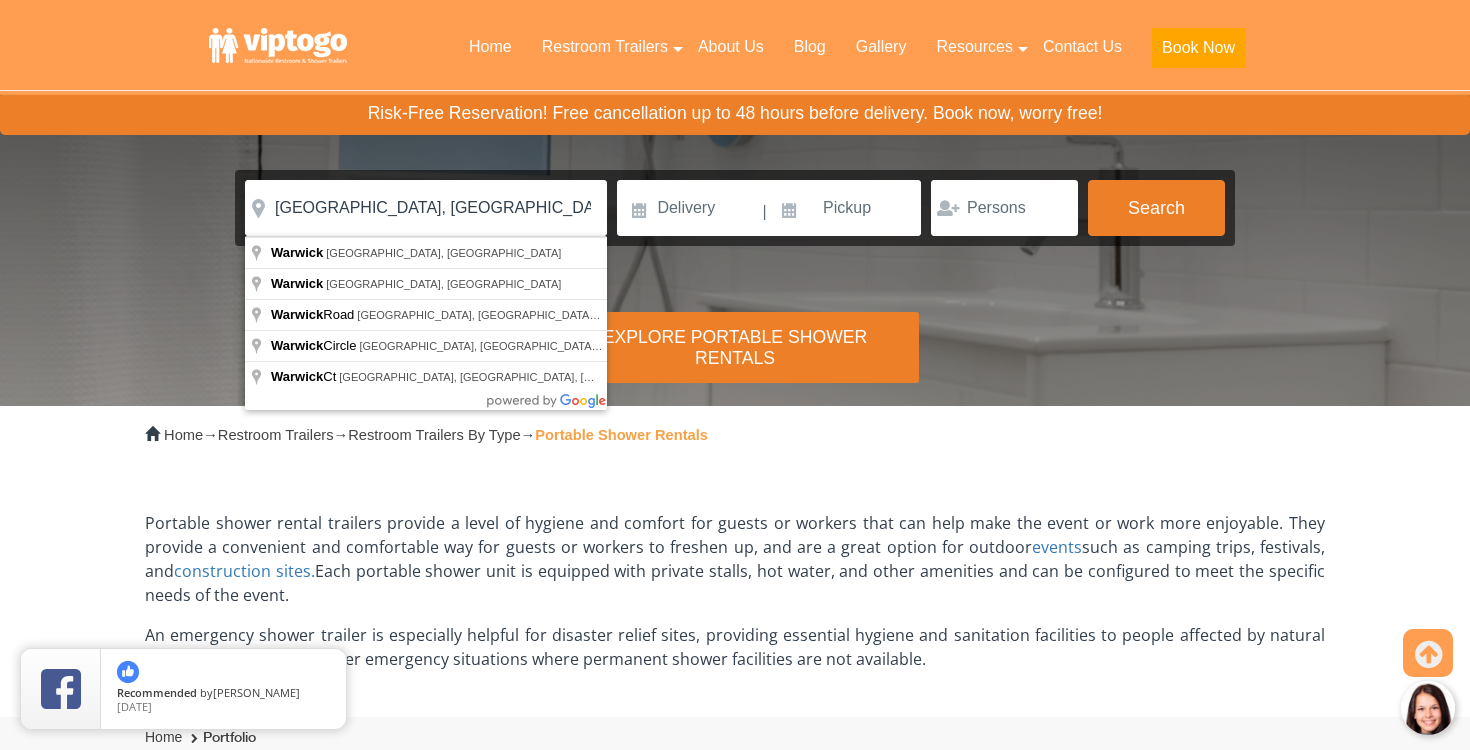 drag, startPoint x: 347, startPoint y: 241, endPoint x: 347, endPoint y: 258, distance: 17 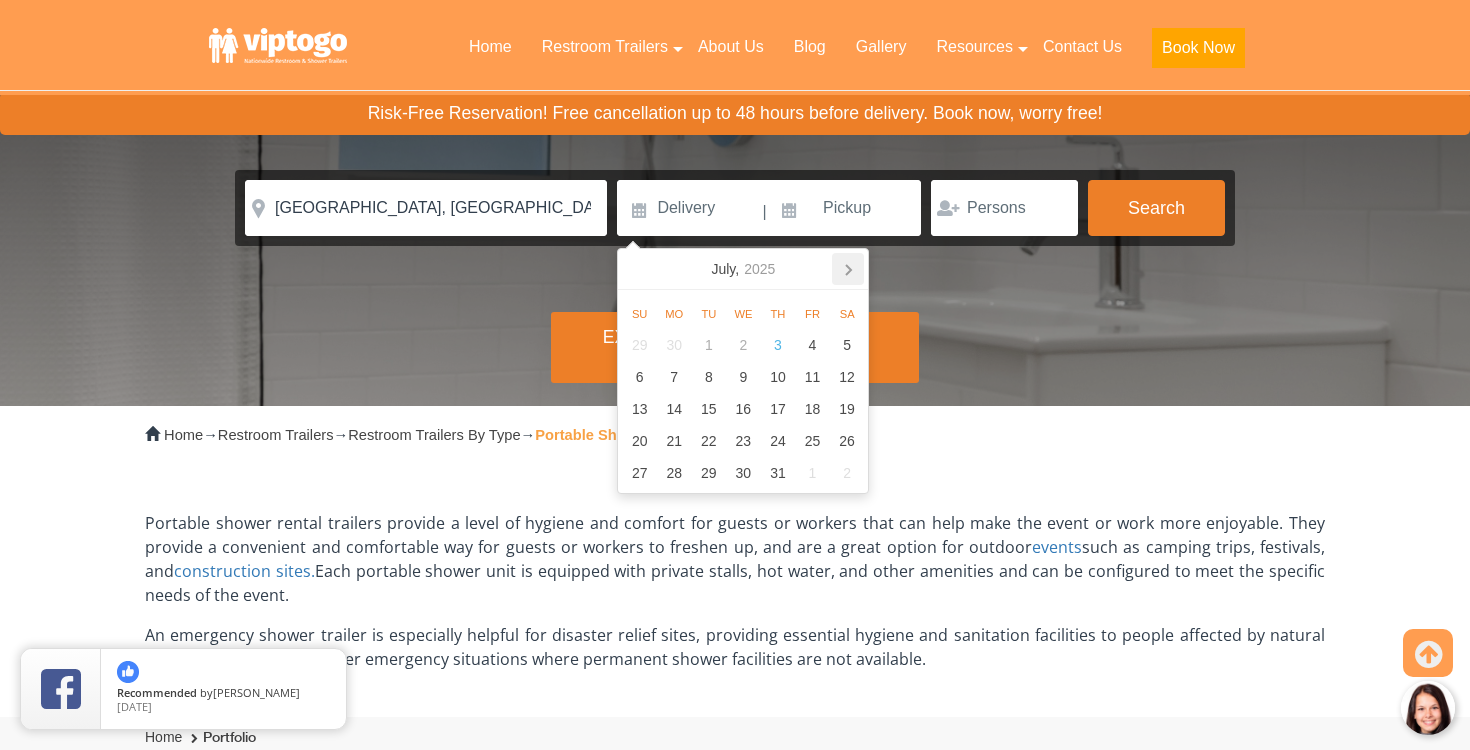 click 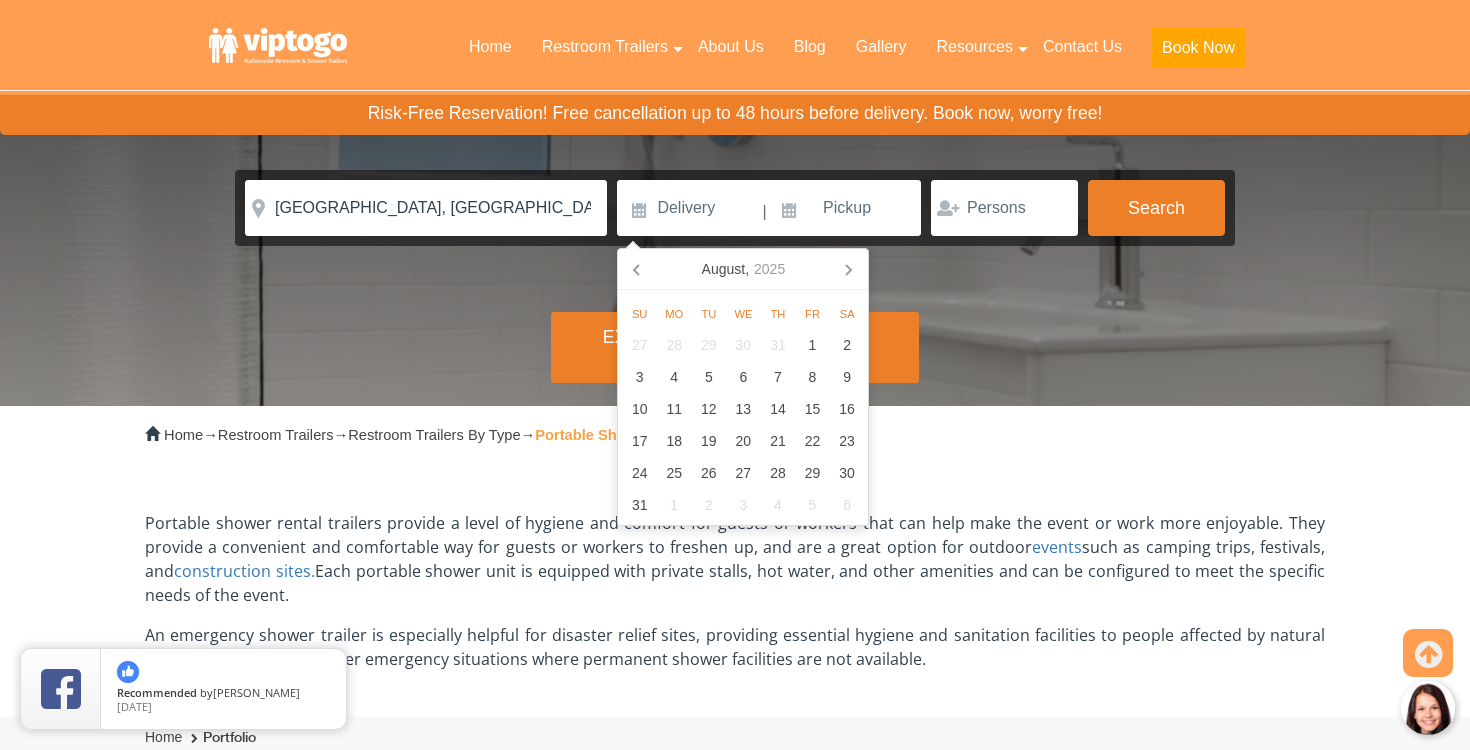 click 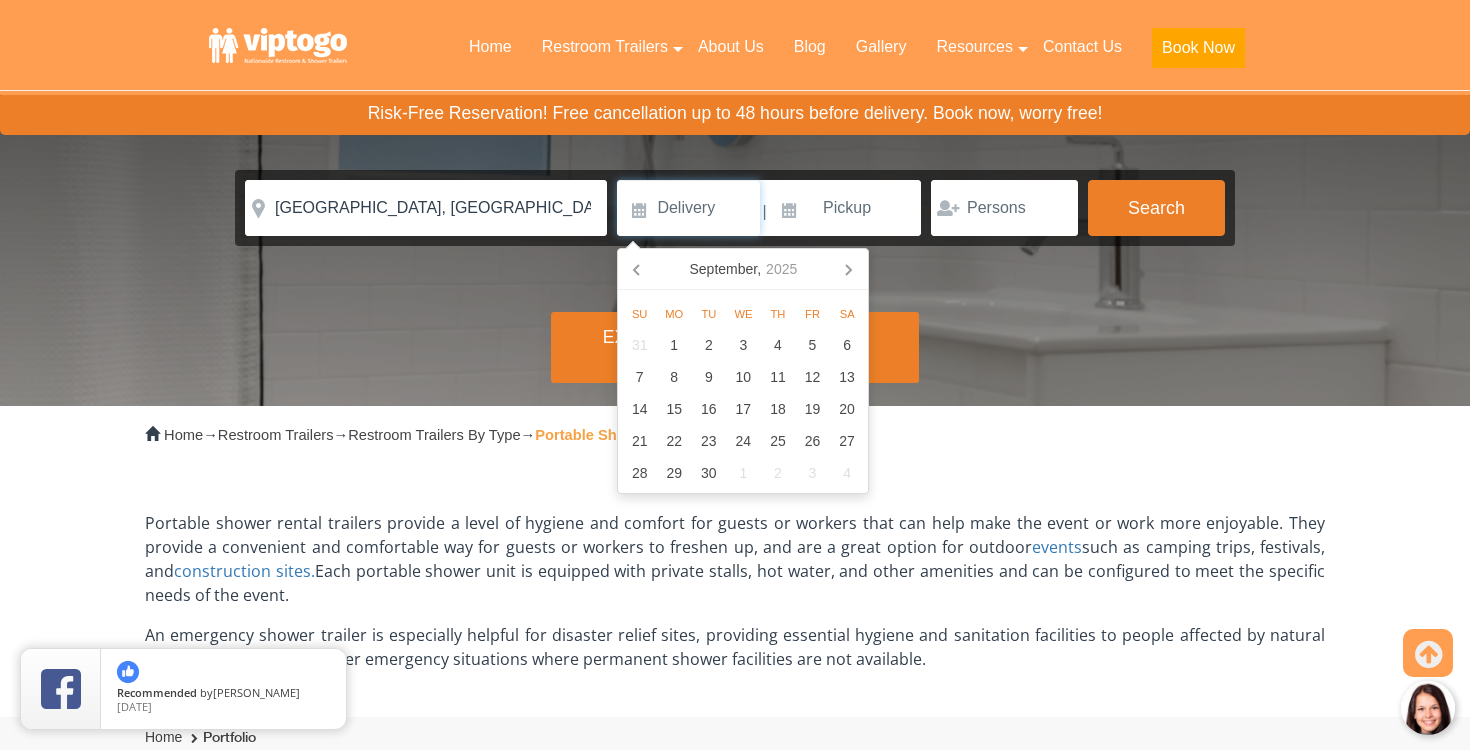 scroll, scrollTop: 0, scrollLeft: 0, axis: both 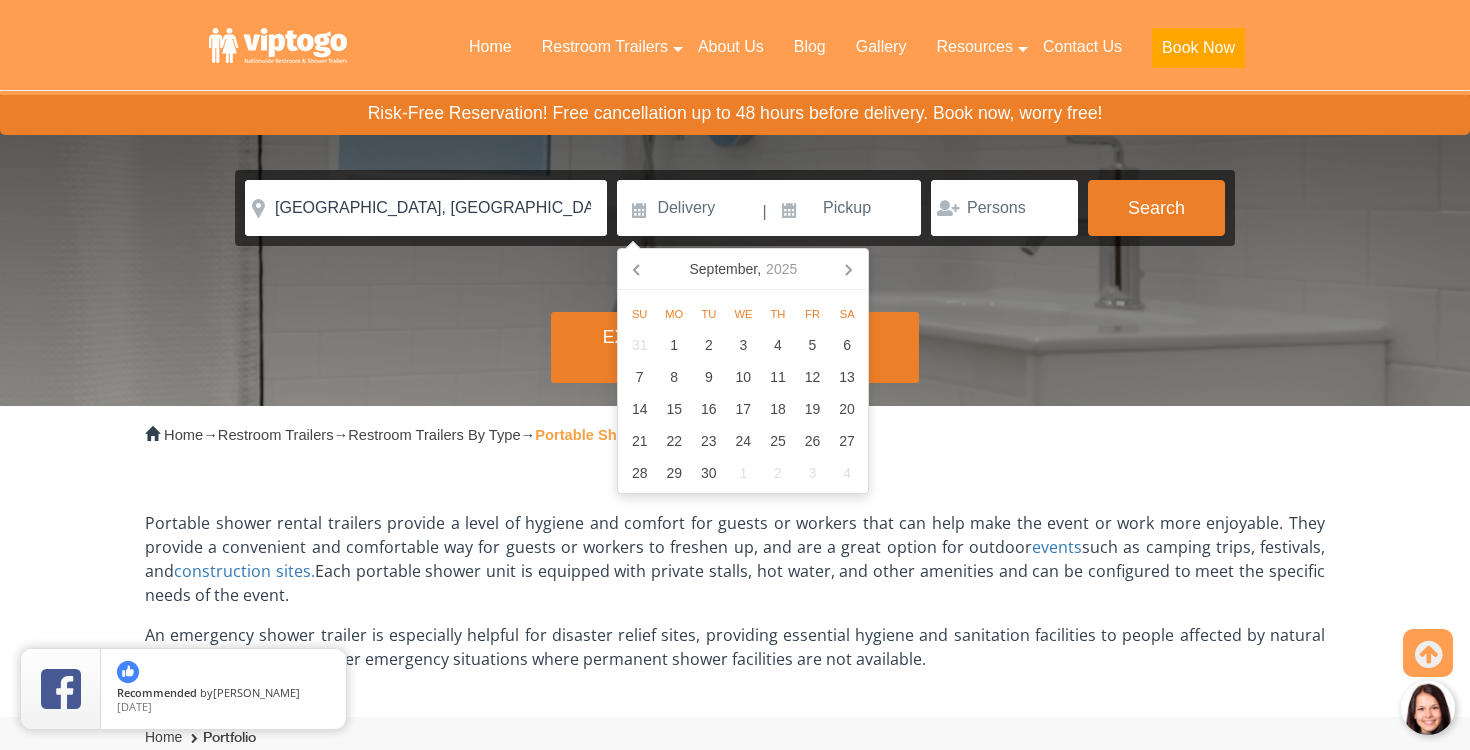 click 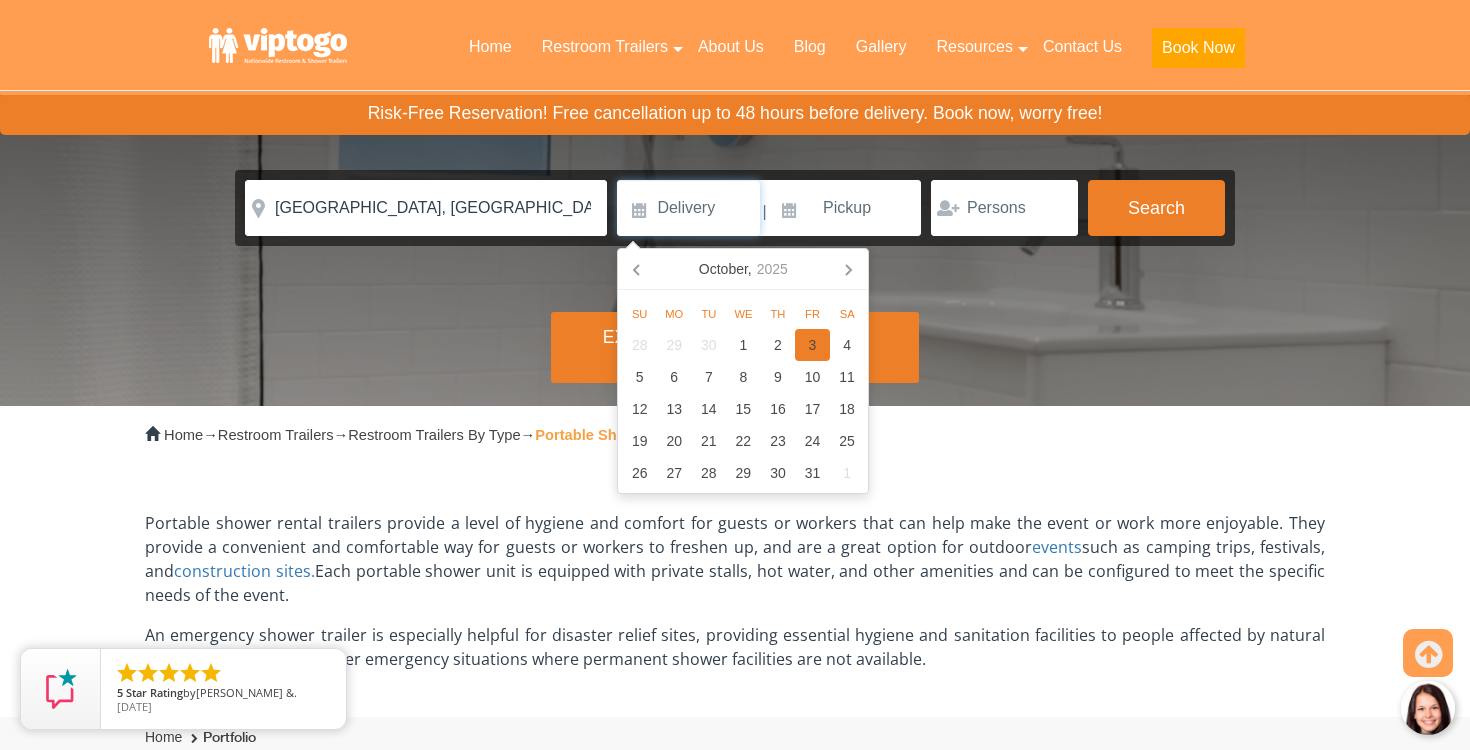 click on "3" at bounding box center [812, 345] 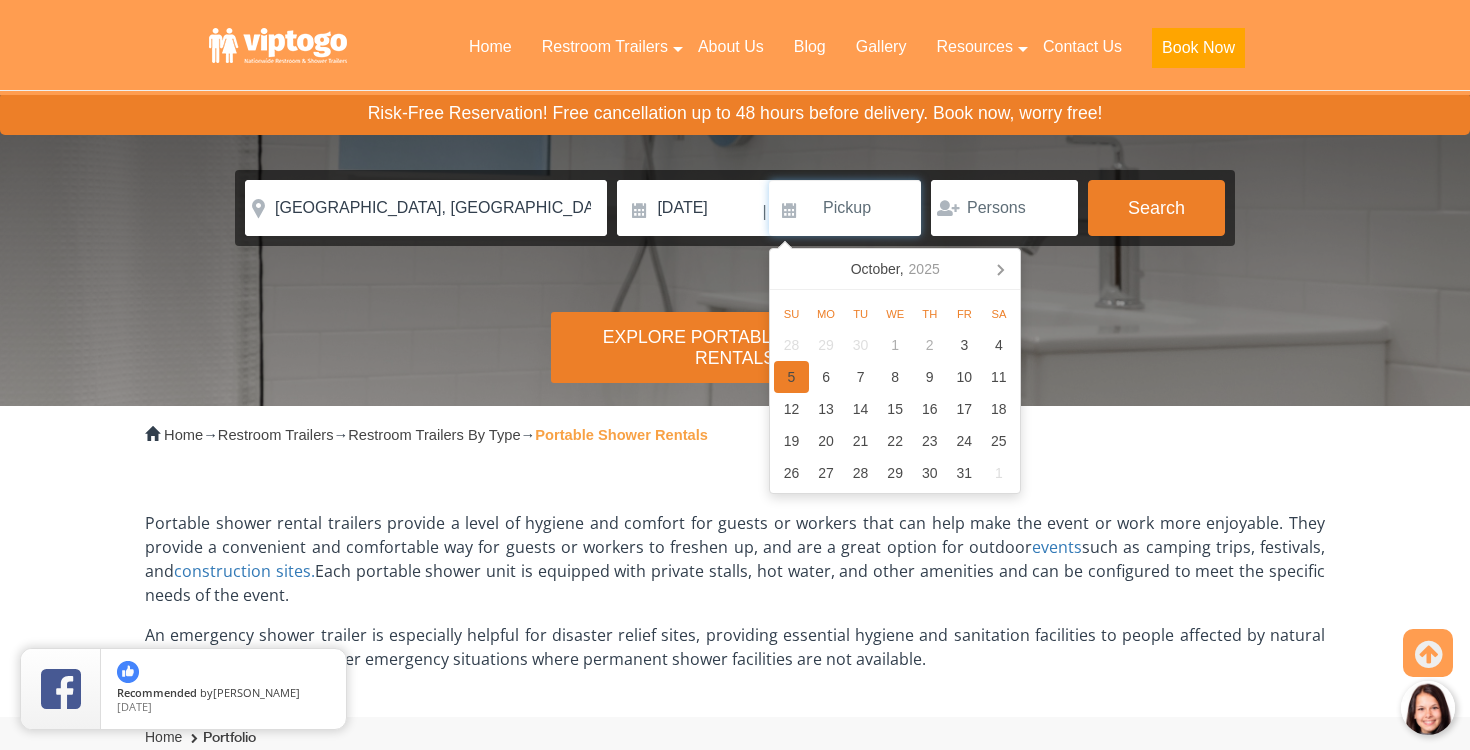 click on "5" at bounding box center (791, 377) 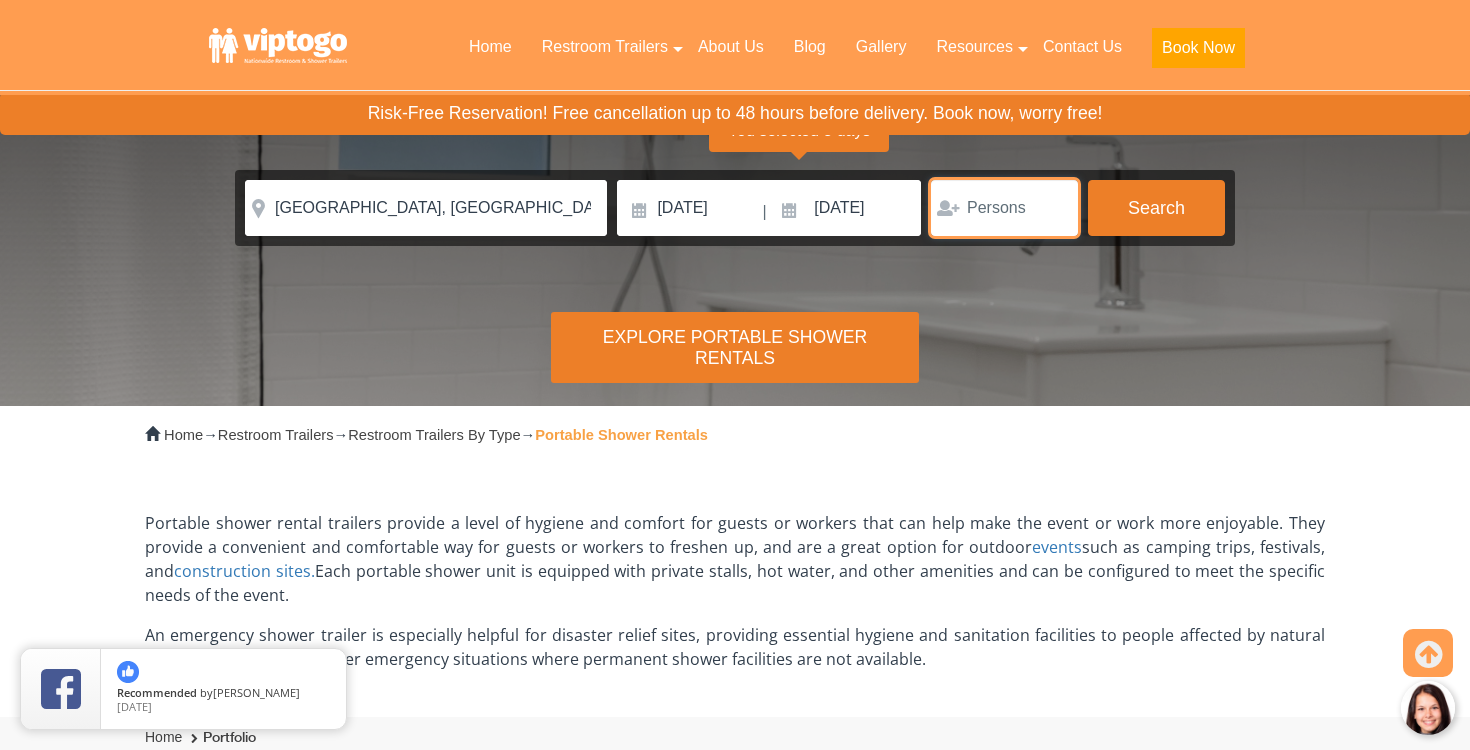 click at bounding box center (1004, 208) 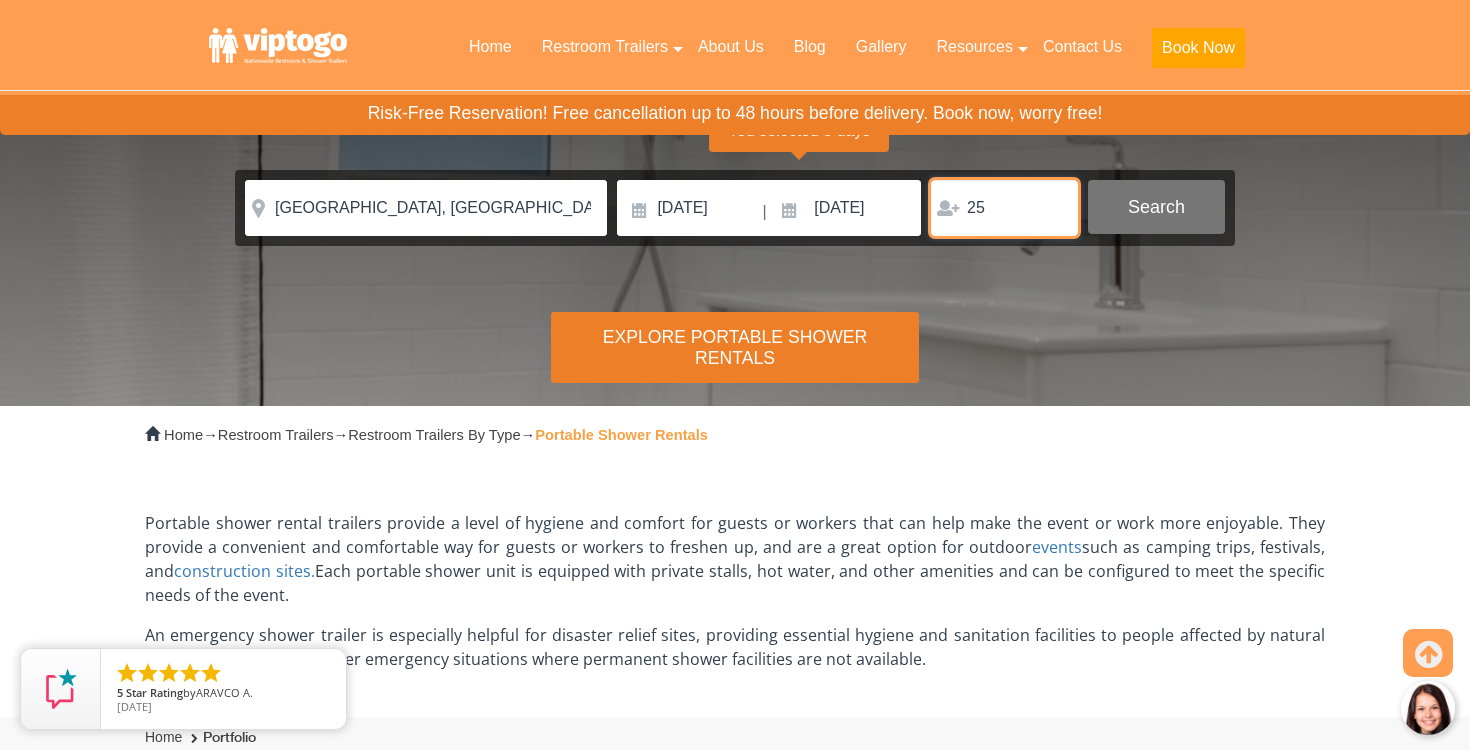 type on "25" 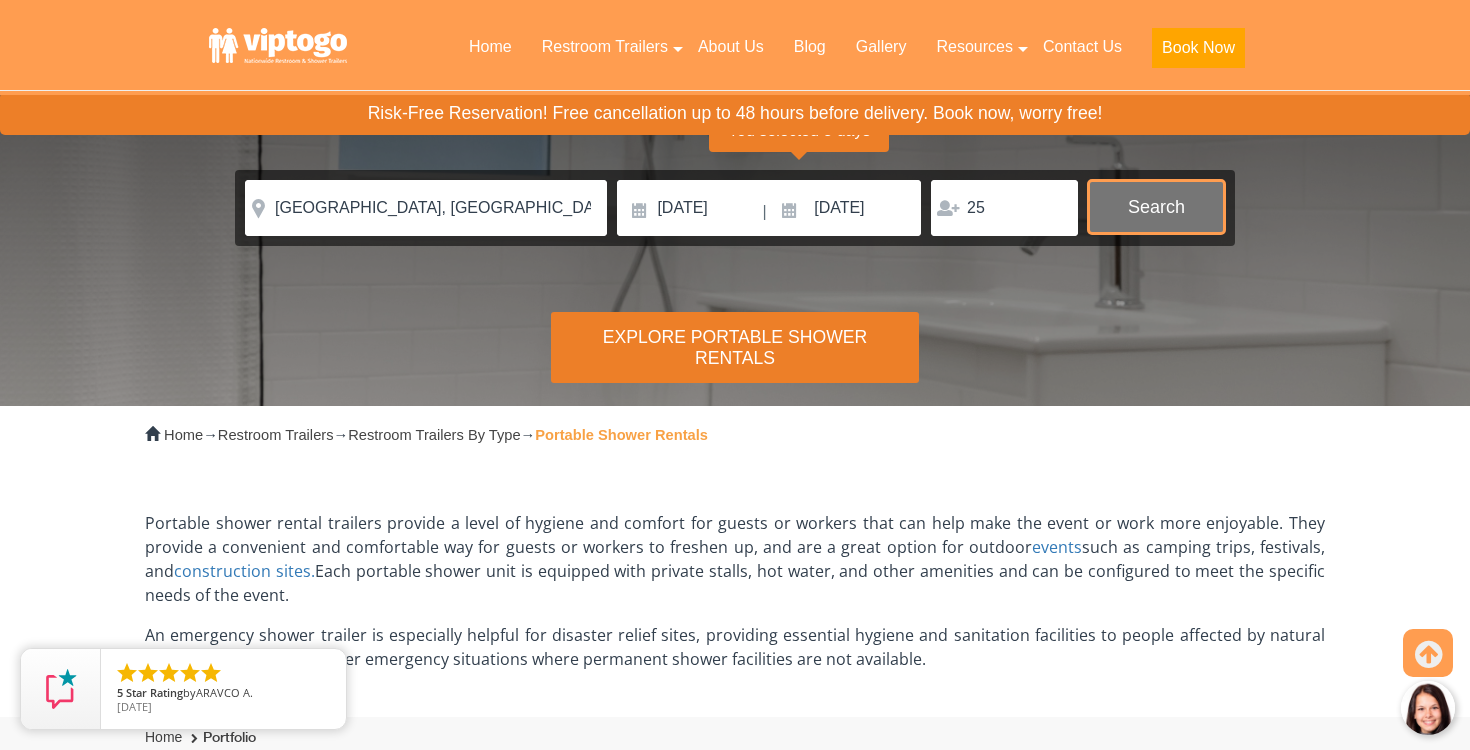 click on "Search" at bounding box center [1156, 207] 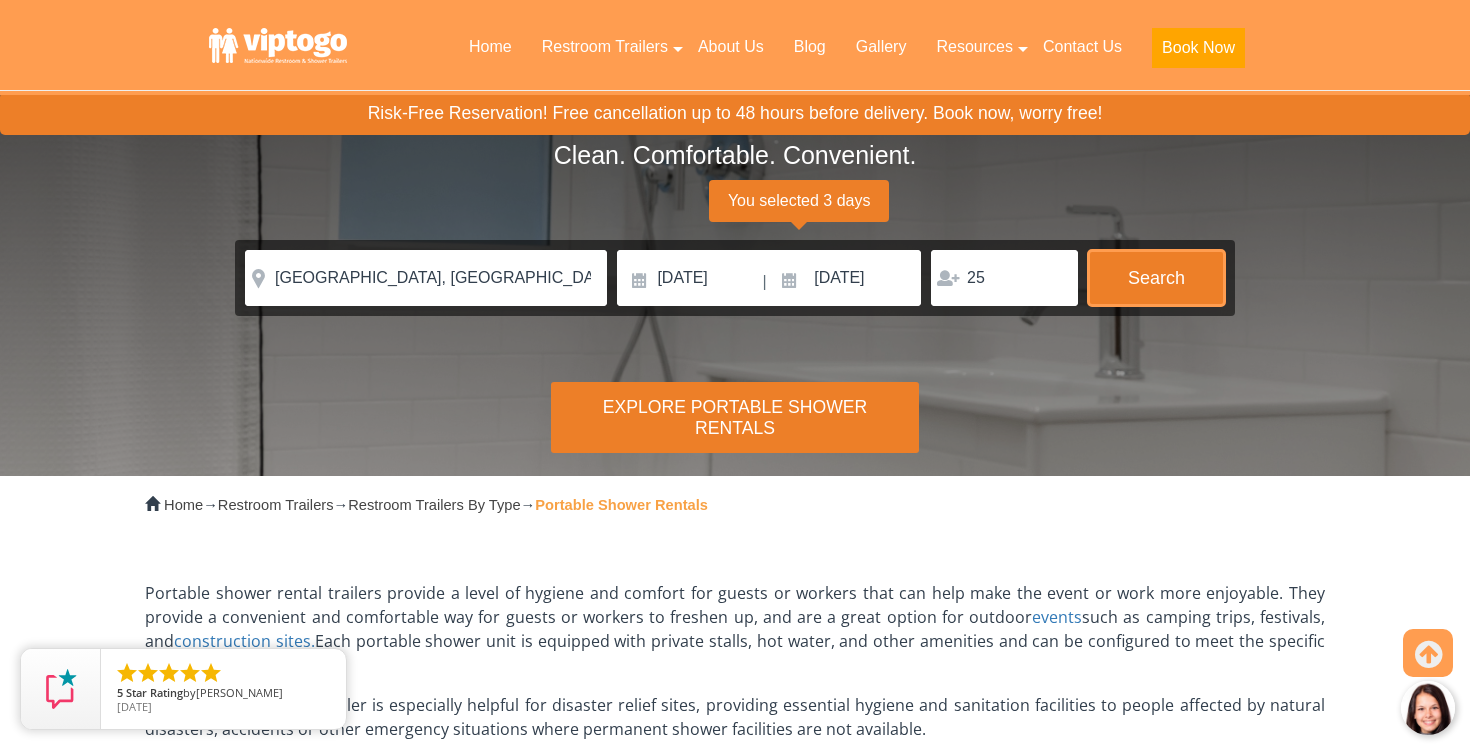 scroll, scrollTop: 136, scrollLeft: 0, axis: vertical 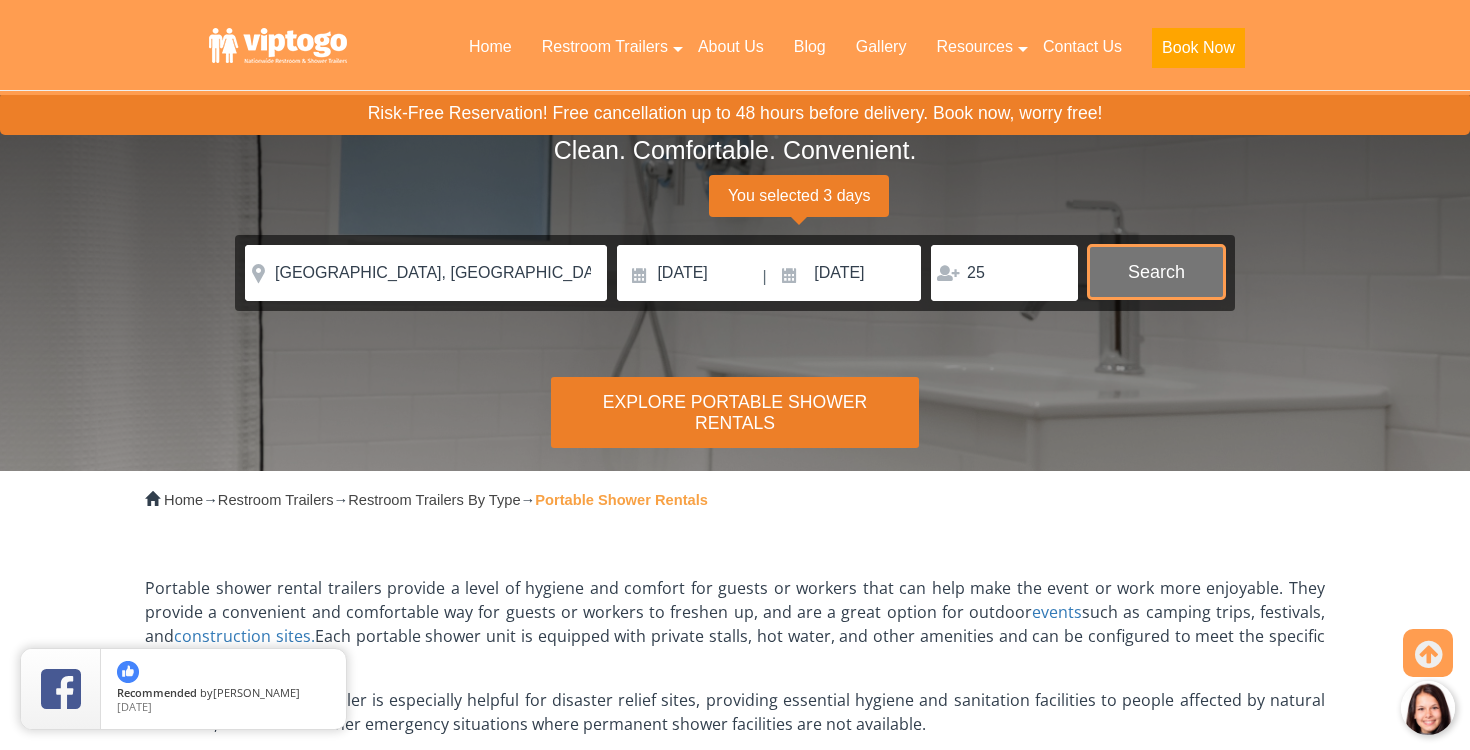 click on "Search" at bounding box center [1156, 272] 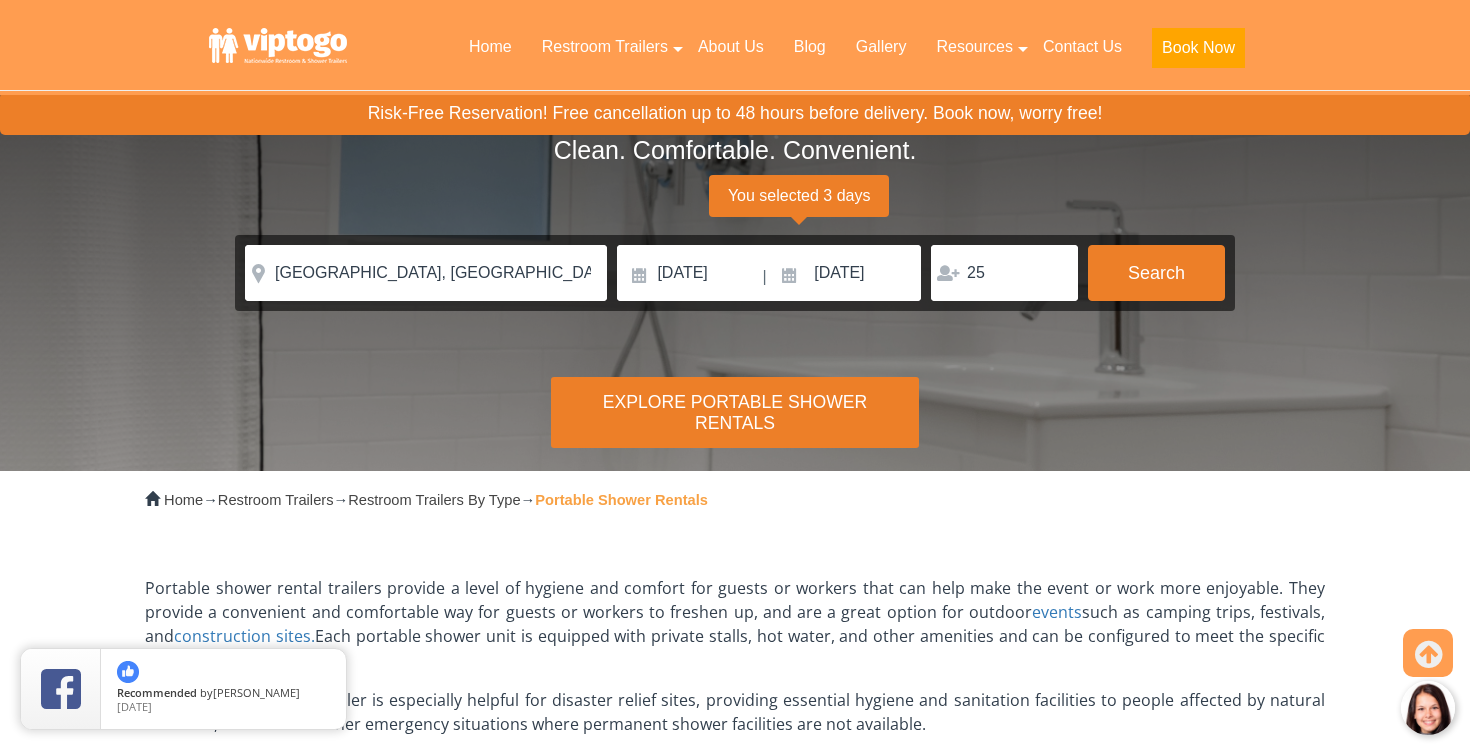 click on "Explore Portable Shower Rentals" at bounding box center [735, 412] 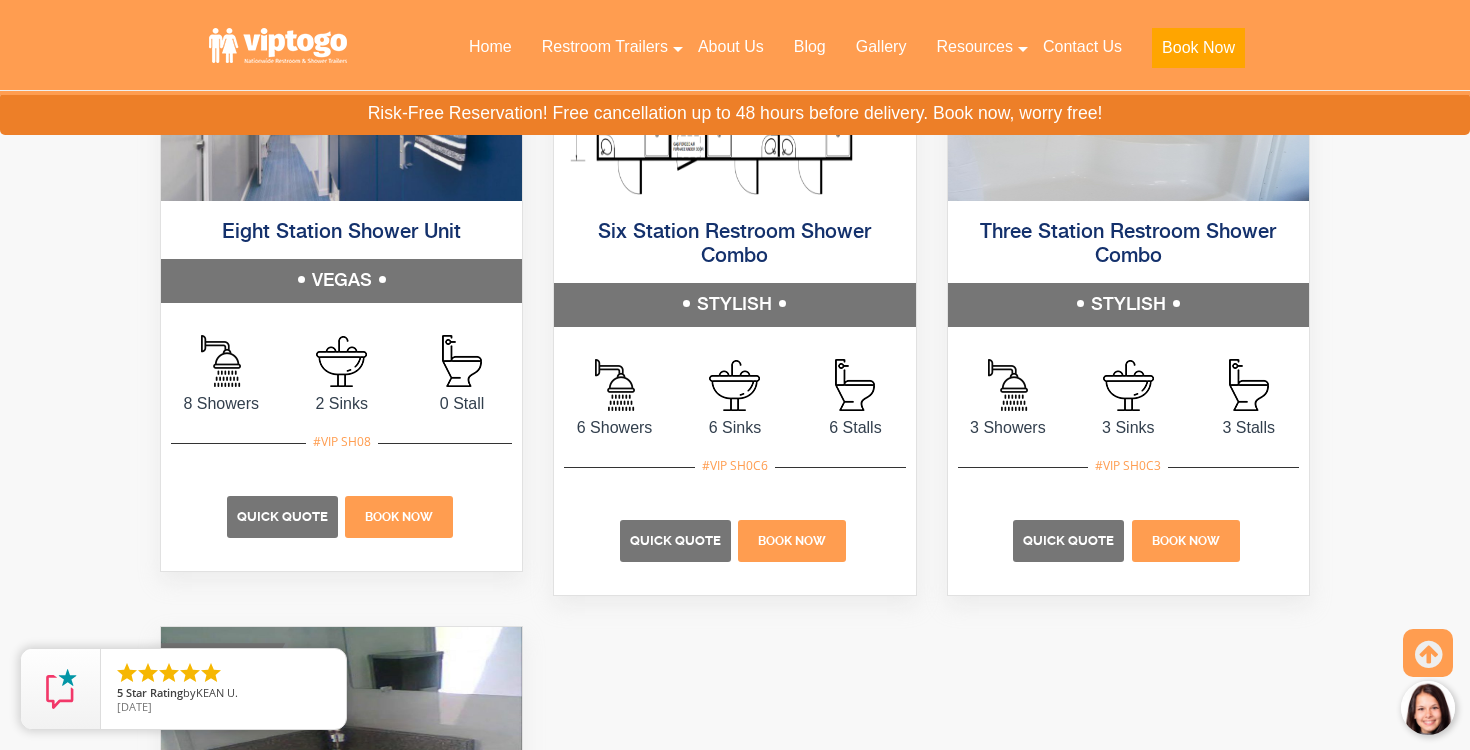 scroll, scrollTop: 1224, scrollLeft: 0, axis: vertical 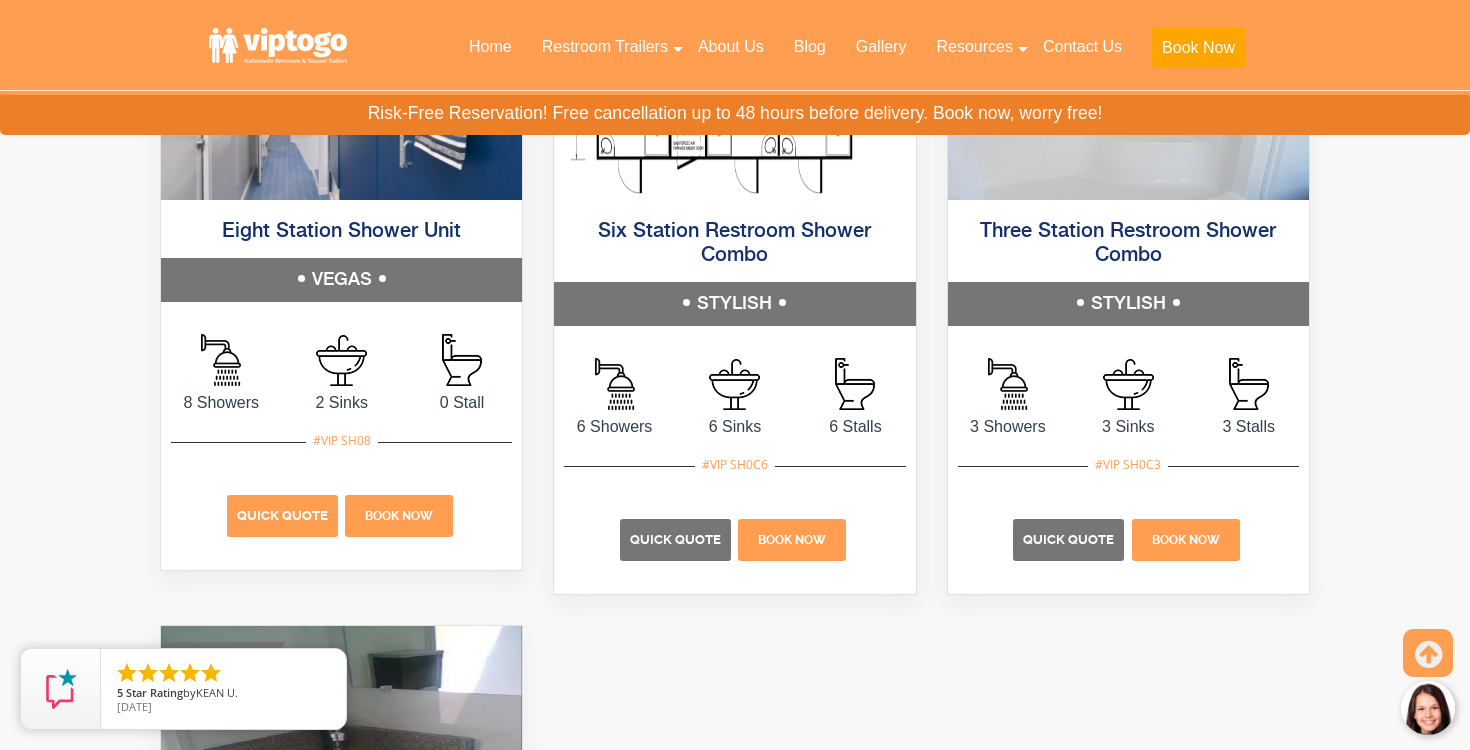 click on "Quick Quote" at bounding box center (282, 515) 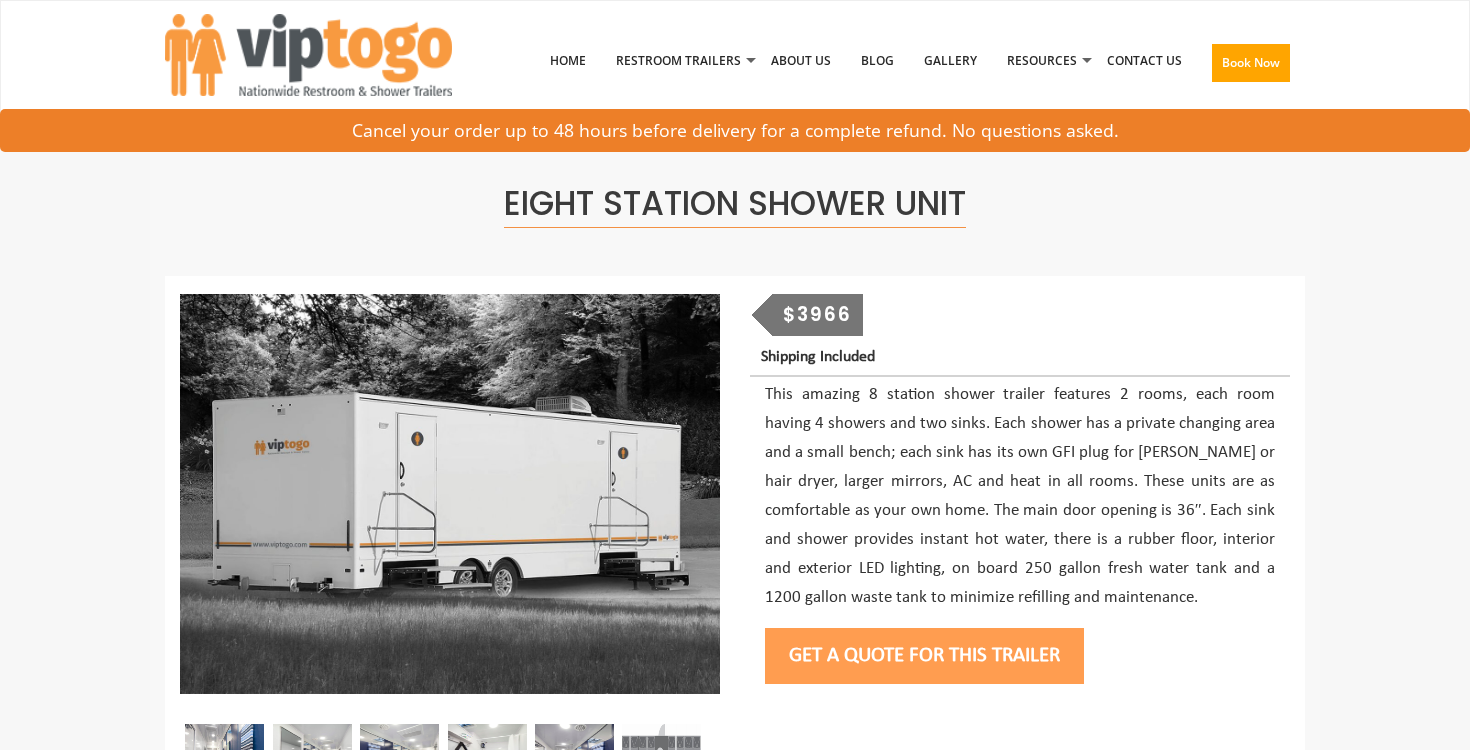scroll, scrollTop: 0, scrollLeft: 0, axis: both 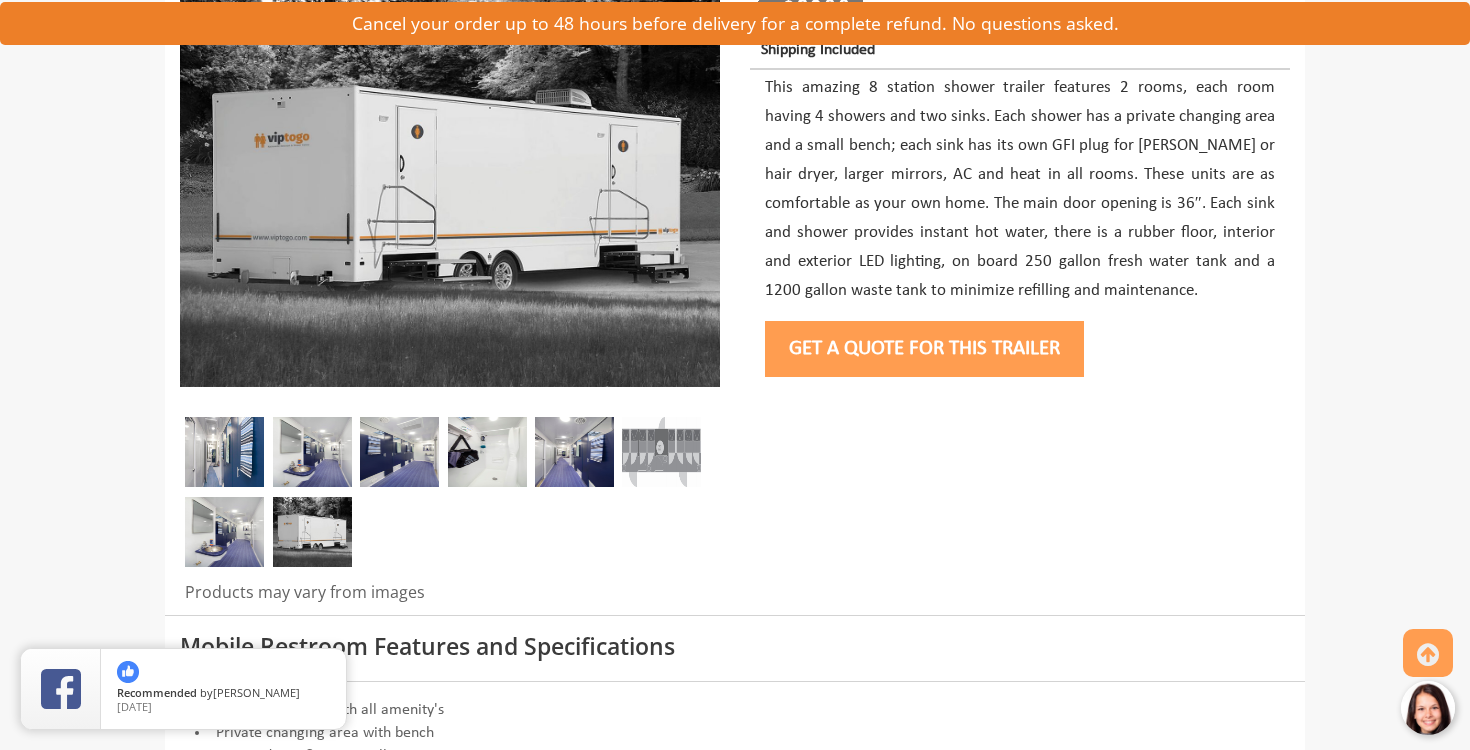 click at bounding box center (224, 452) 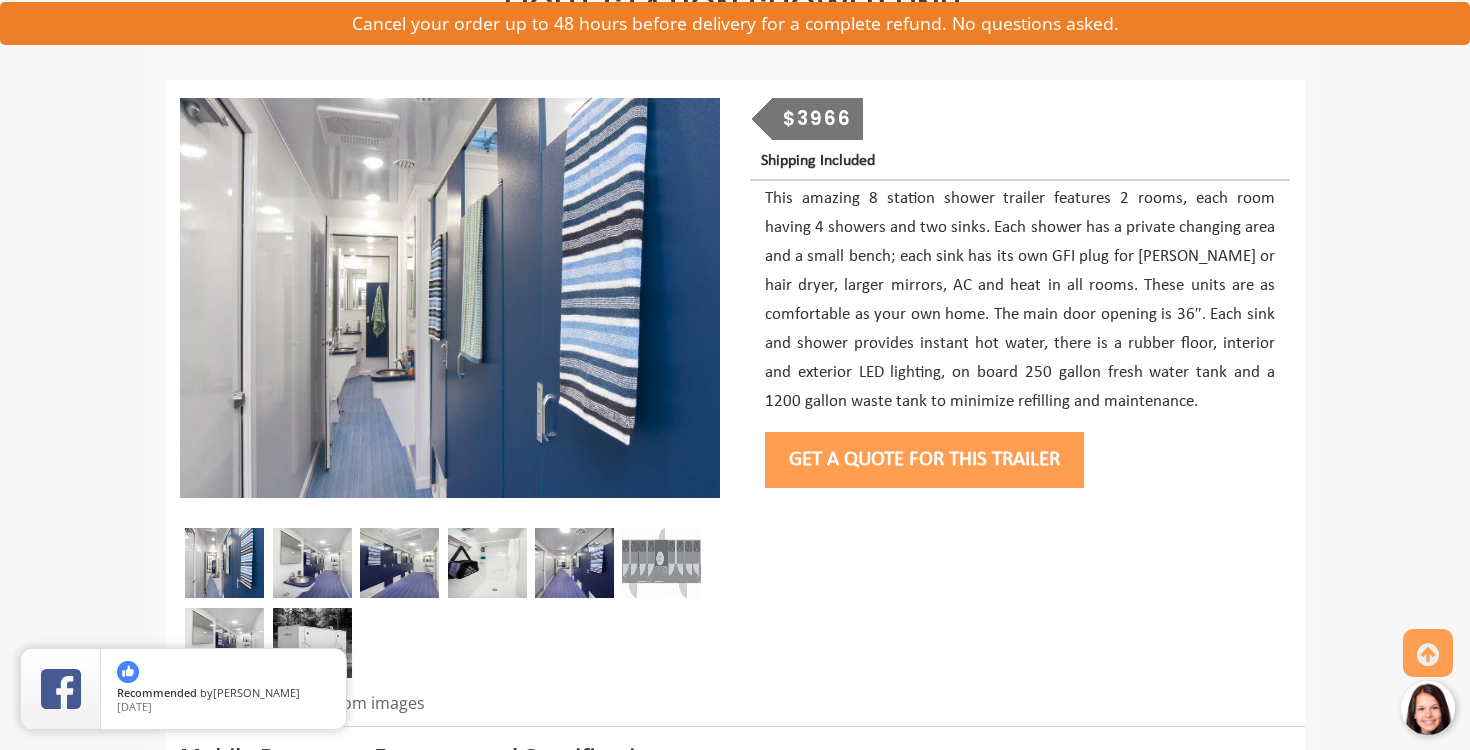 scroll, scrollTop: 195, scrollLeft: 0, axis: vertical 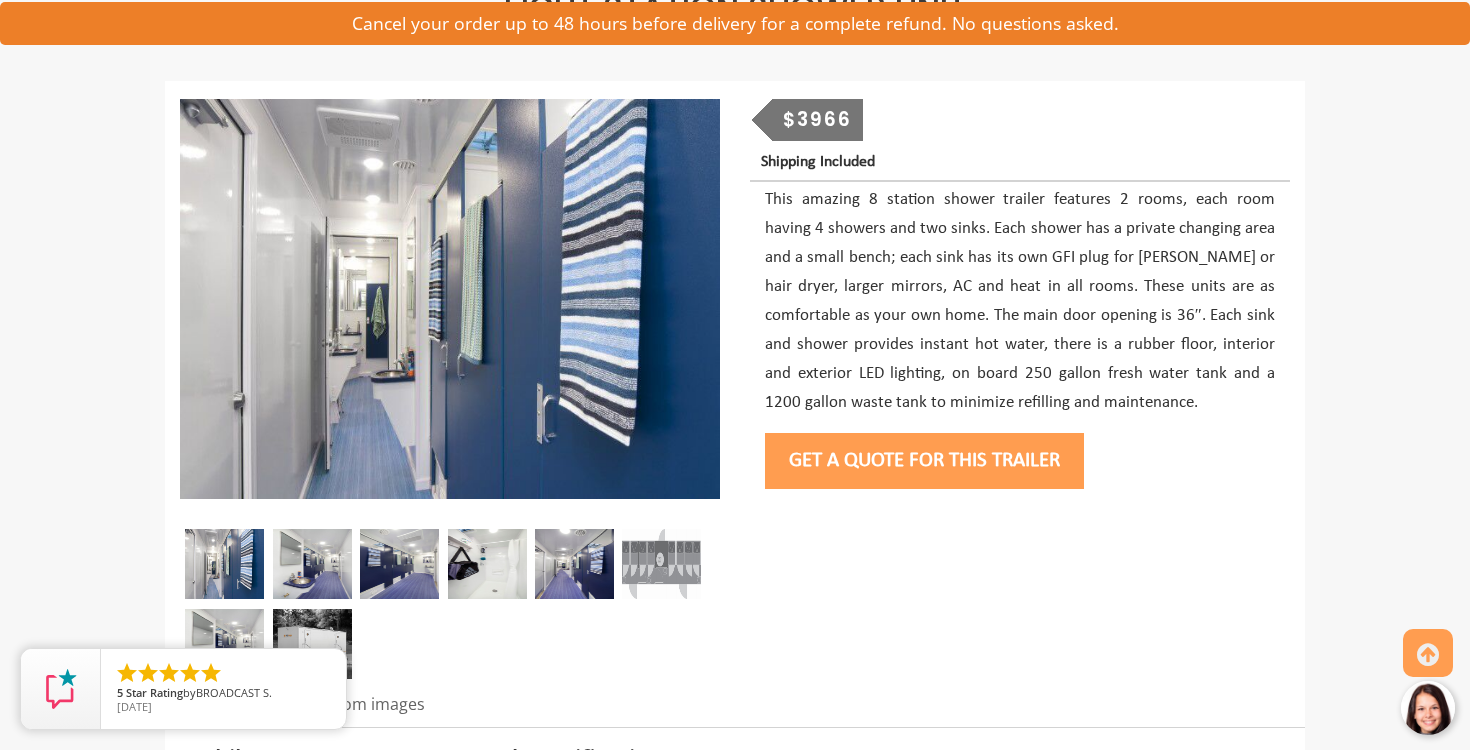 click at bounding box center (312, 564) 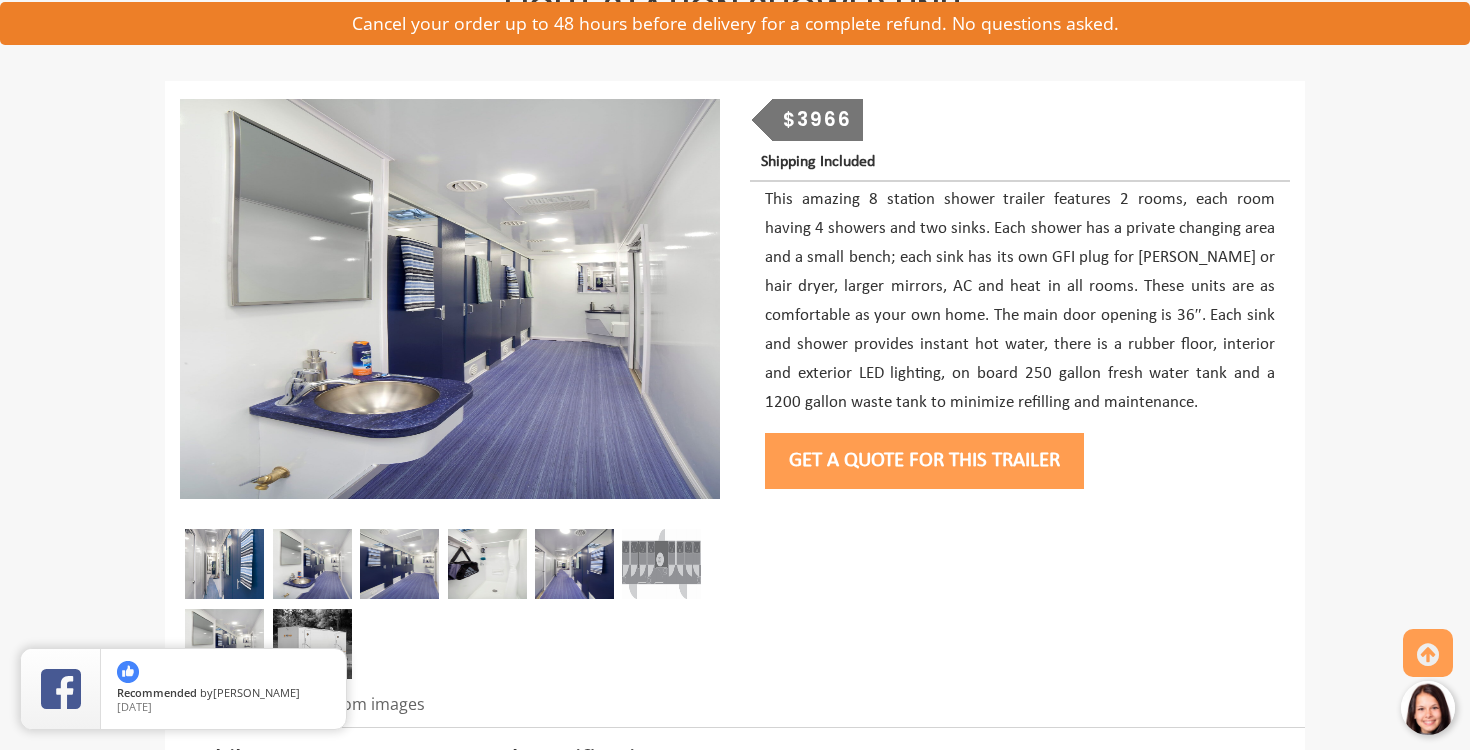 click at bounding box center (399, 564) 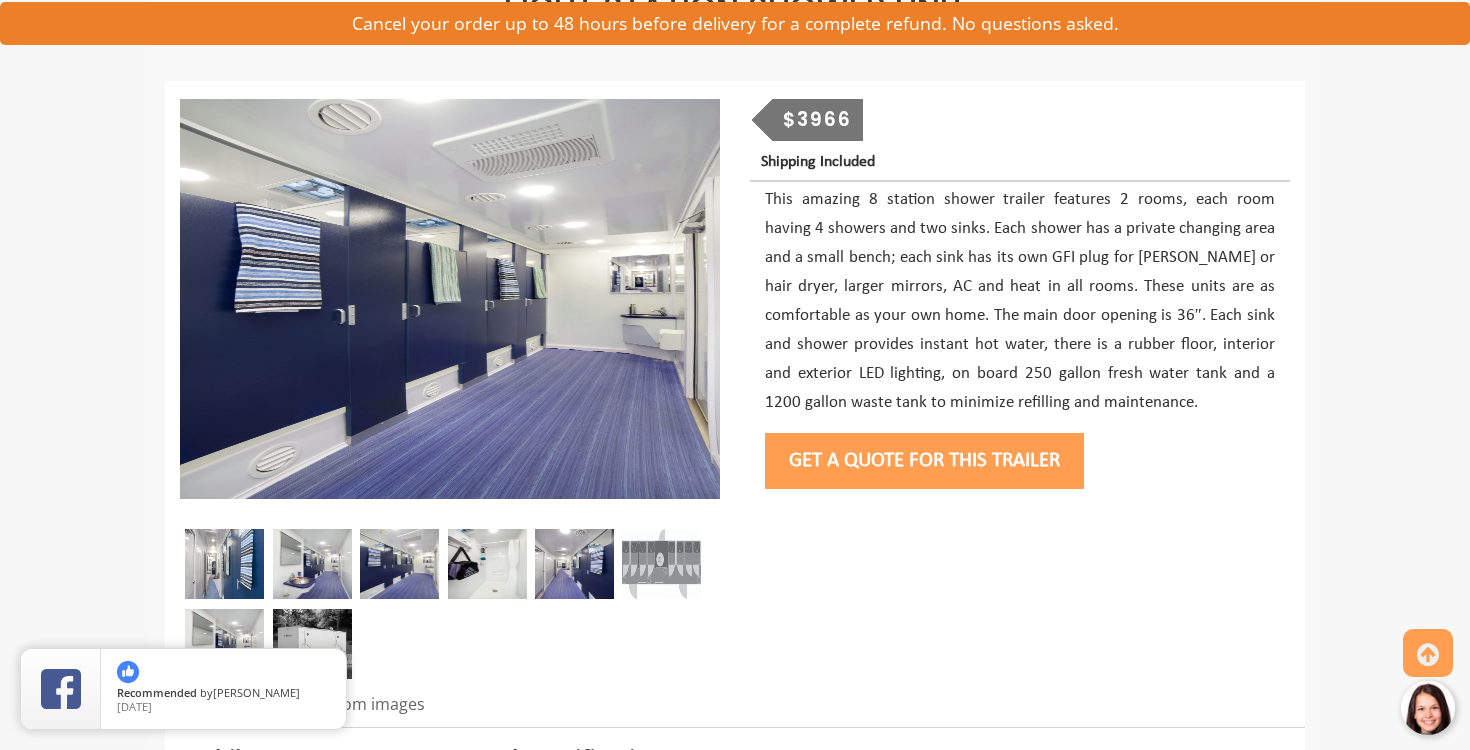 click at bounding box center [487, 564] 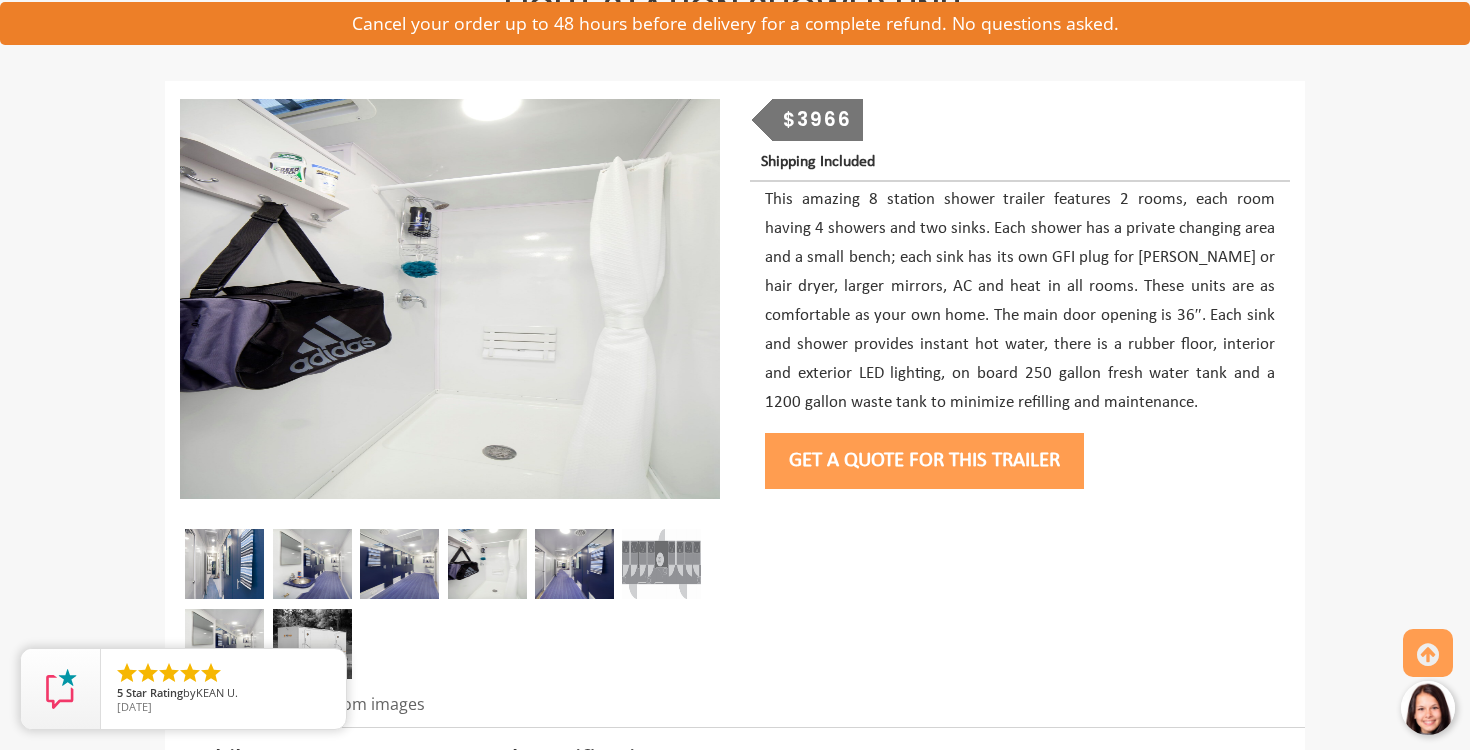 click at bounding box center (574, 564) 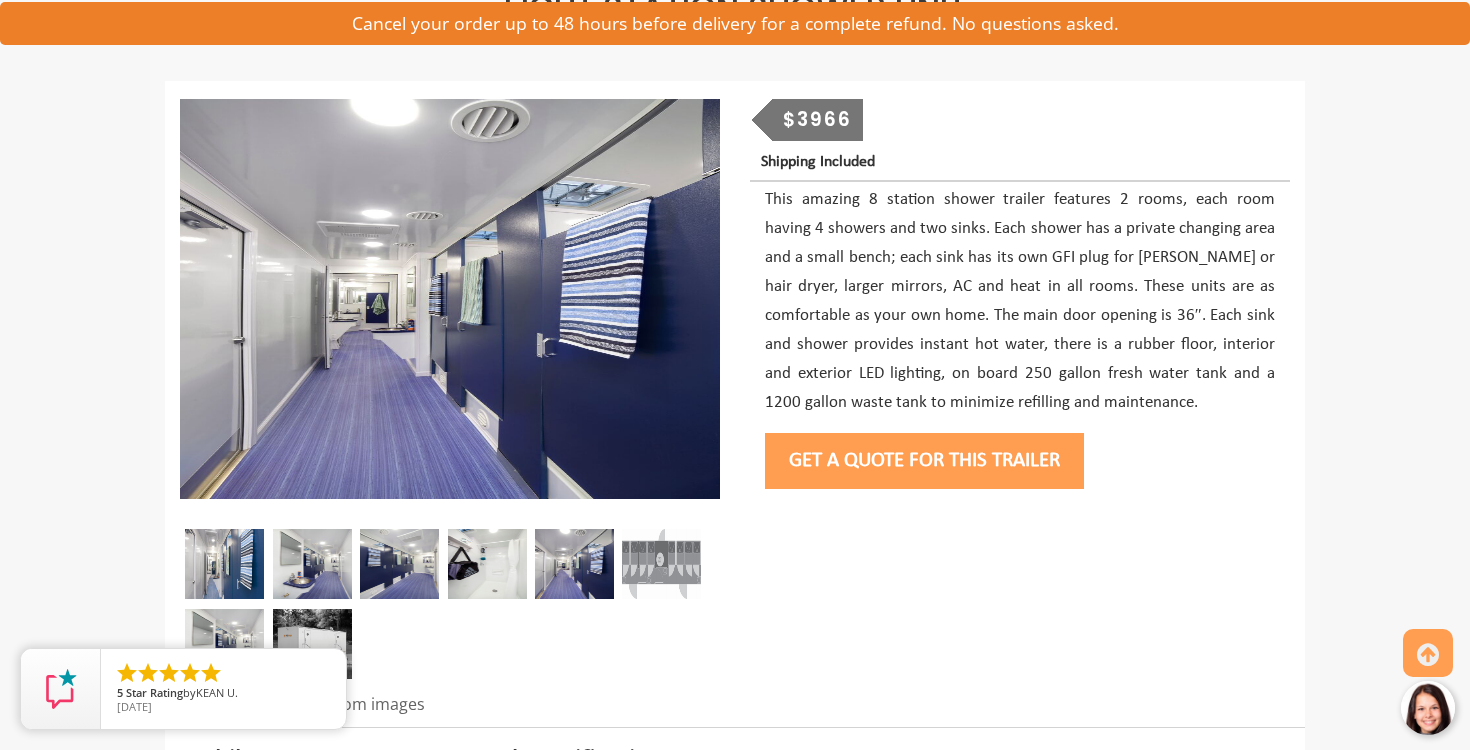 click at bounding box center (661, 564) 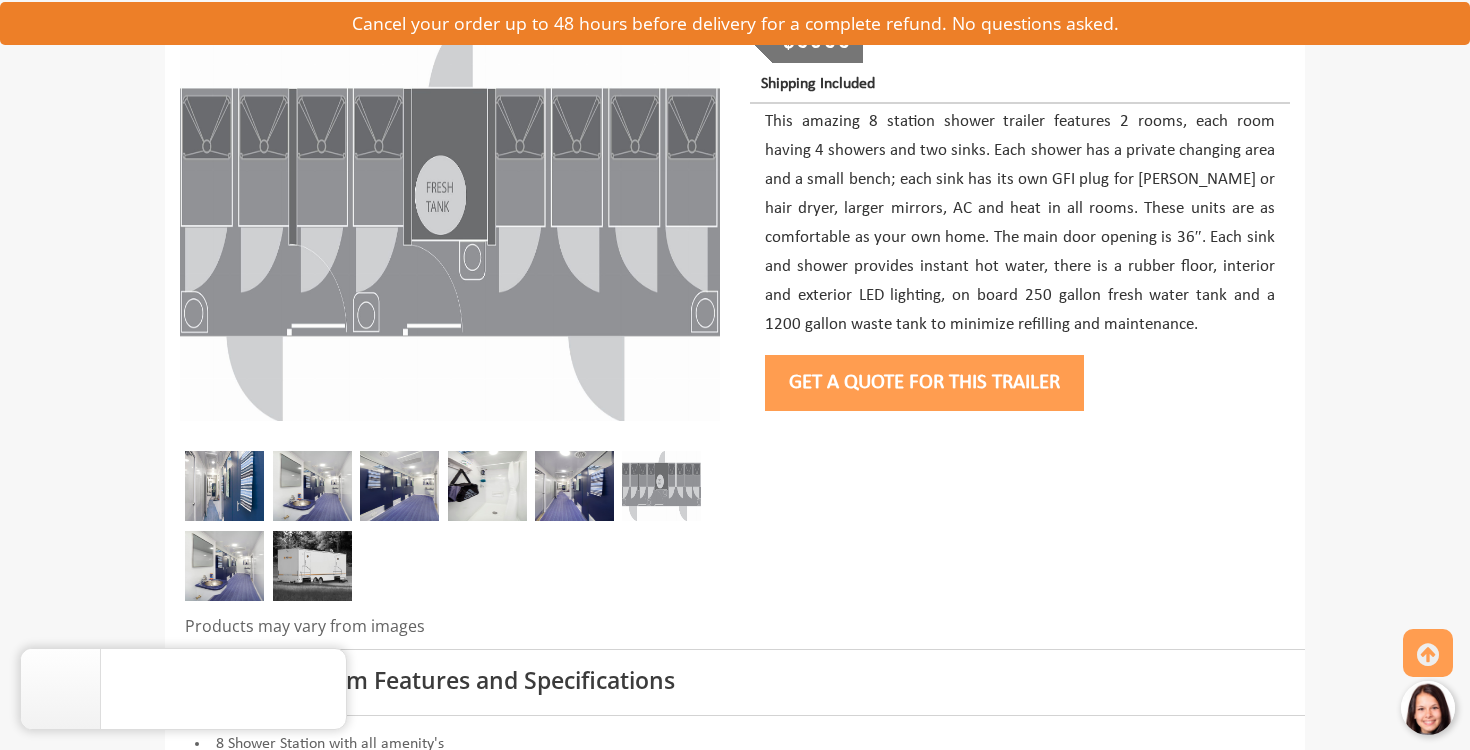 scroll, scrollTop: 277, scrollLeft: 0, axis: vertical 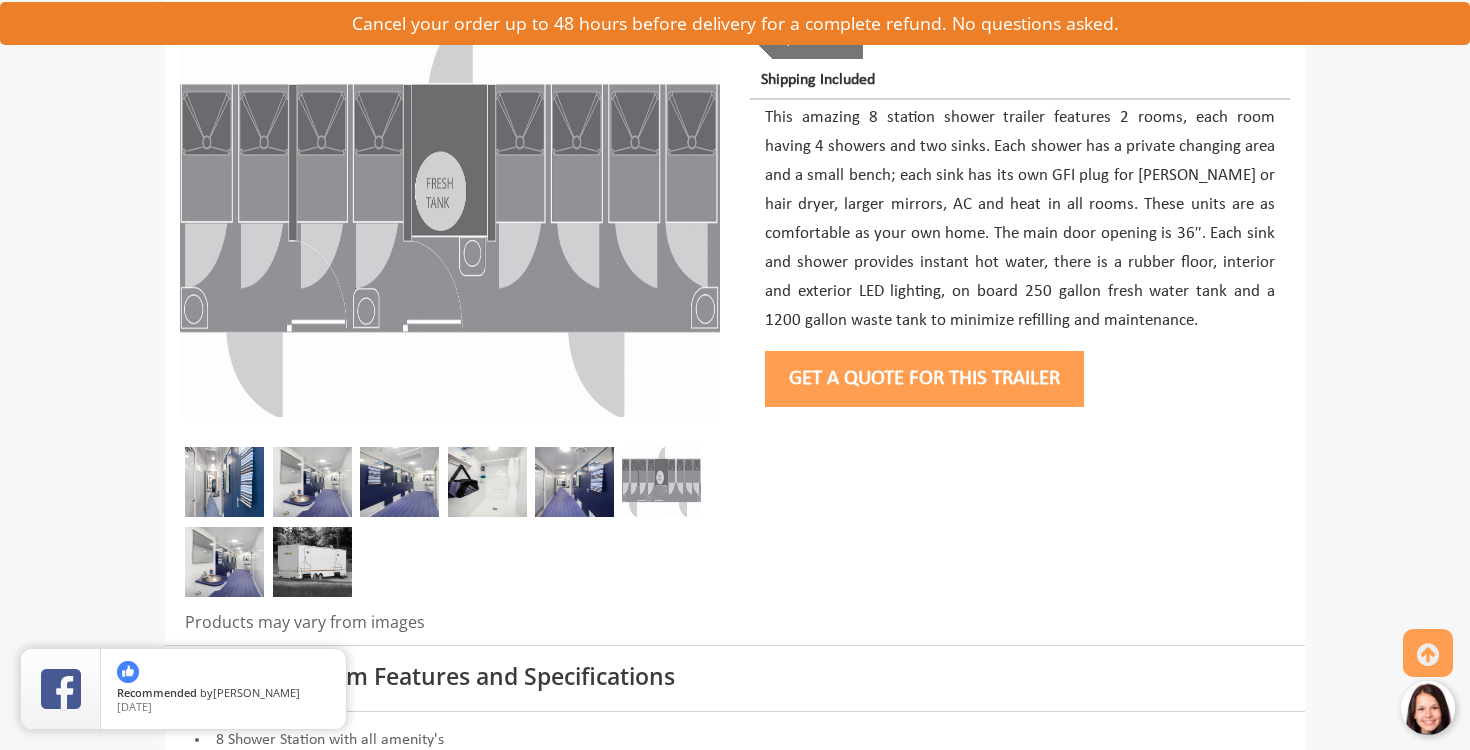 click at bounding box center [224, 562] 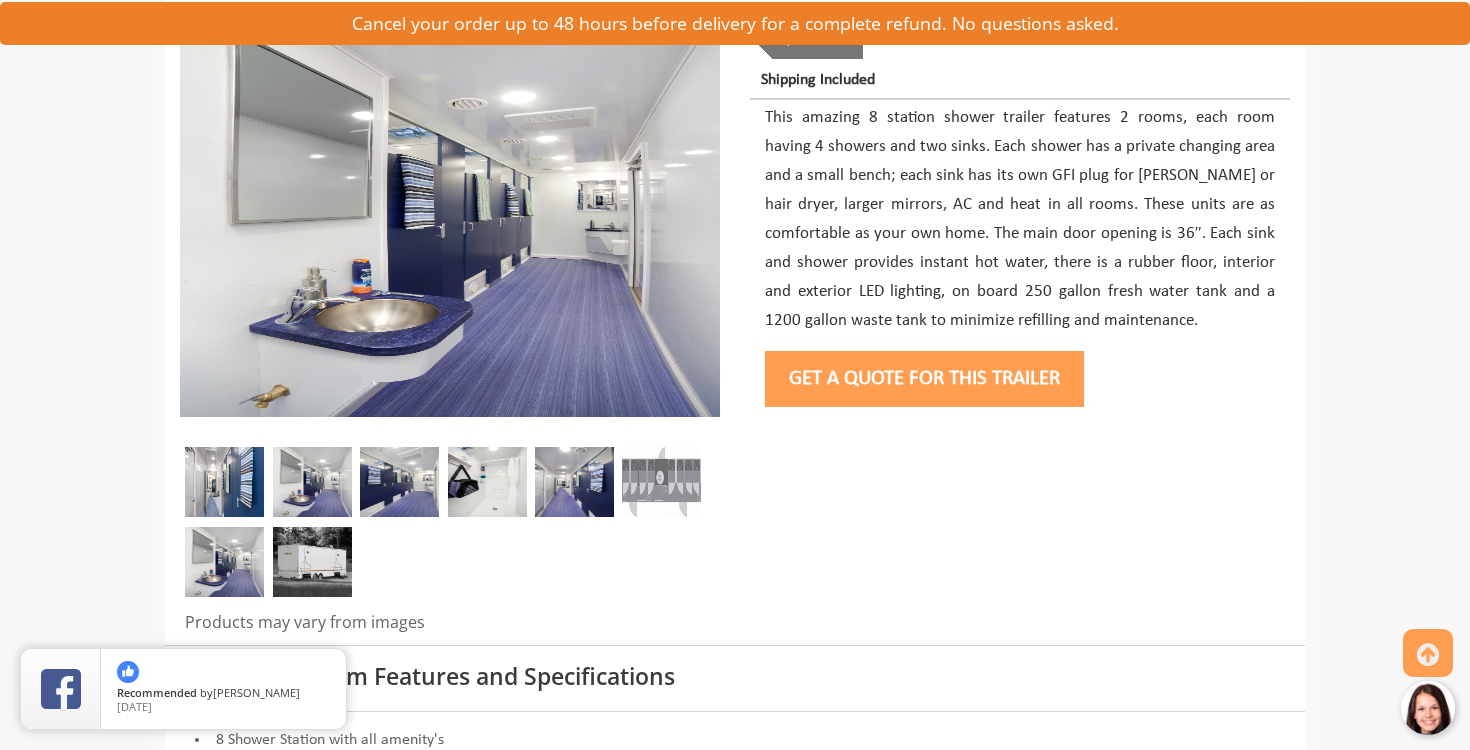 click at bounding box center [312, 562] 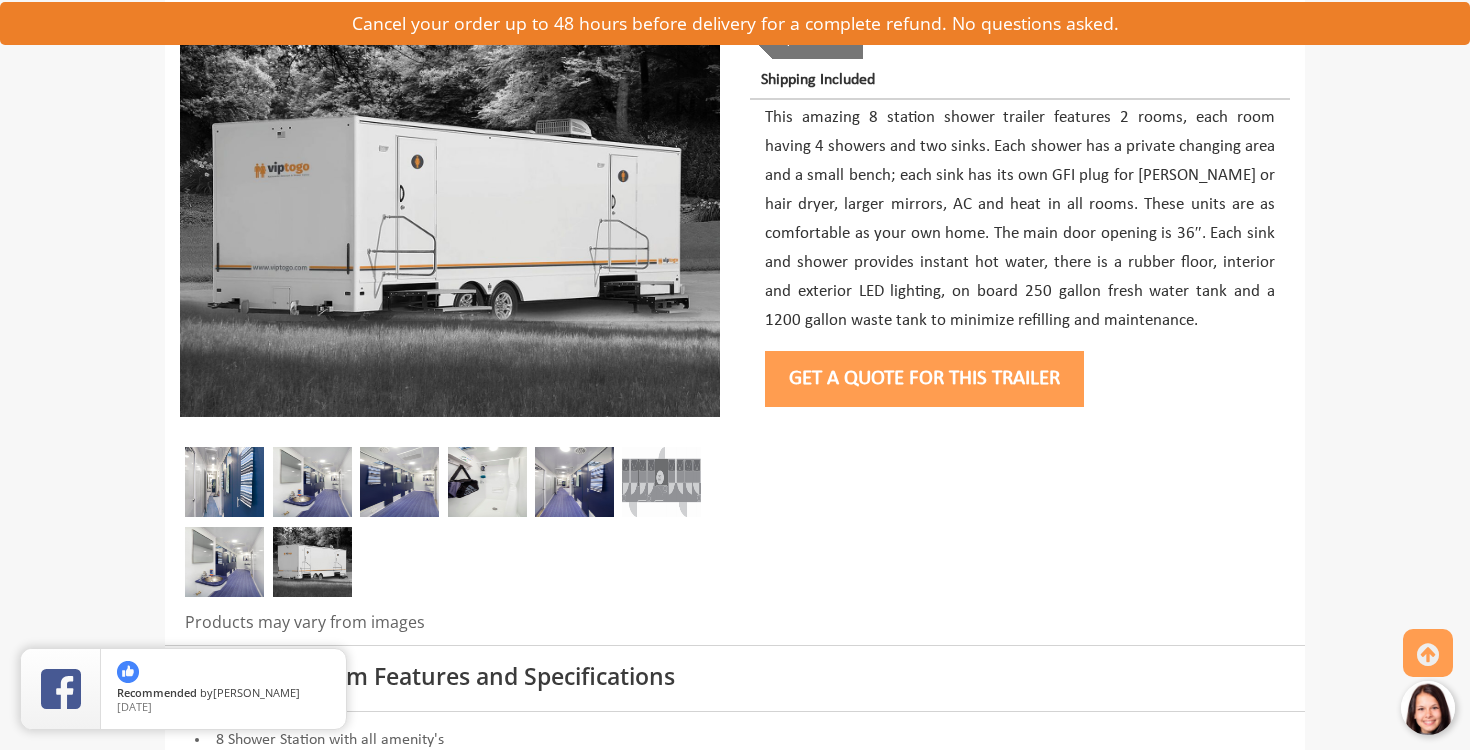 click on "Get a Quote for this Trailer" at bounding box center (924, 379) 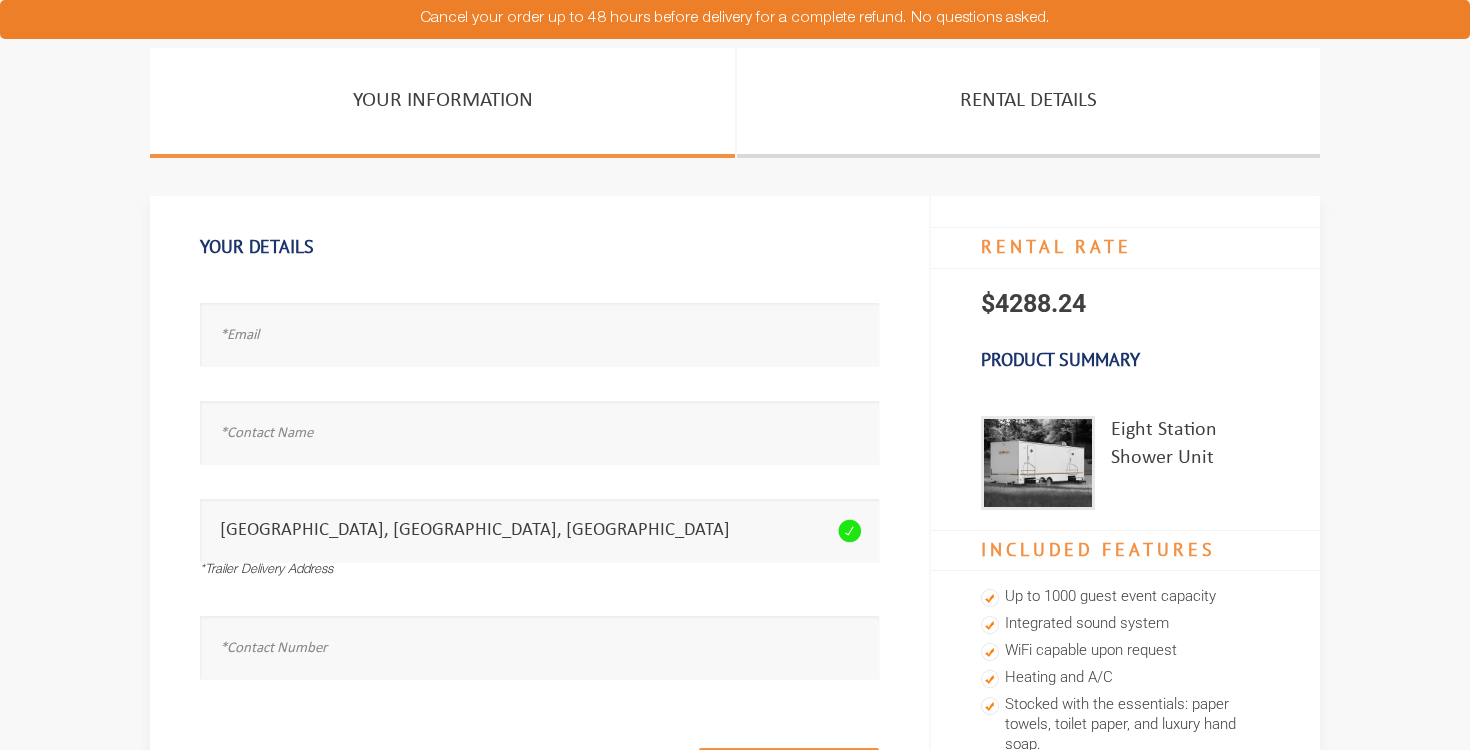 scroll, scrollTop: 0, scrollLeft: 0, axis: both 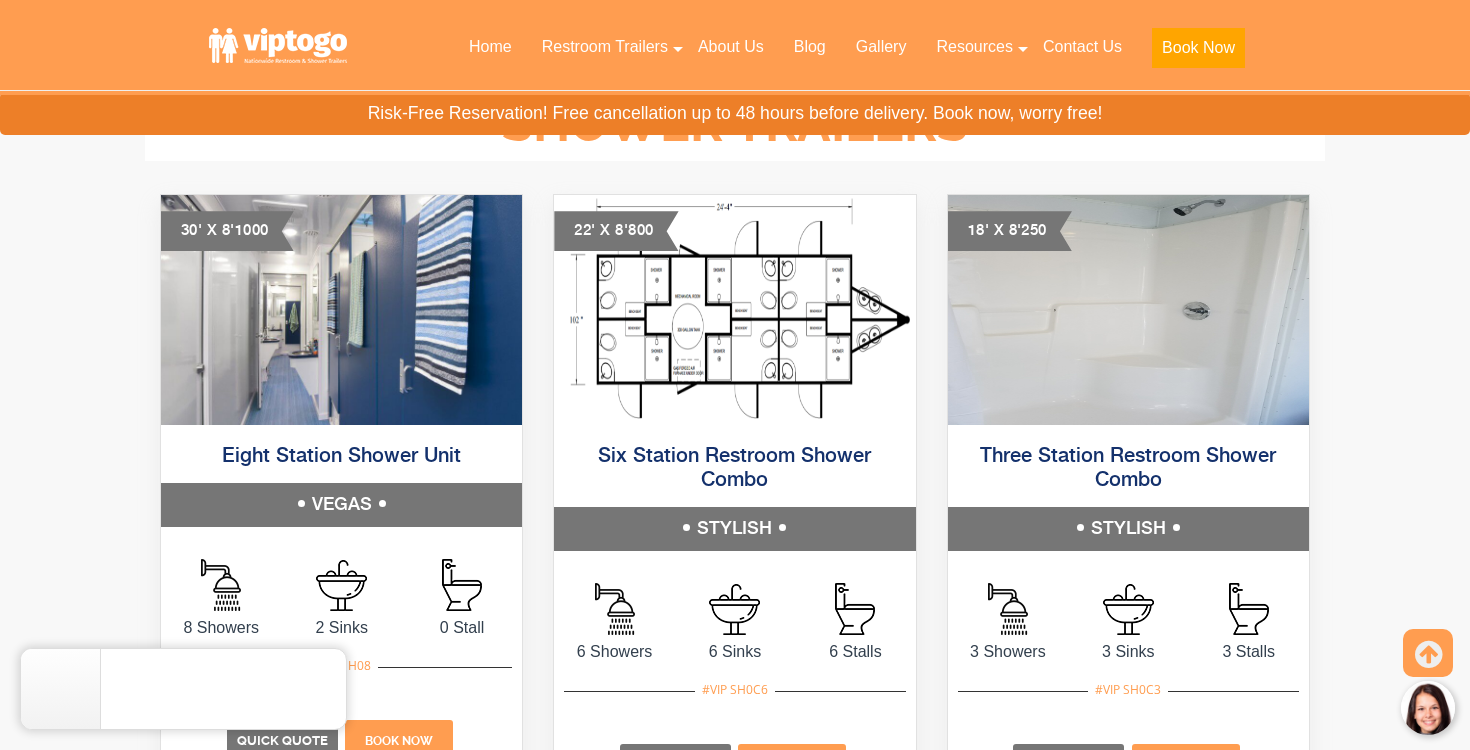 click at bounding box center (734, 310) 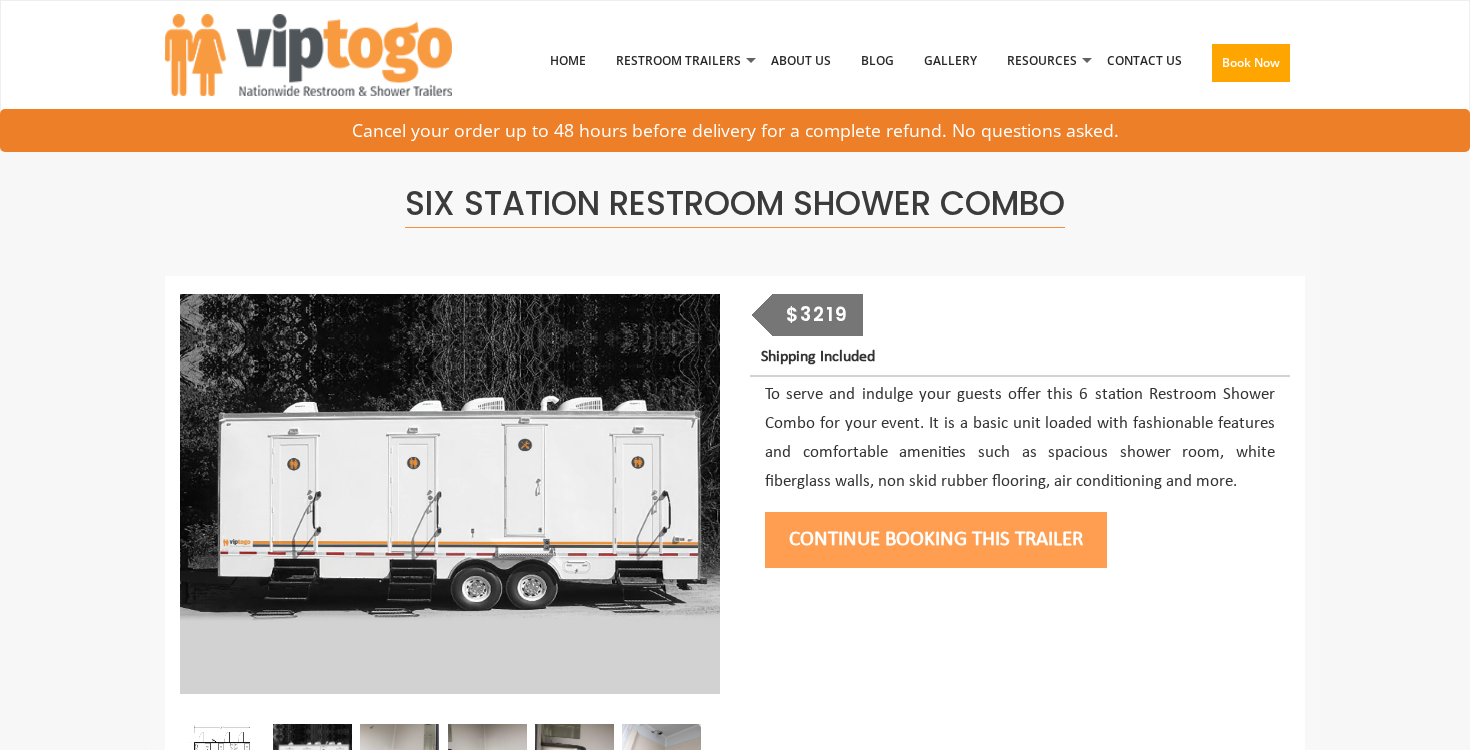 scroll, scrollTop: 0, scrollLeft: 0, axis: both 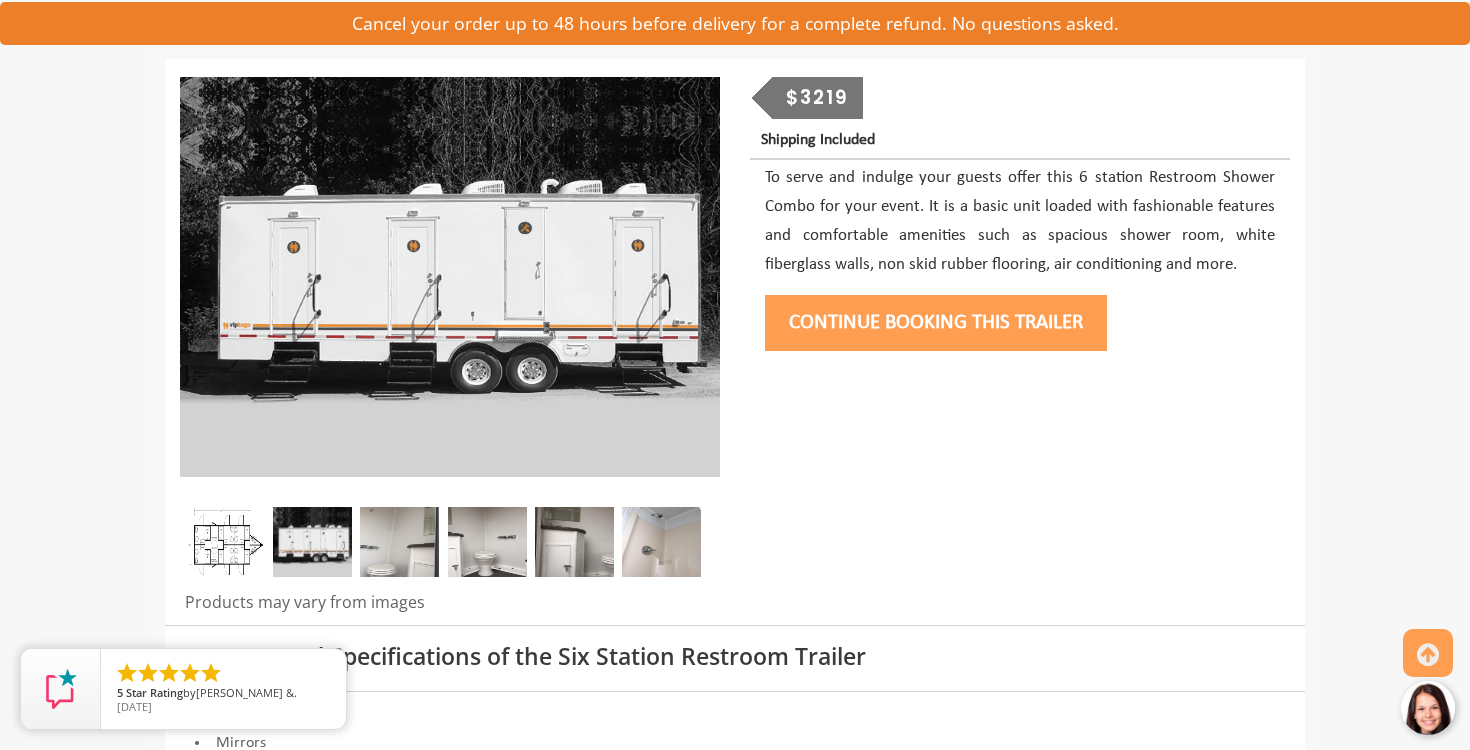 click at bounding box center (312, 542) 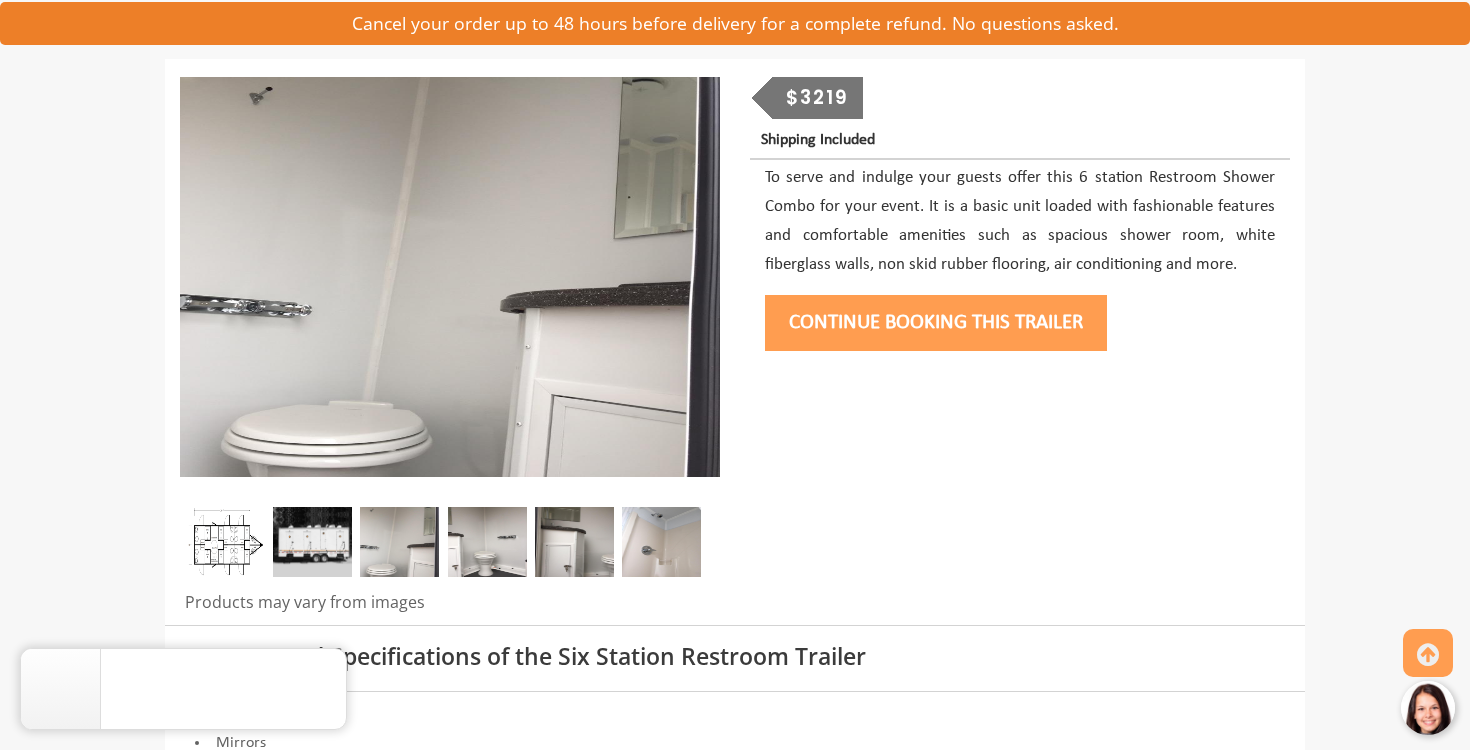 click at bounding box center (224, 542) 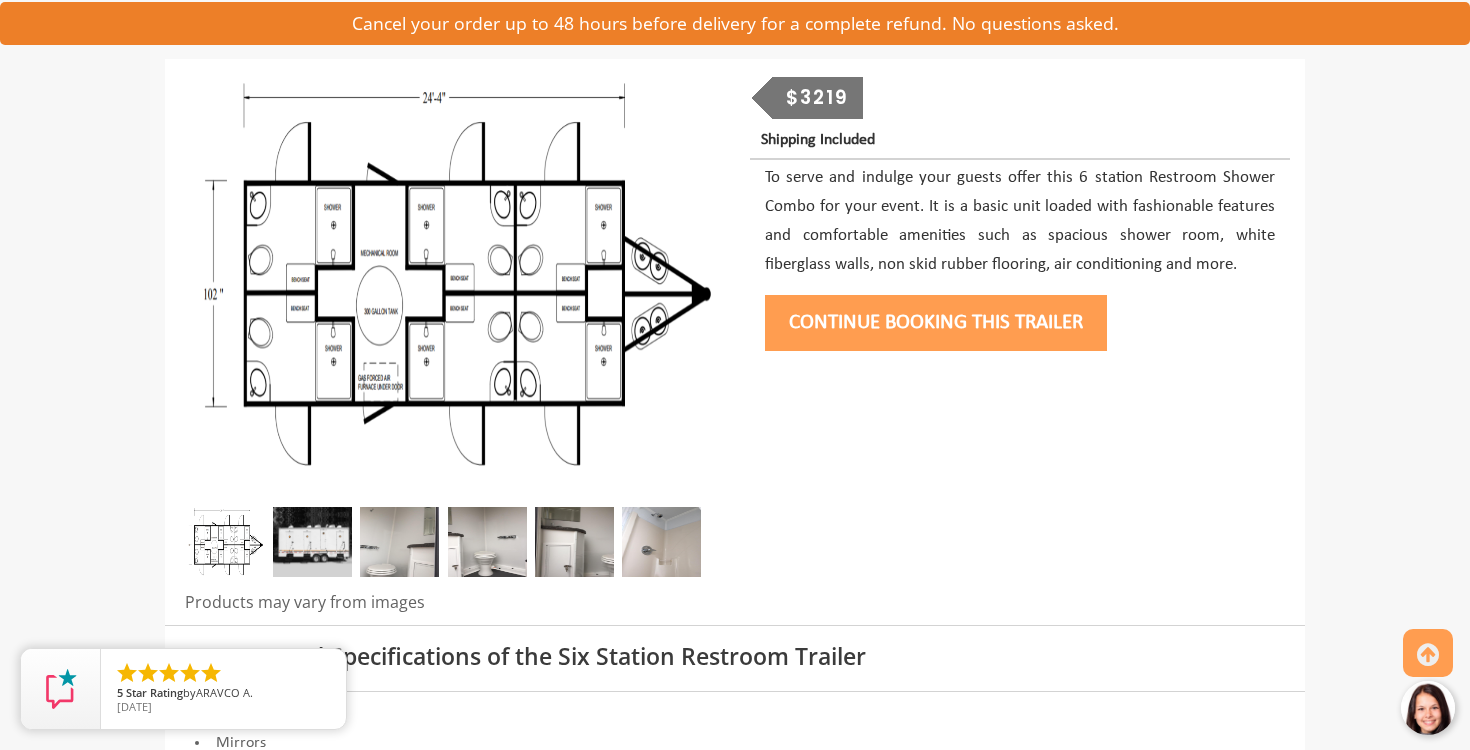 click at bounding box center (450, 277) 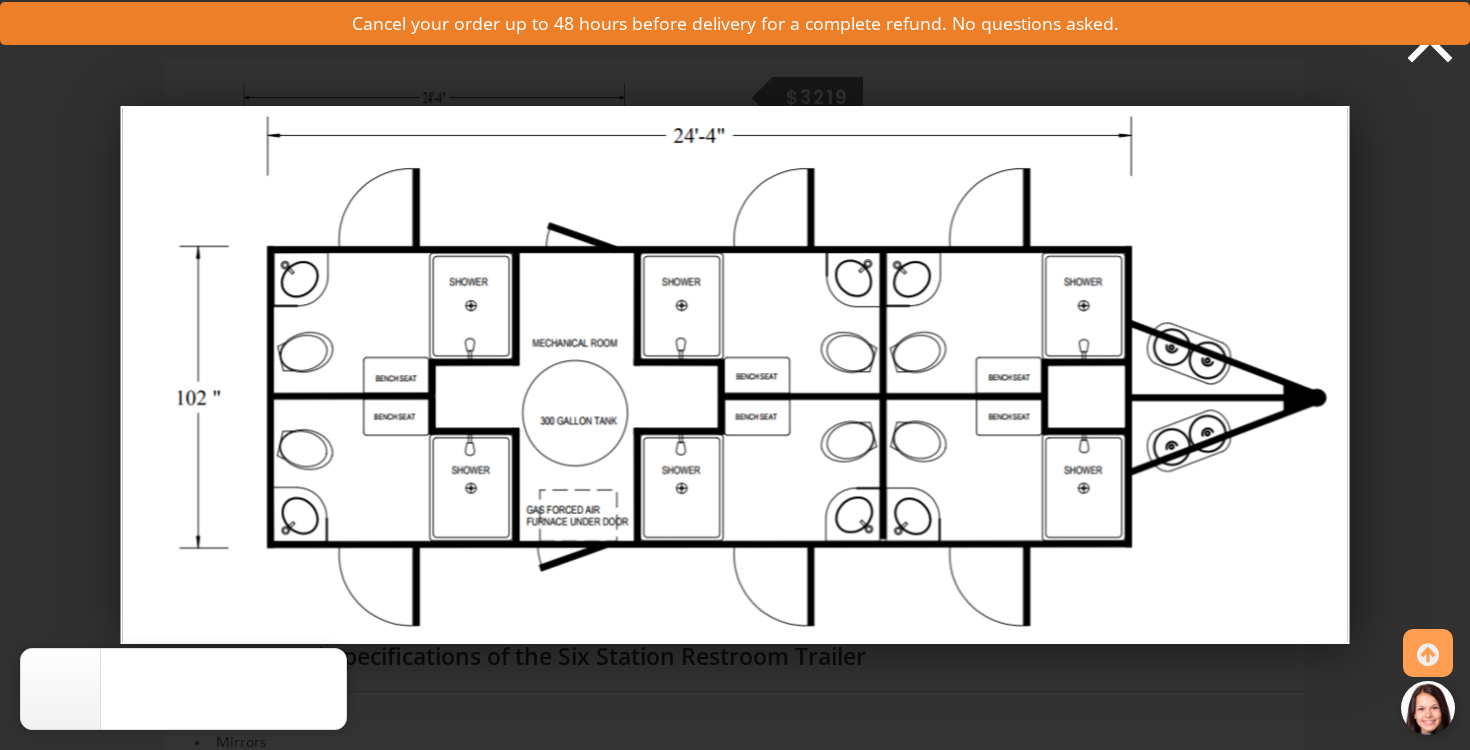 click 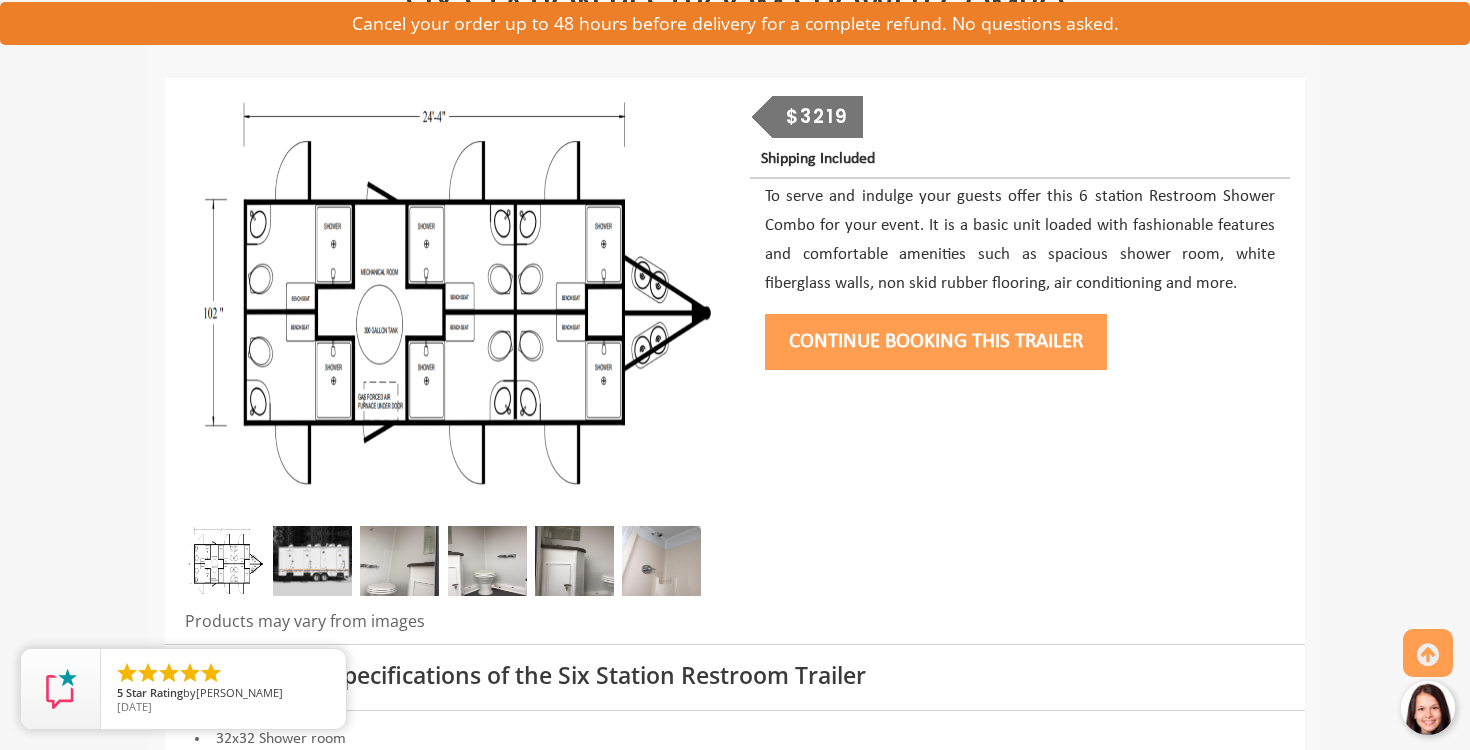 scroll, scrollTop: 189, scrollLeft: 0, axis: vertical 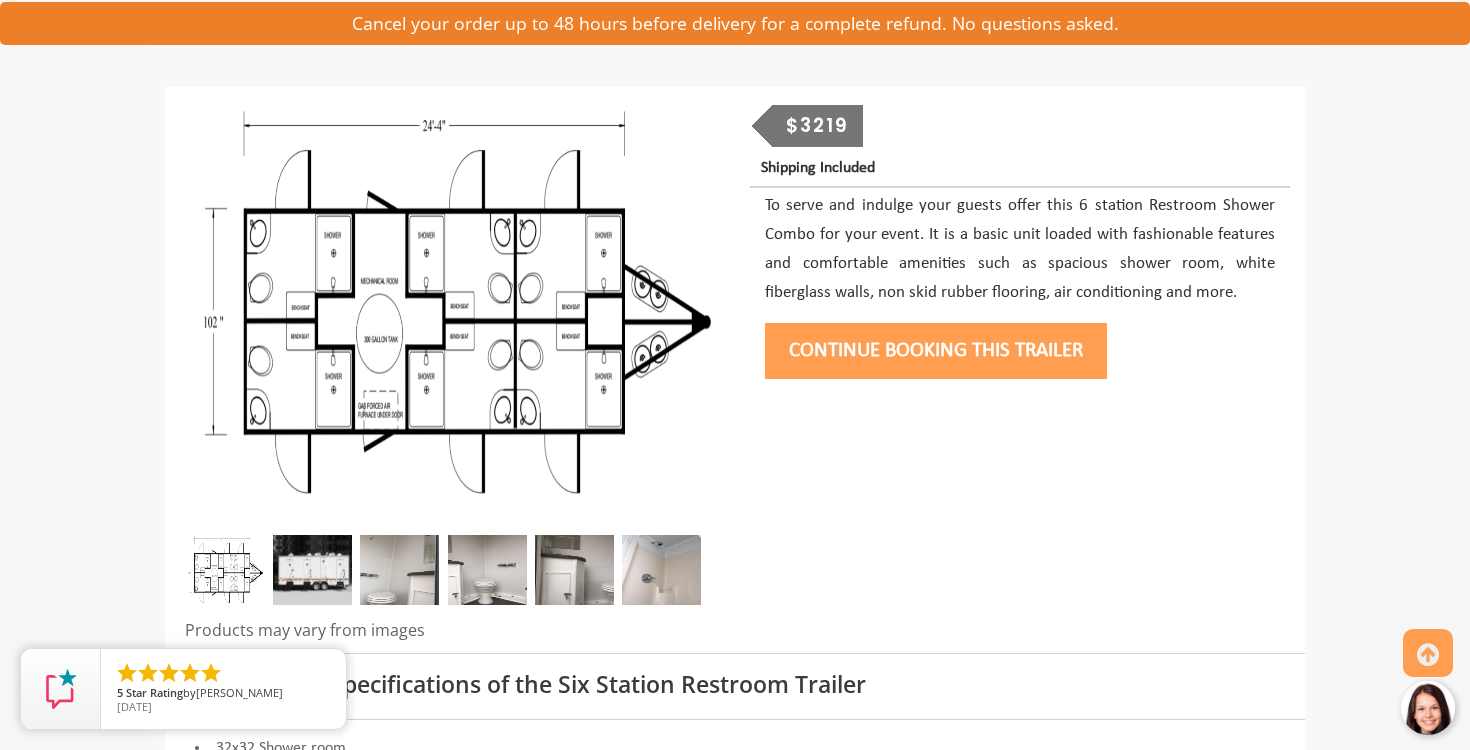 click on "Continue Booking this trailer" at bounding box center (936, 351) 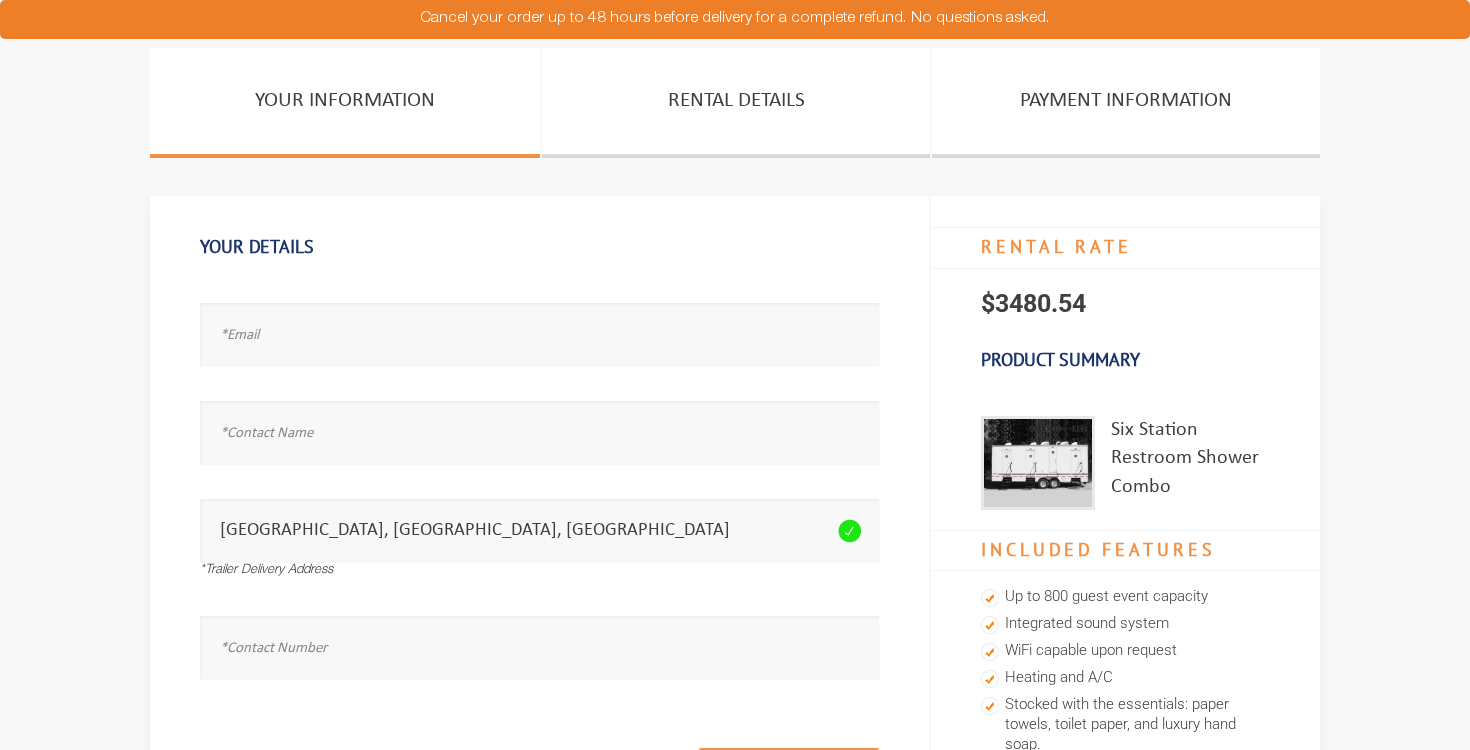 scroll, scrollTop: 0, scrollLeft: 0, axis: both 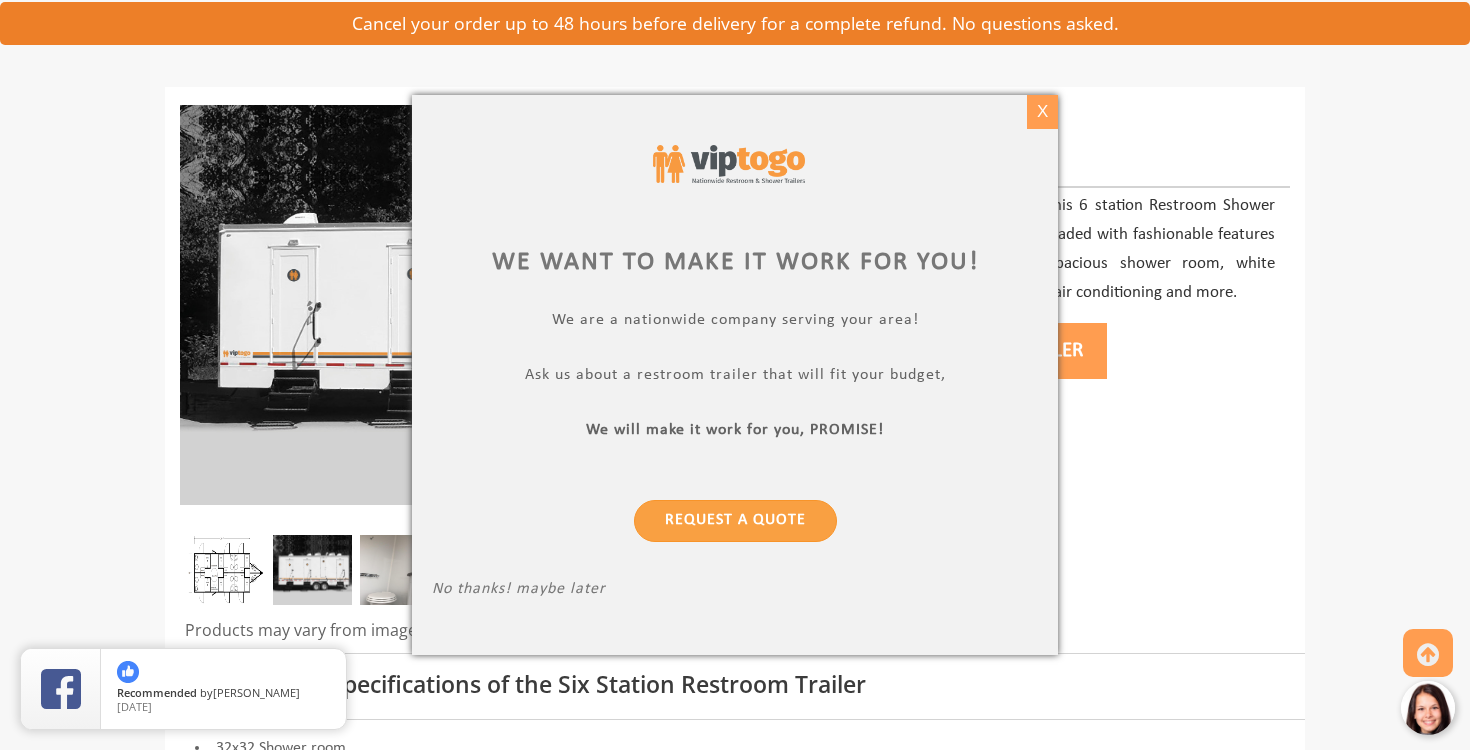 click on "X" at bounding box center (1042, 112) 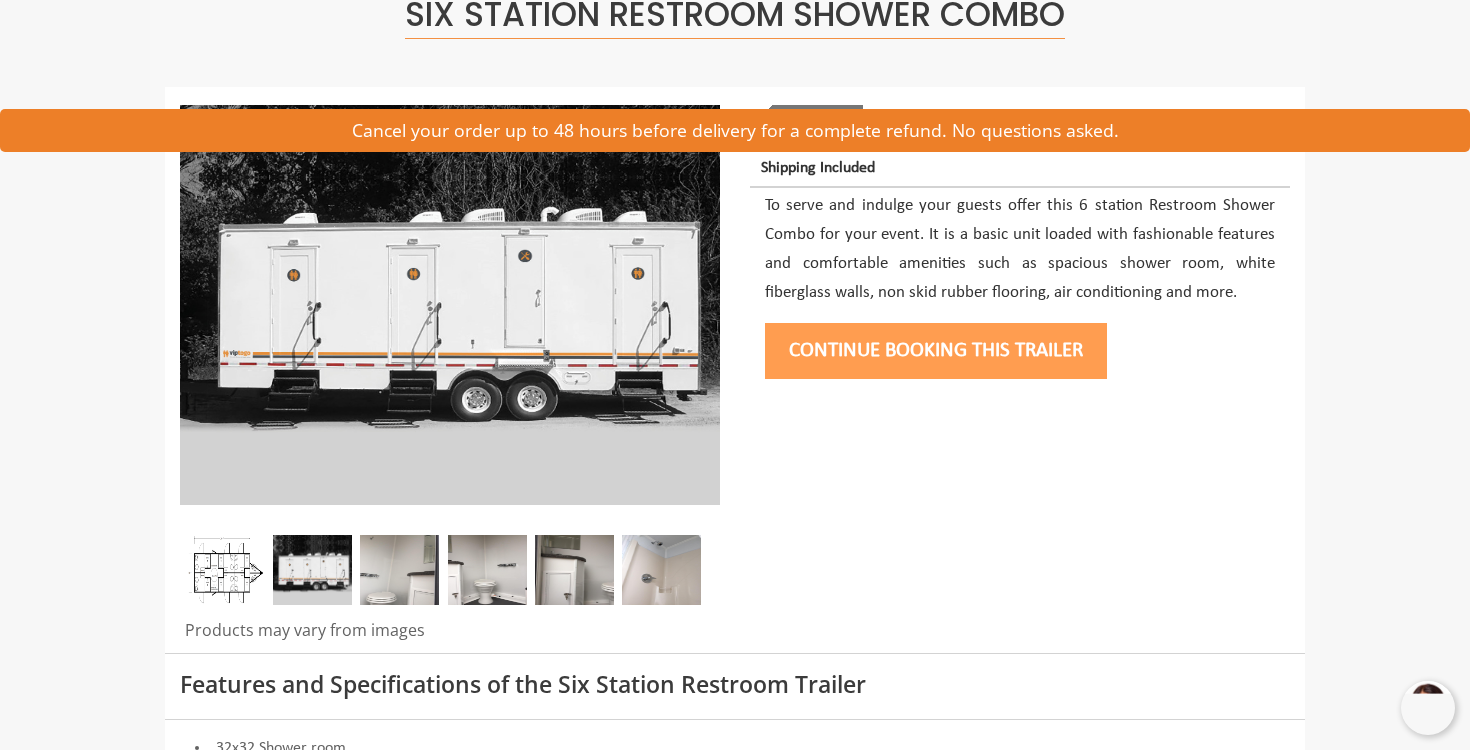 scroll, scrollTop: 0, scrollLeft: 0, axis: both 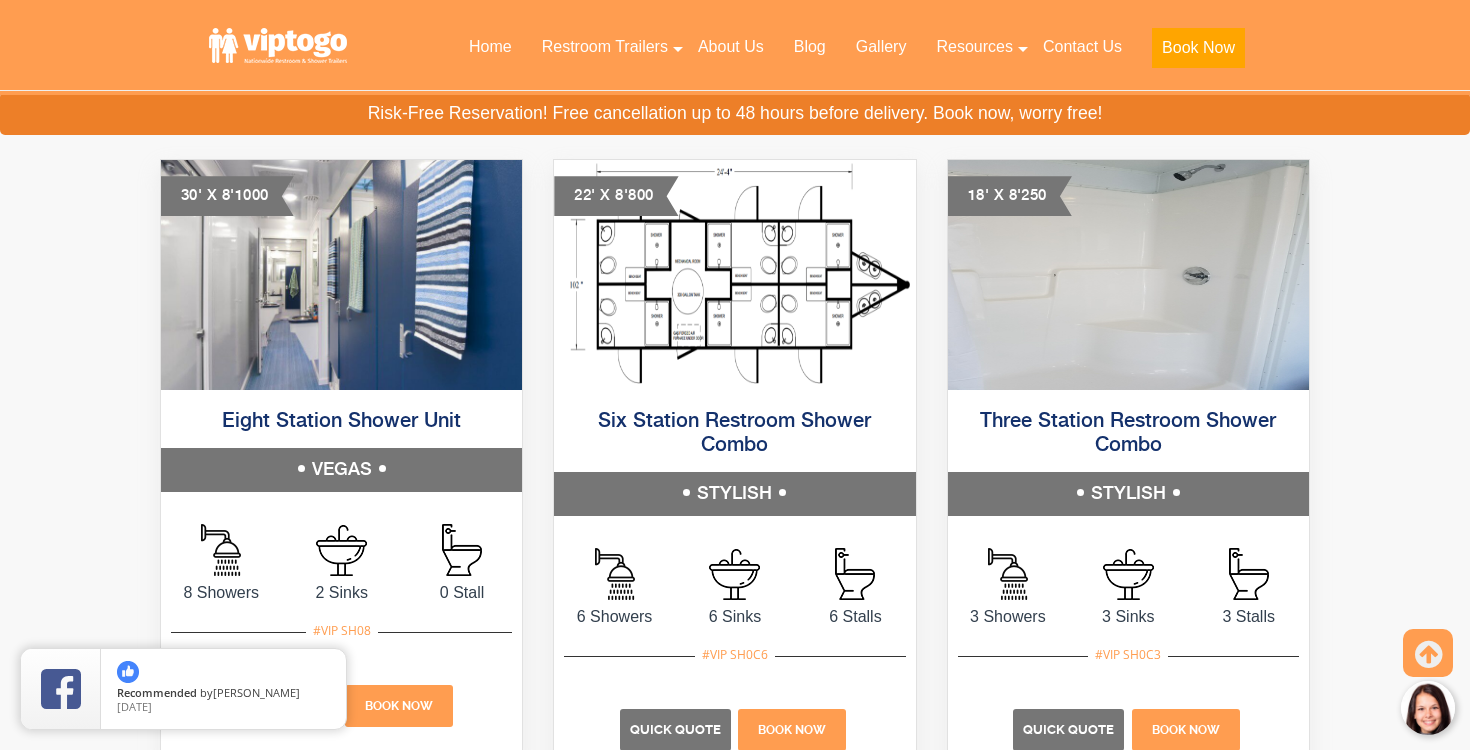 click at bounding box center [1128, 275] 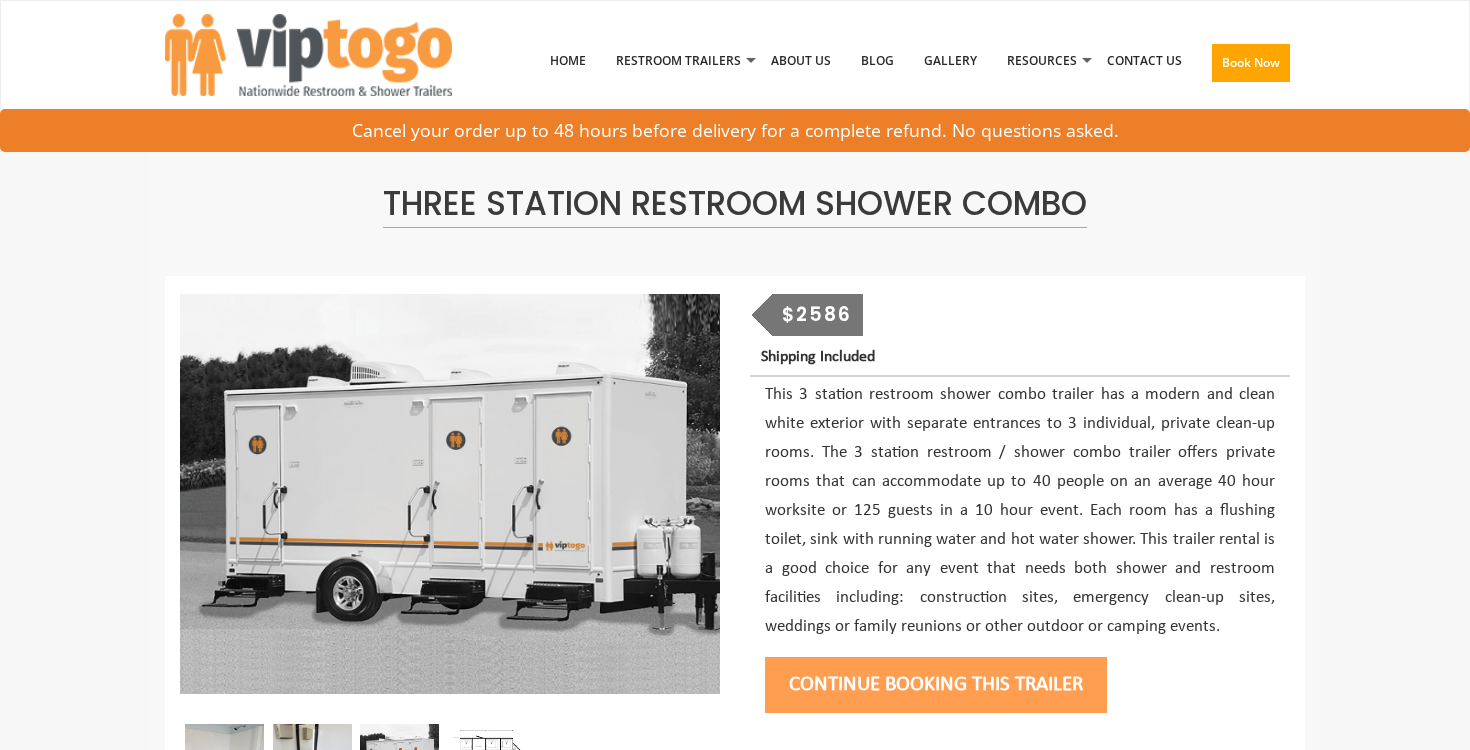 scroll, scrollTop: 0, scrollLeft: 0, axis: both 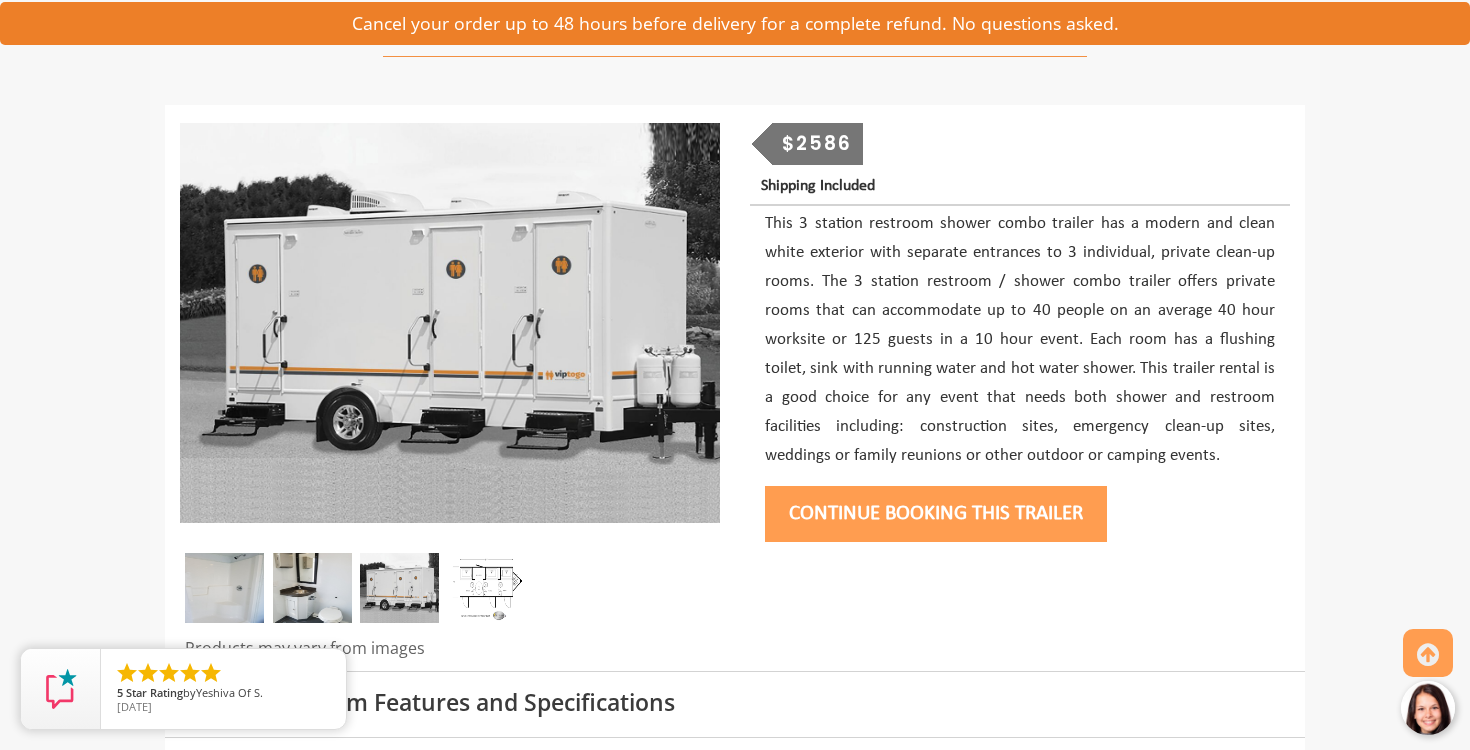 click at bounding box center (487, 588) 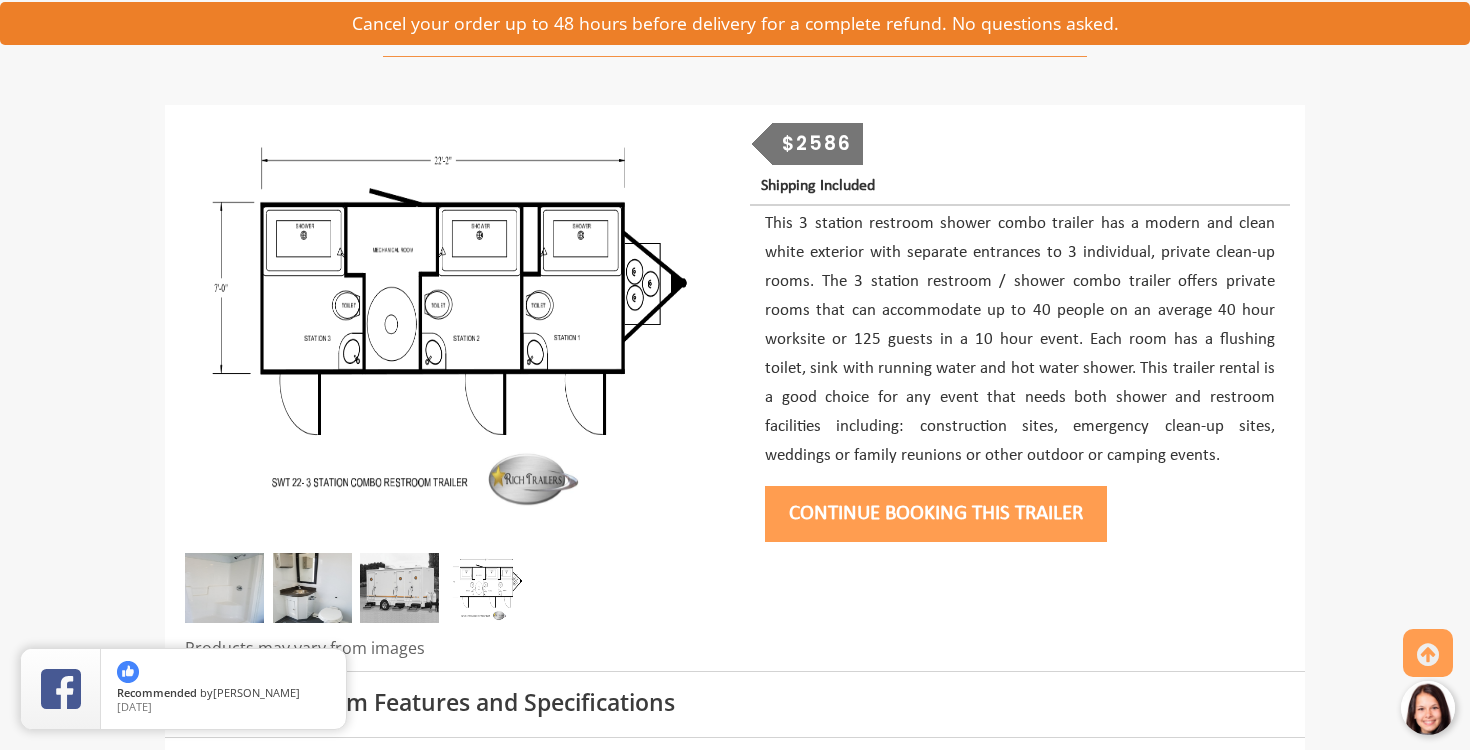 scroll, scrollTop: 0, scrollLeft: 0, axis: both 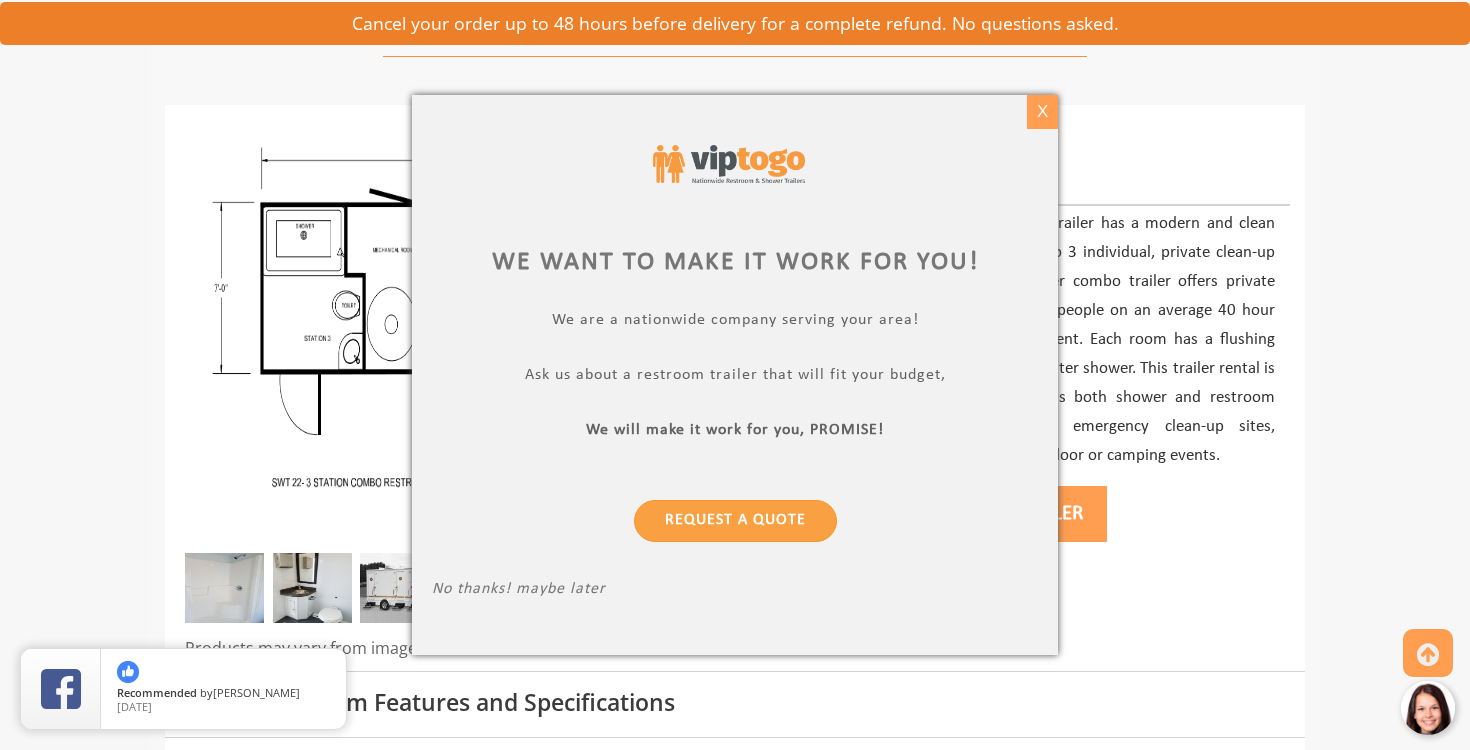 click on "X" at bounding box center [1042, 112] 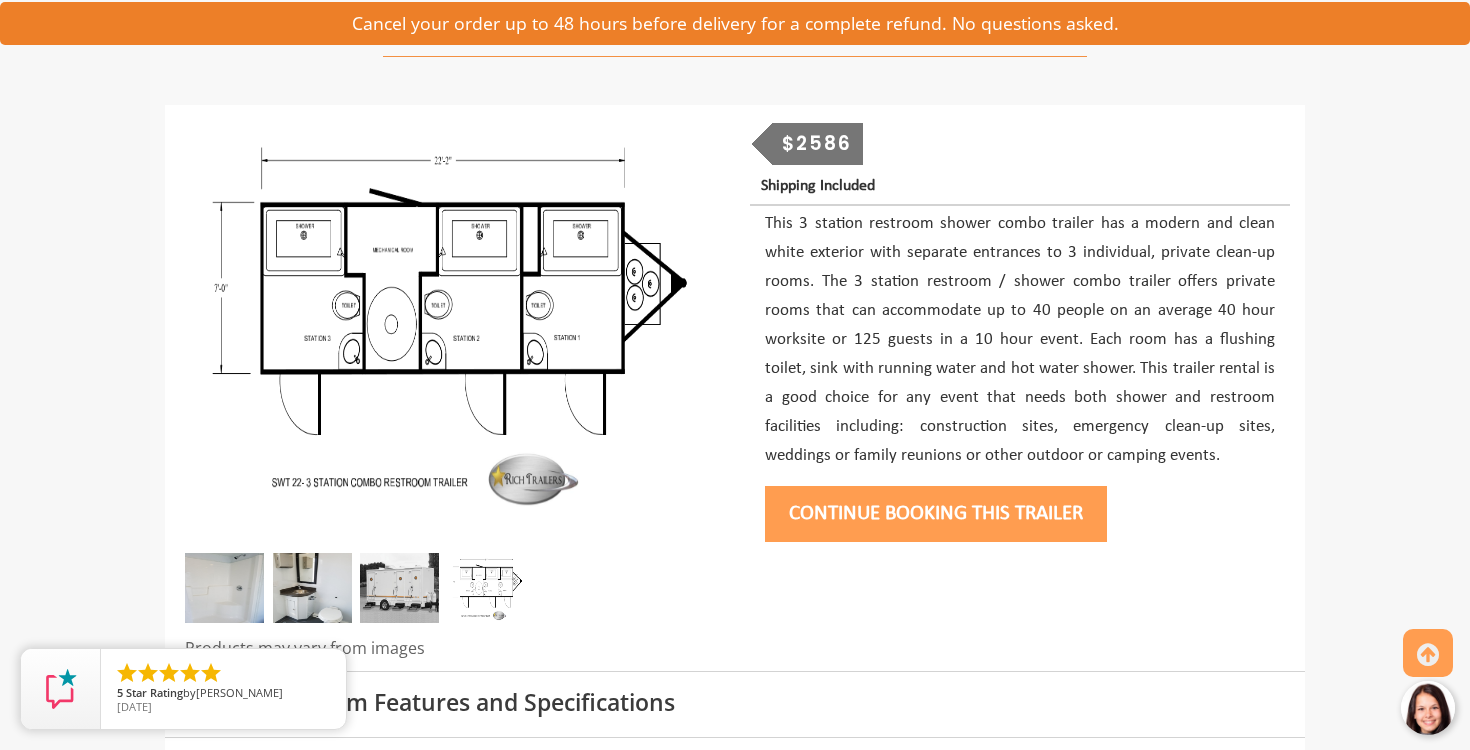 click at bounding box center [312, 588] 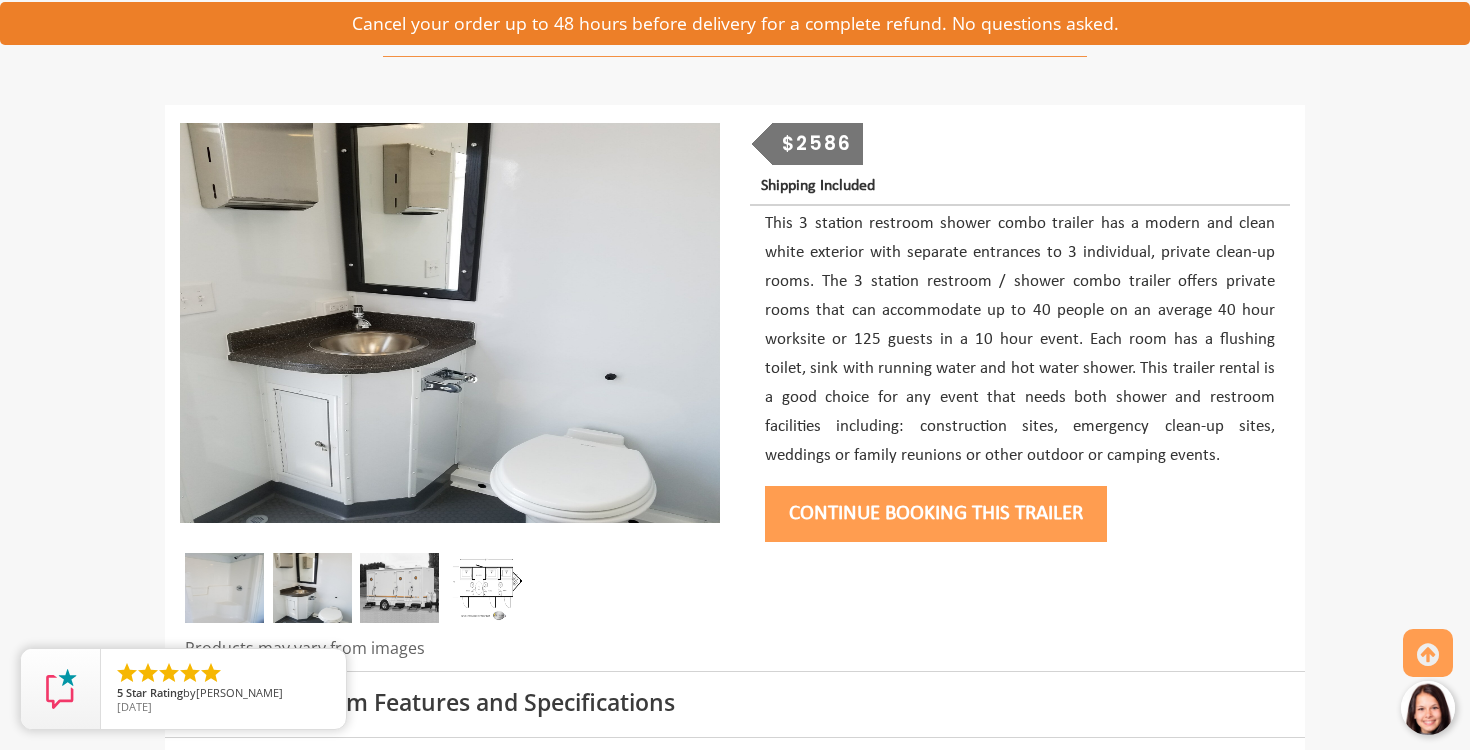 click at bounding box center (224, 588) 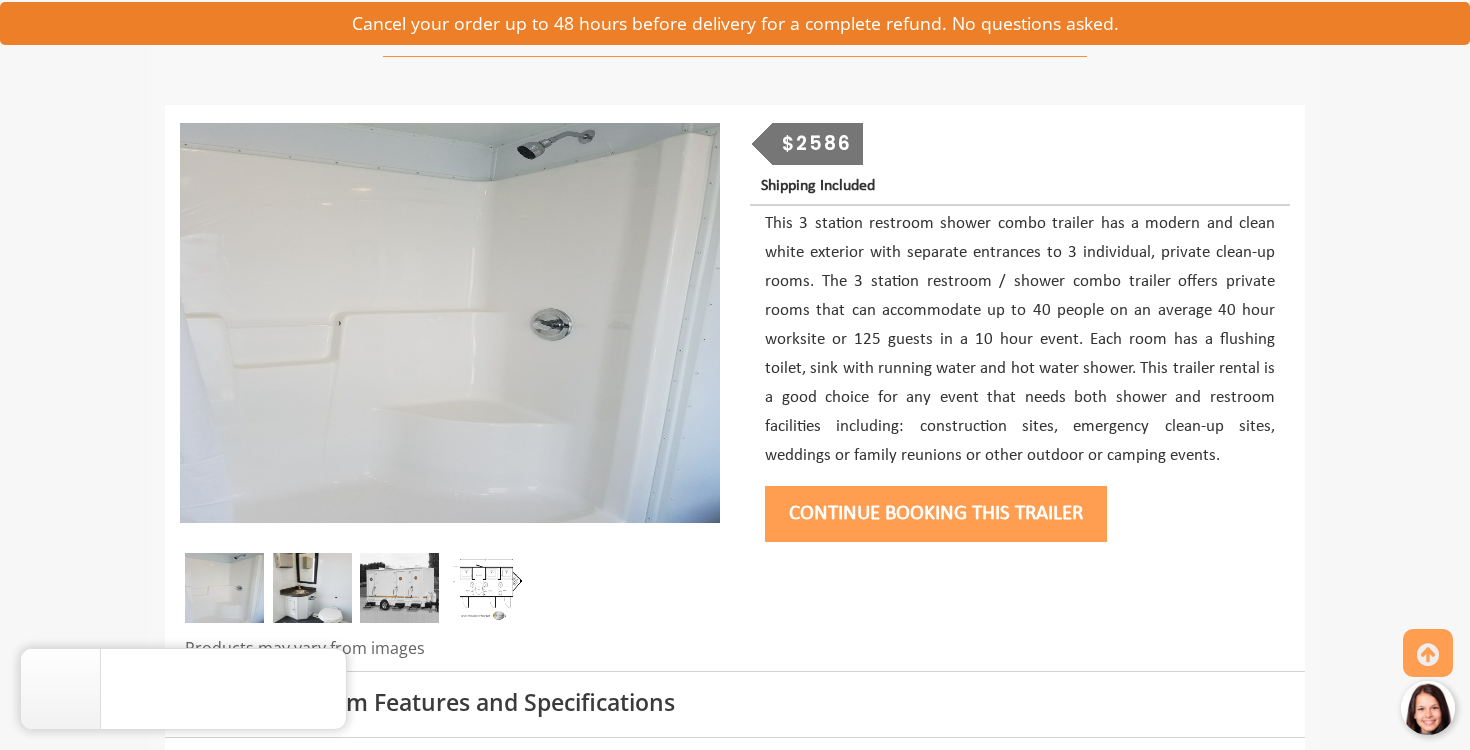 click on "Continue Booking this trailer" at bounding box center (936, 514) 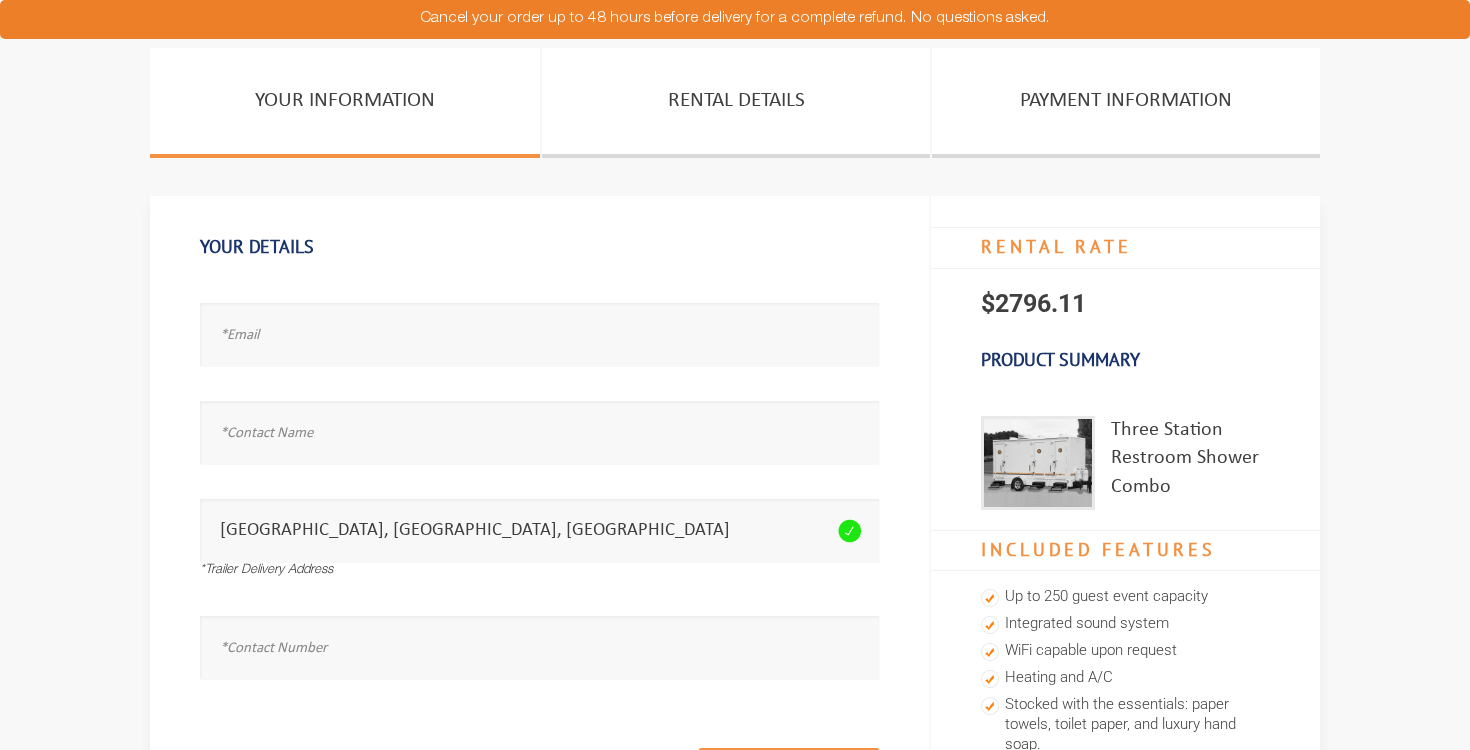 scroll, scrollTop: 0, scrollLeft: 0, axis: both 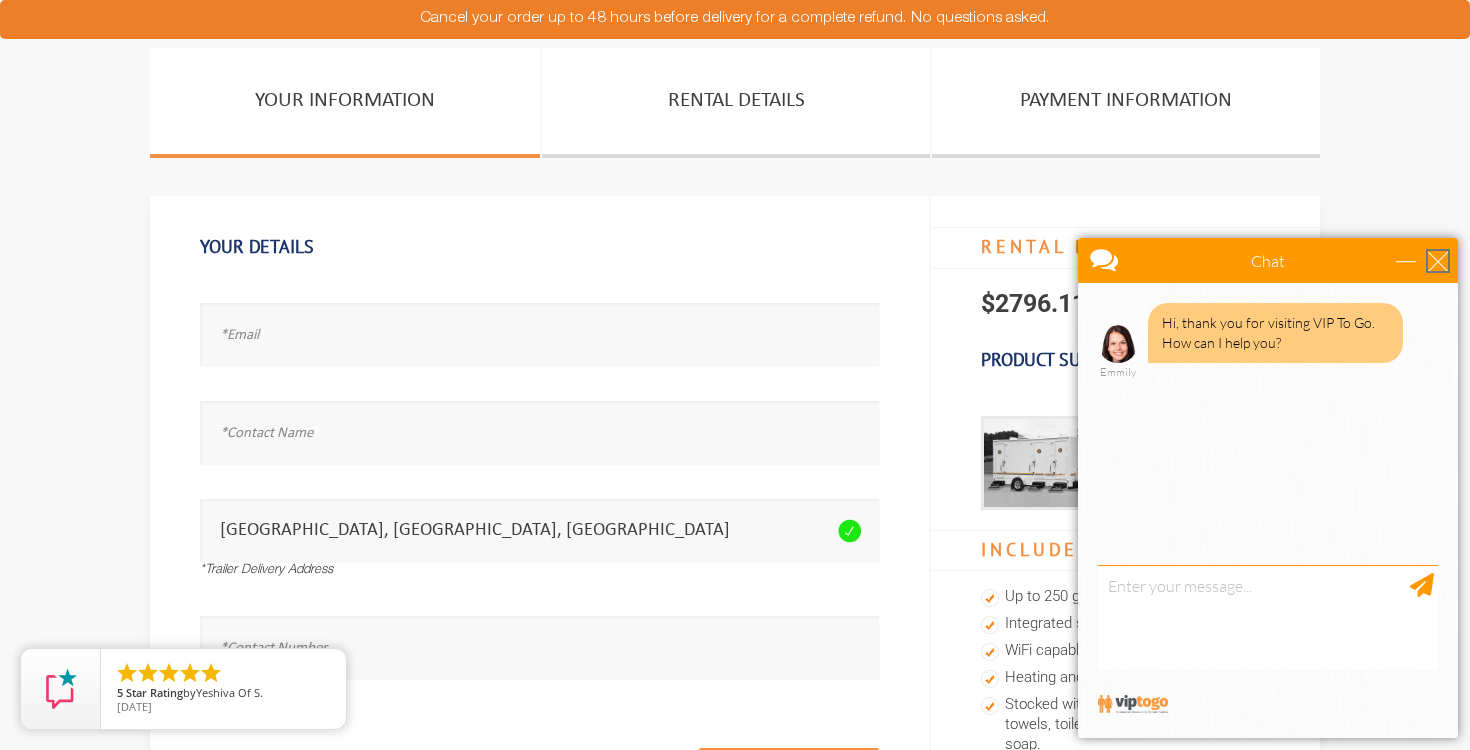 click at bounding box center (1438, 261) 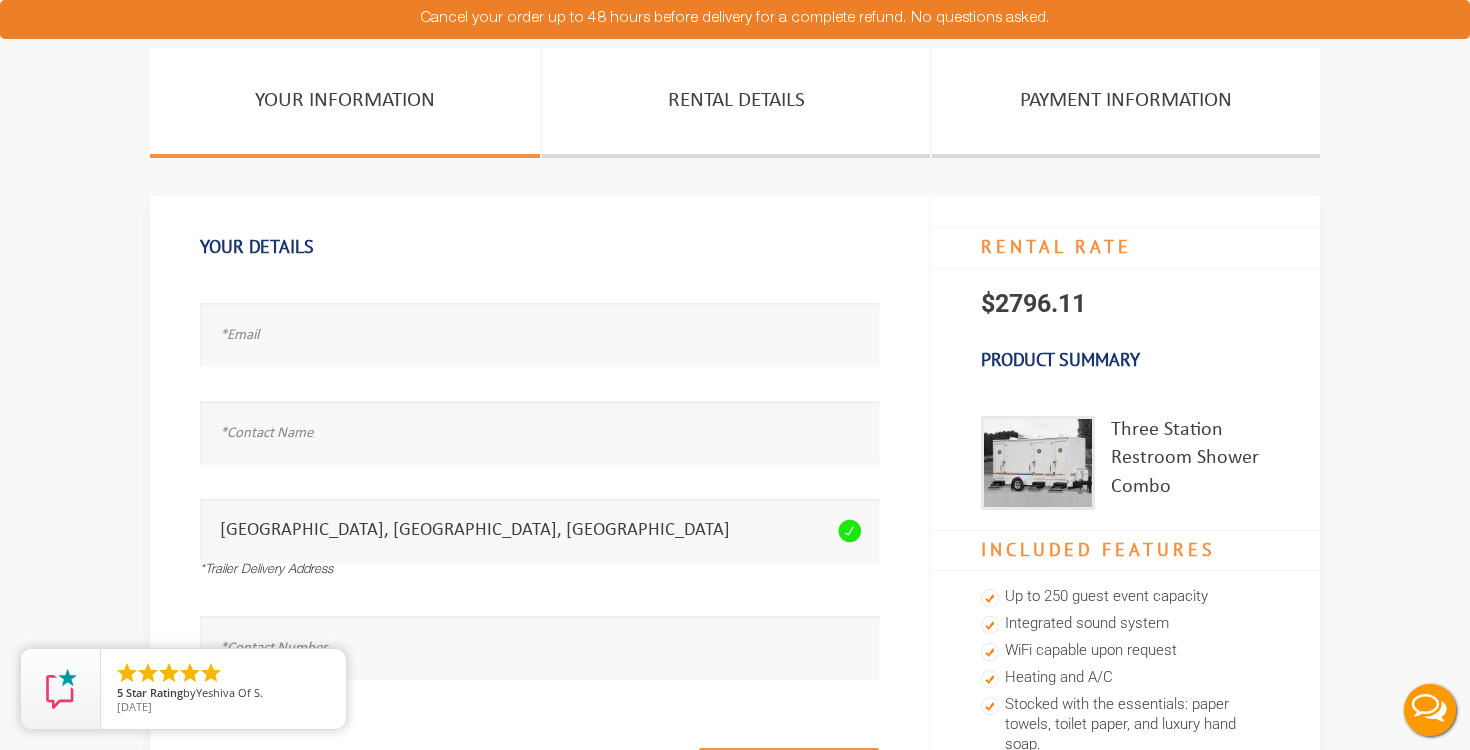 scroll, scrollTop: 0, scrollLeft: 0, axis: both 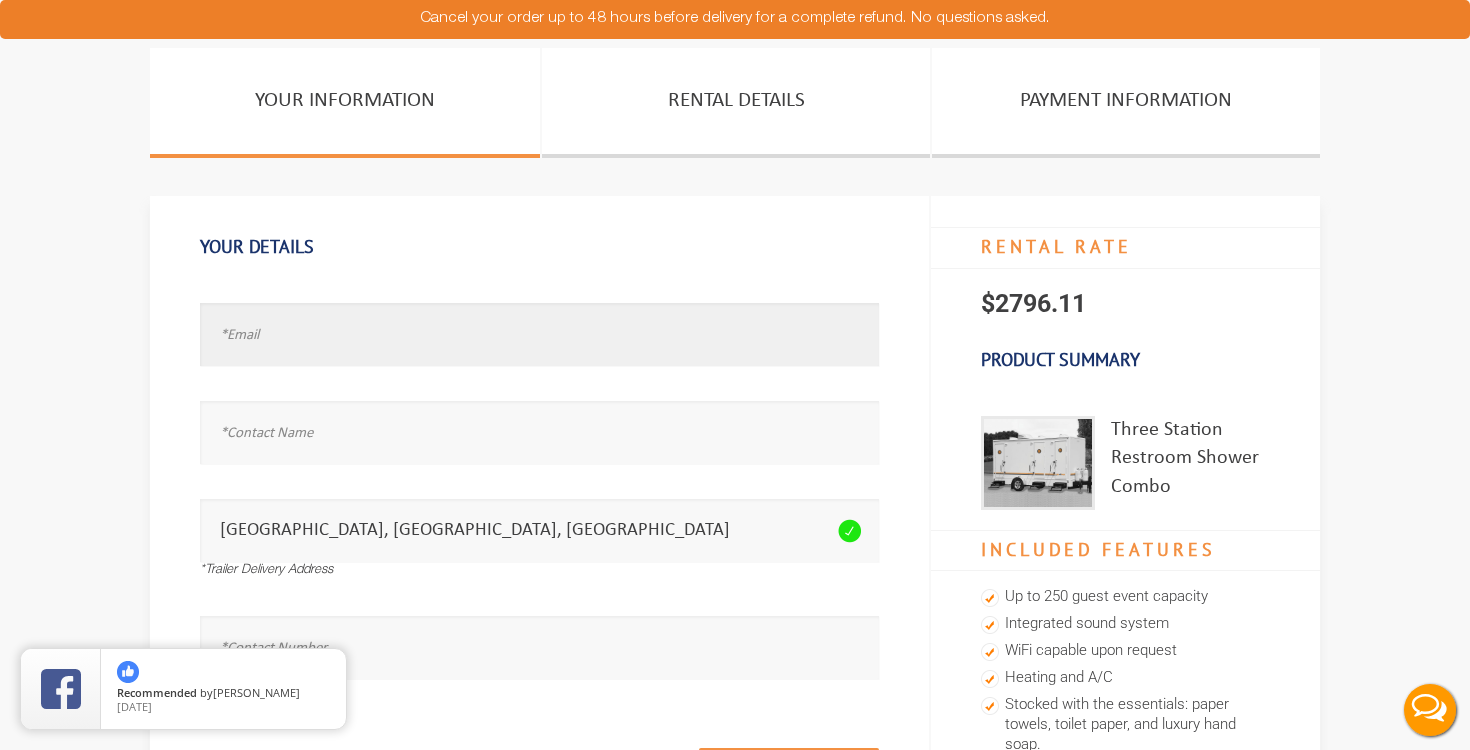 type on "richardnthomas@gmail.com" 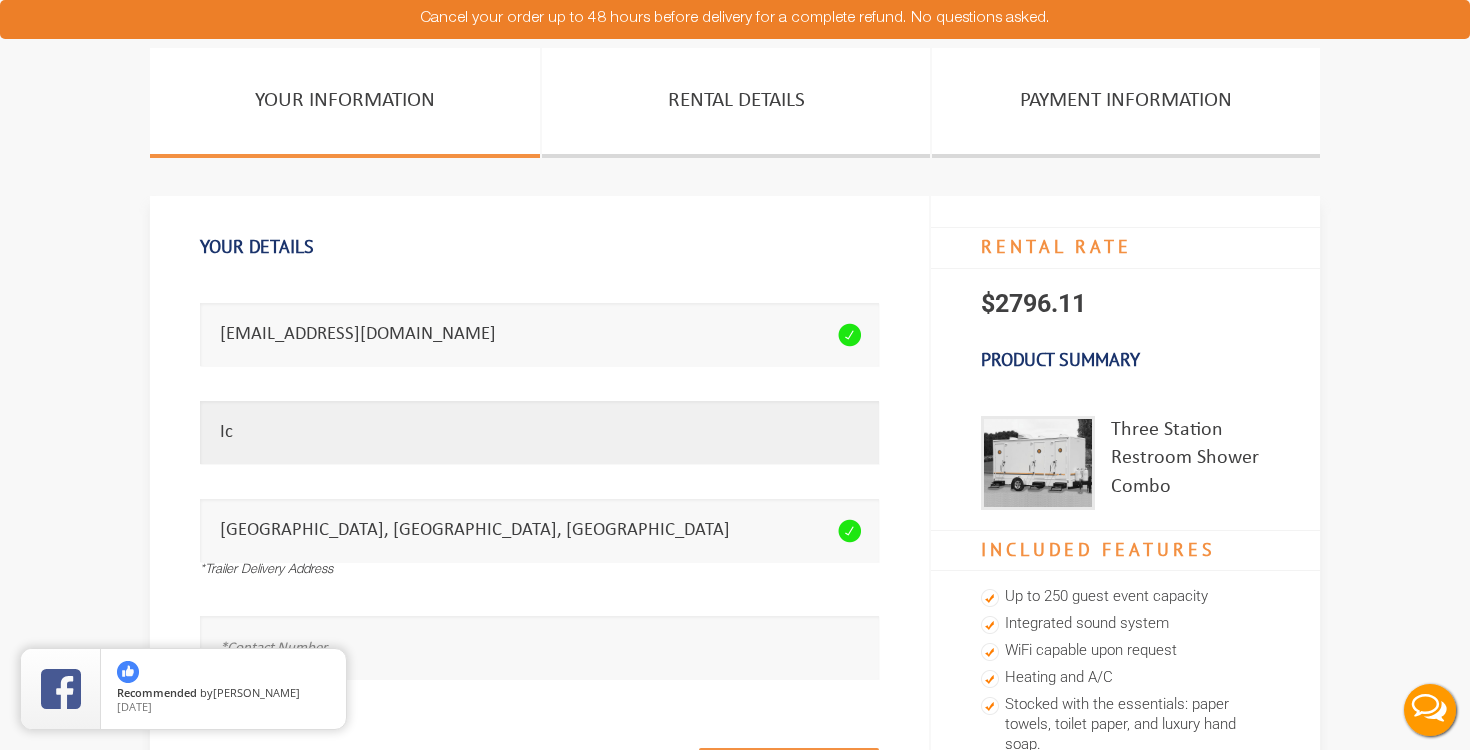 type on "I" 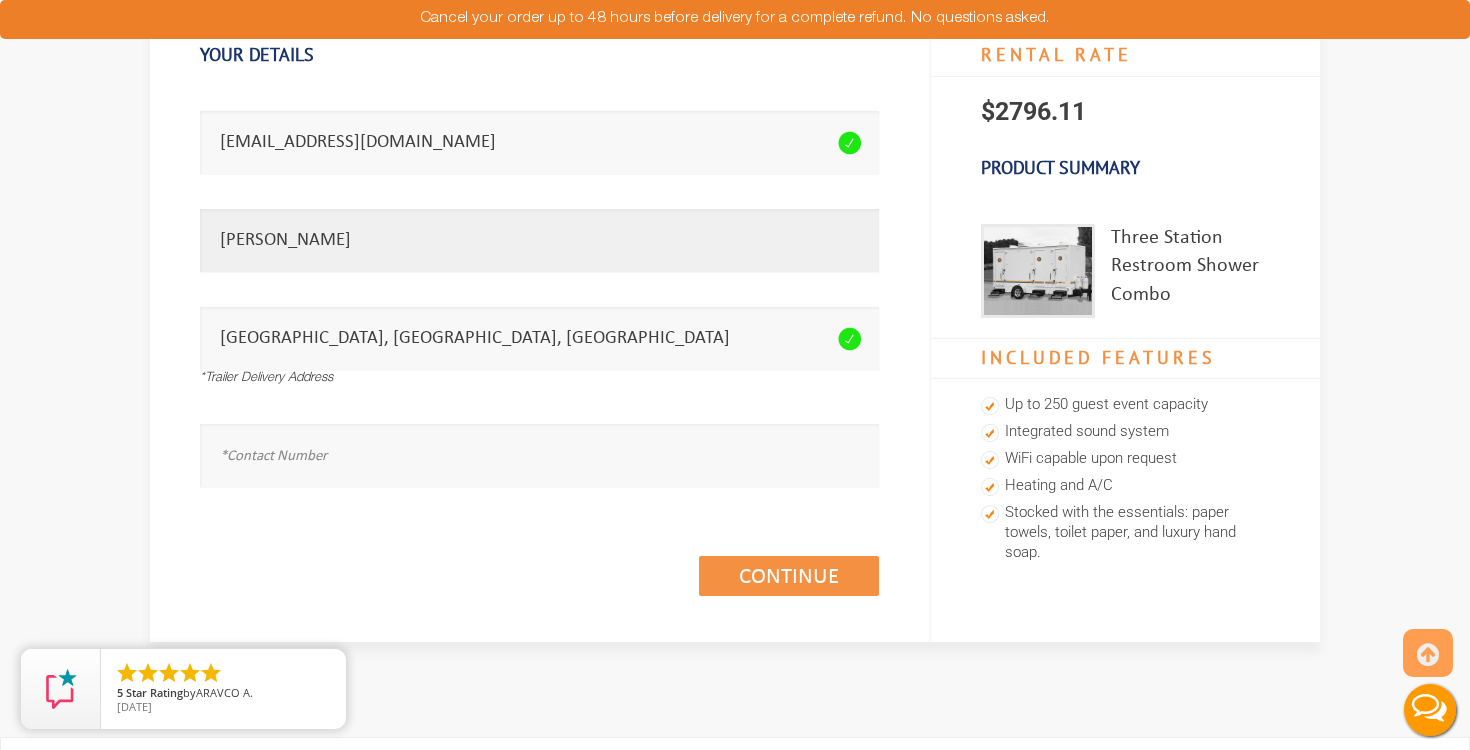 scroll, scrollTop: 187, scrollLeft: 0, axis: vertical 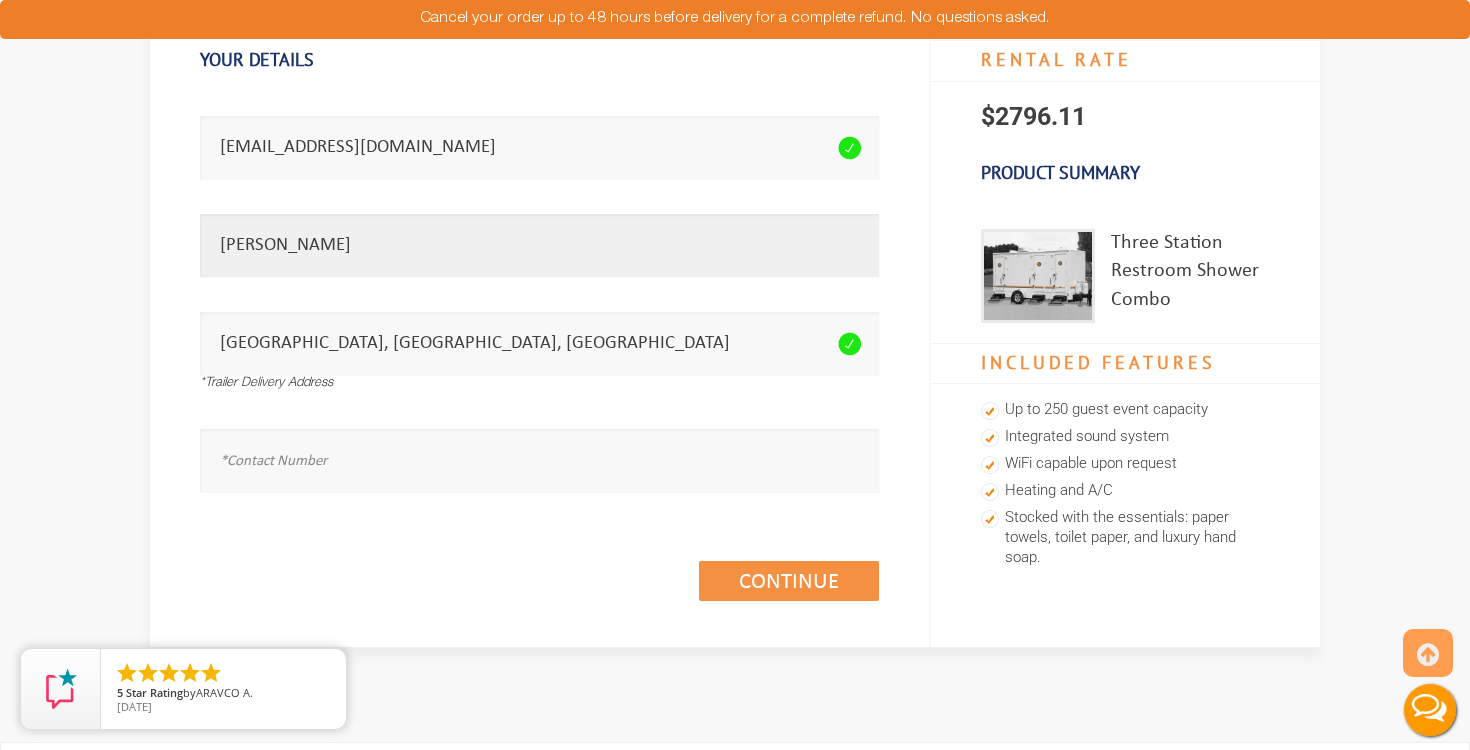 type on "Rich Thomas" 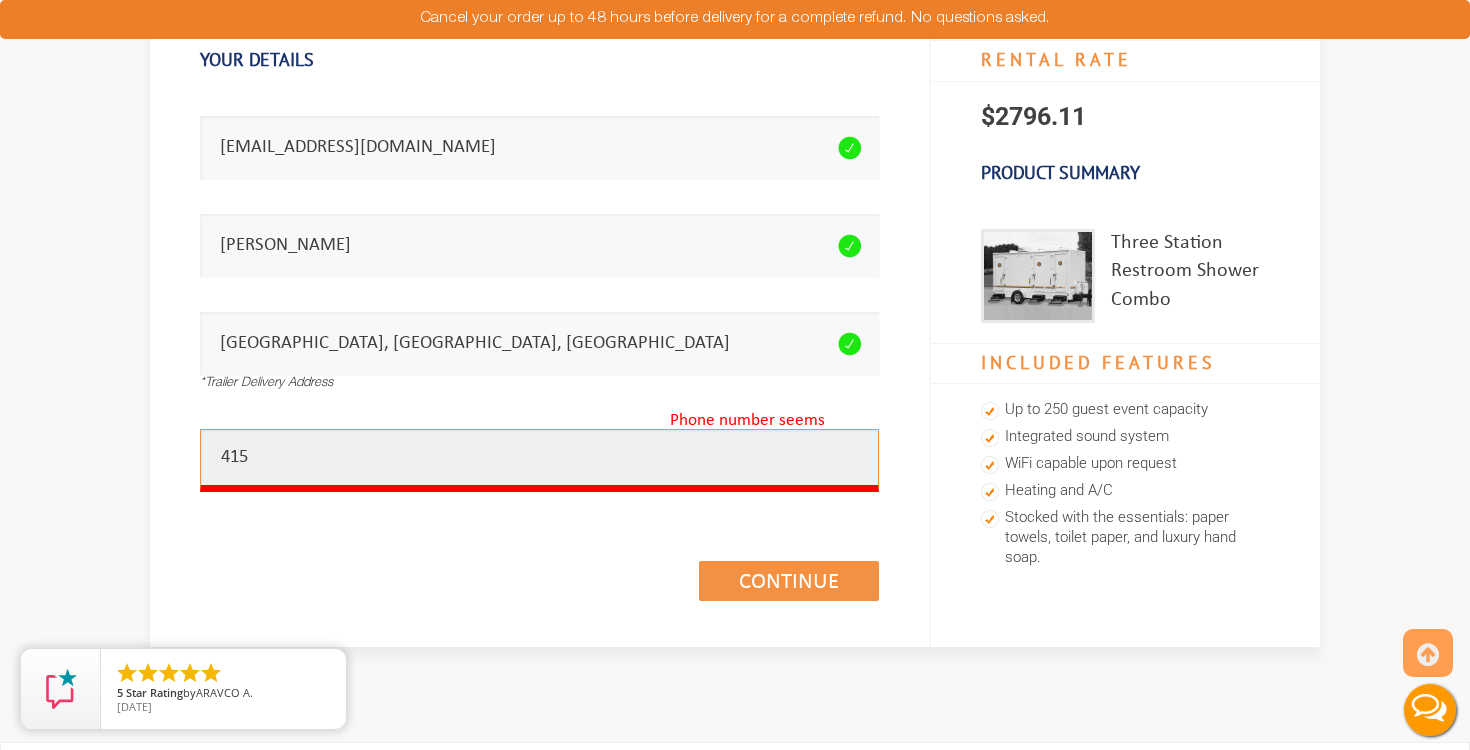 type on "4158" 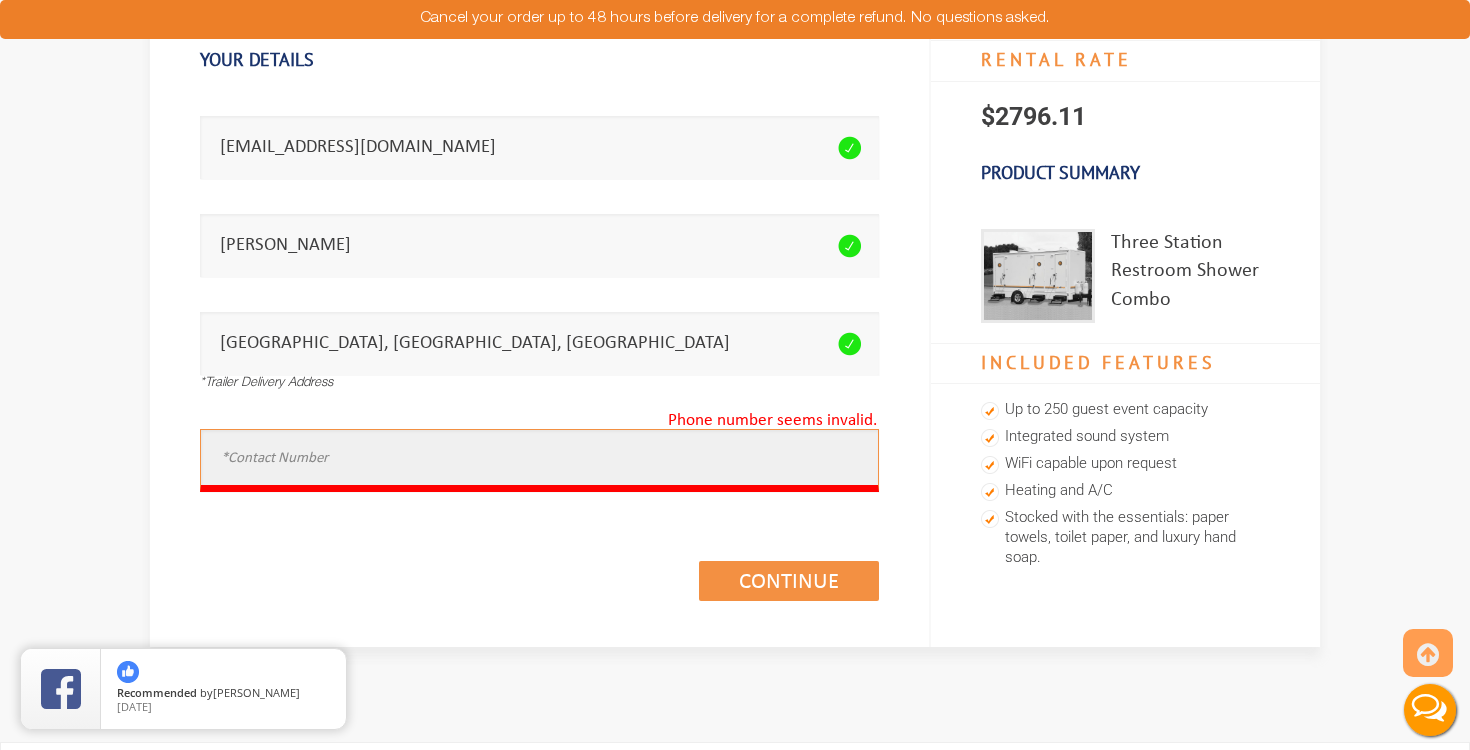 type on "4158461690" 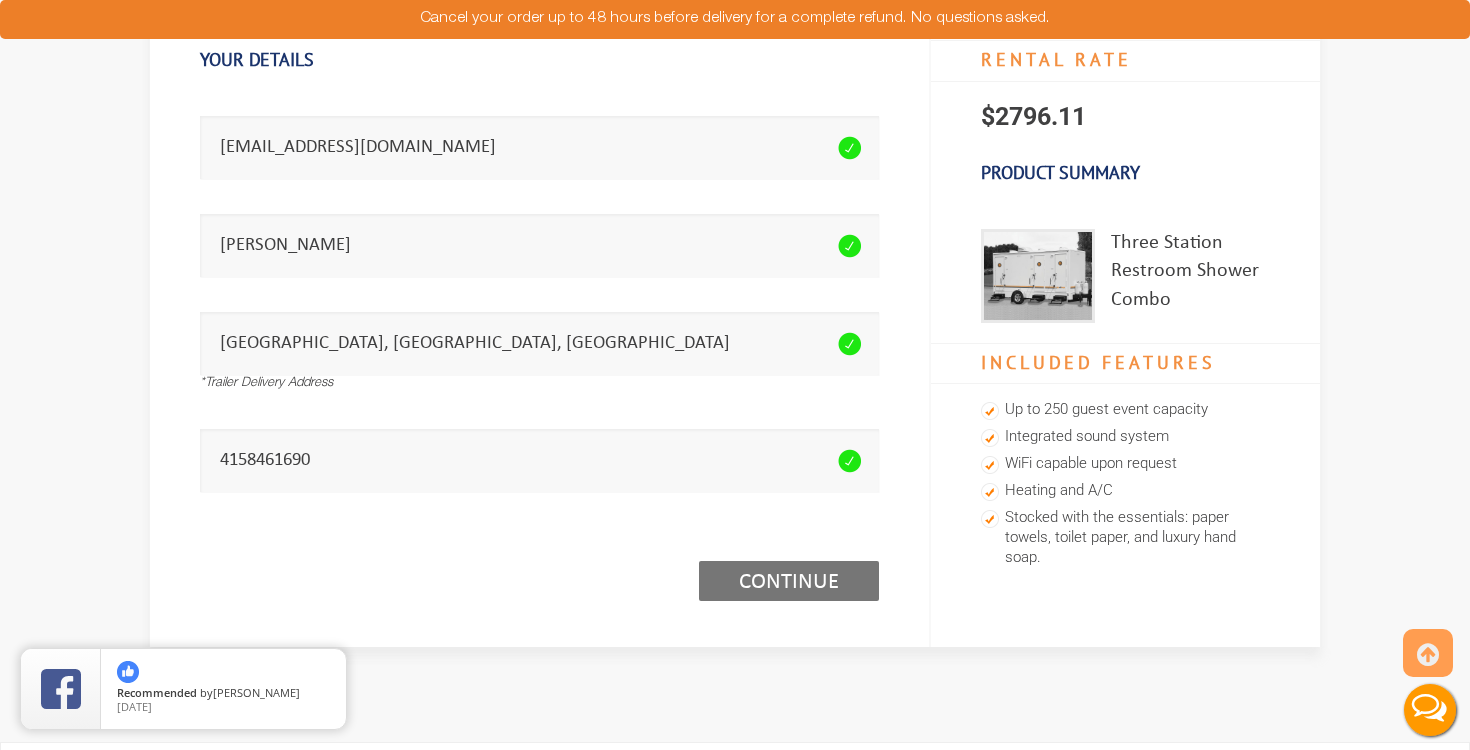 click on "Continue (1/3)" at bounding box center [789, 581] 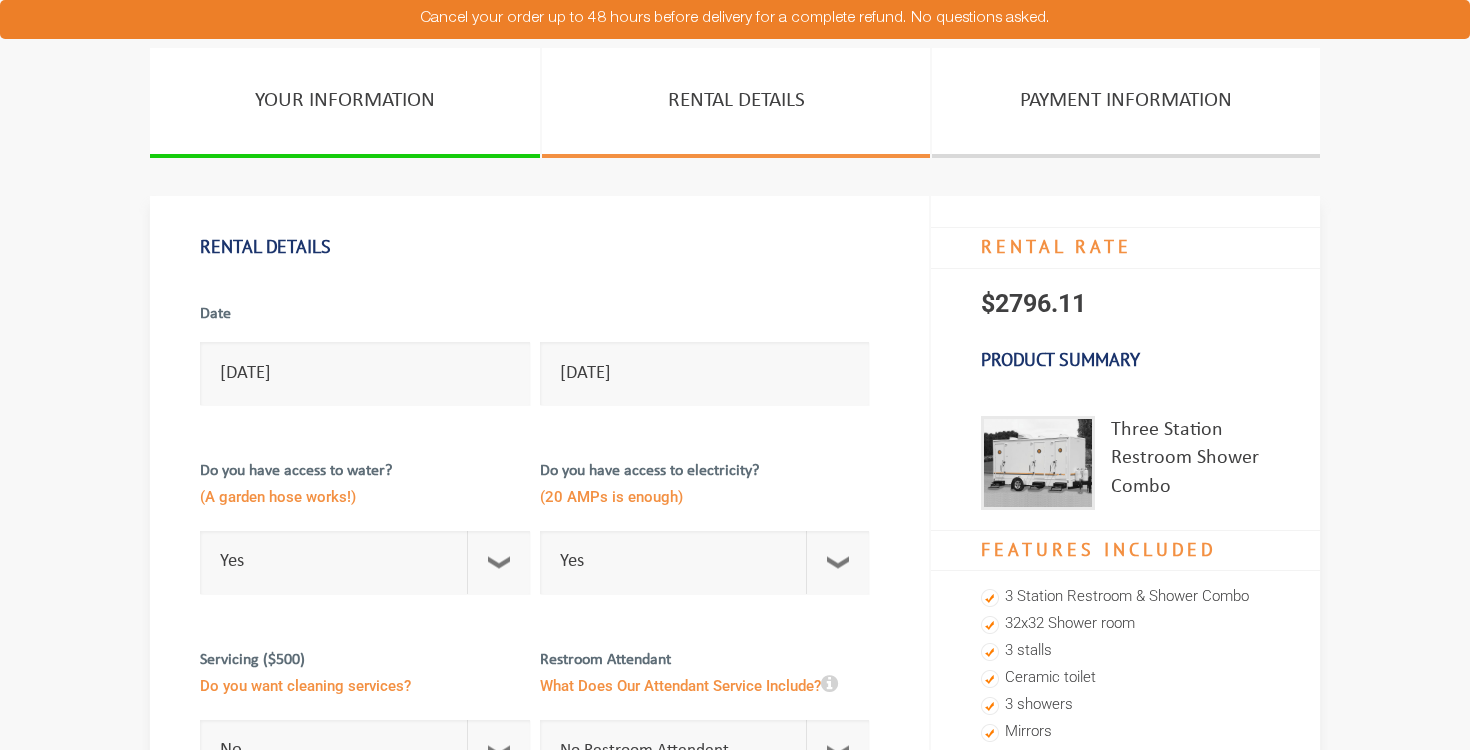 scroll, scrollTop: 0, scrollLeft: 0, axis: both 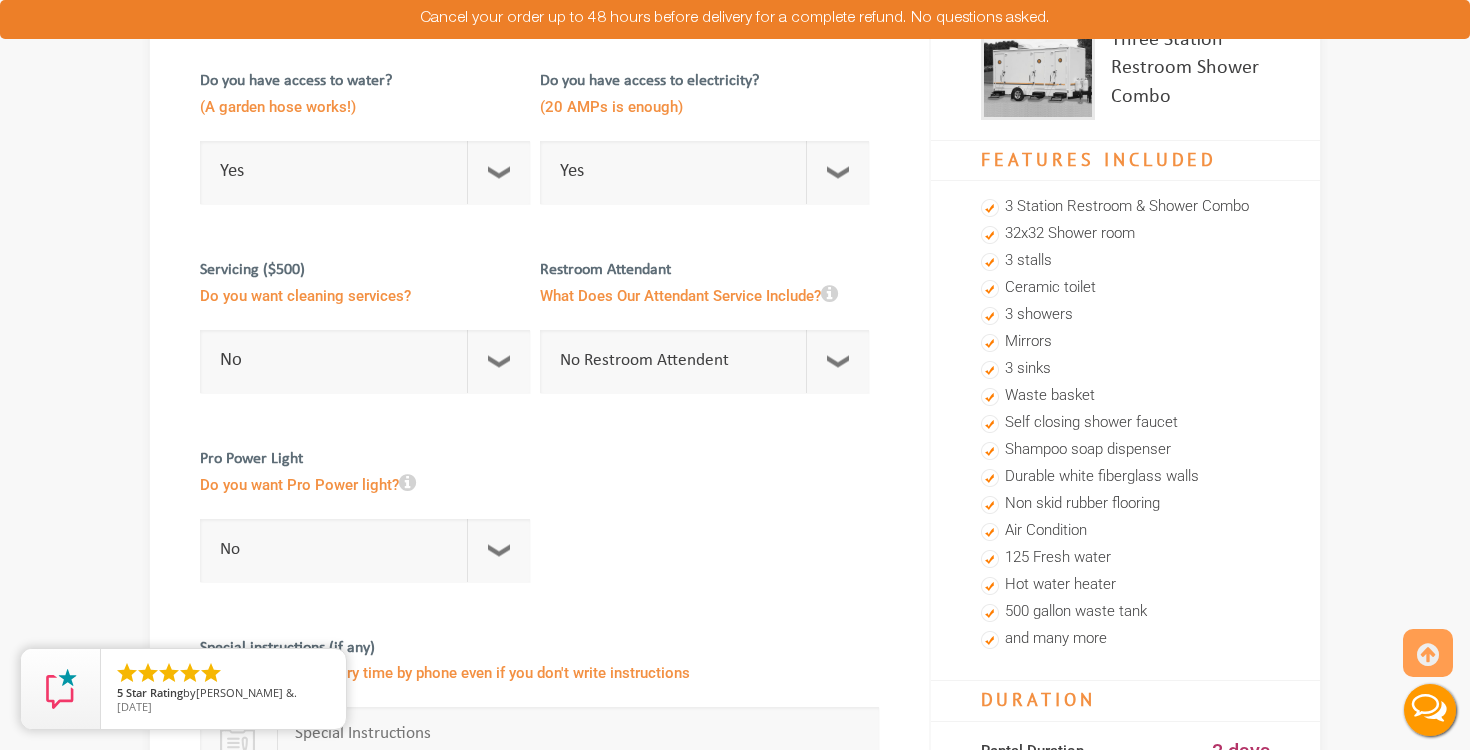 click at bounding box center (829, 294) 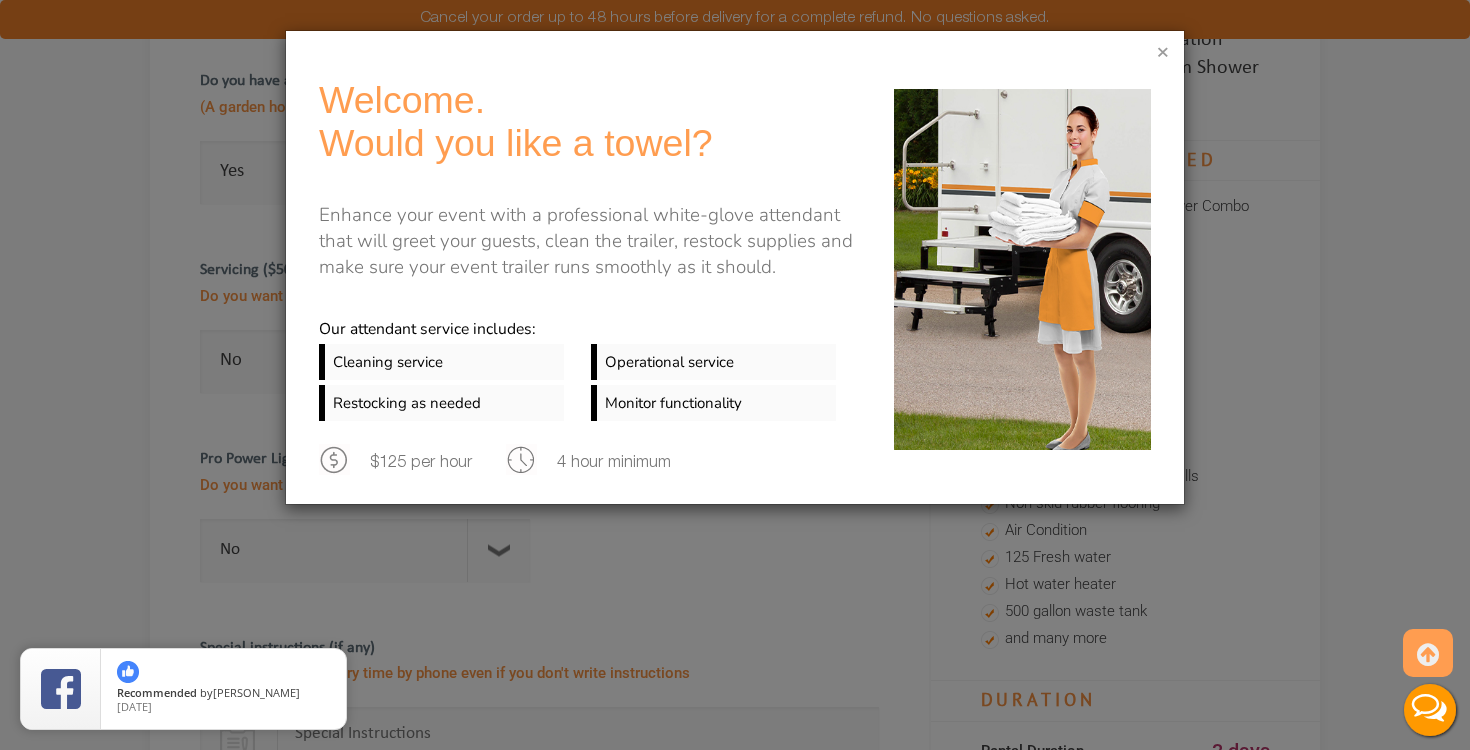 click on "×" at bounding box center [1163, 54] 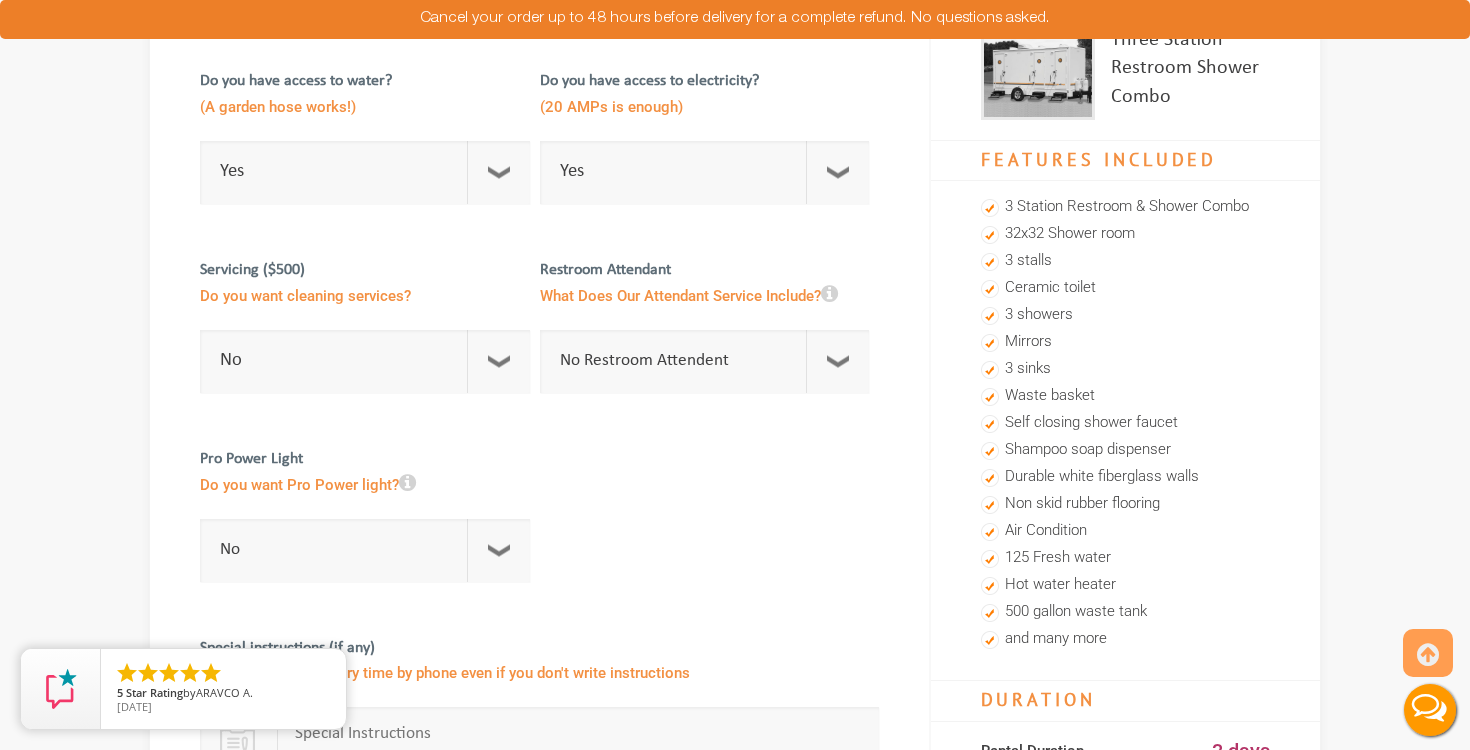 scroll, scrollTop: 419, scrollLeft: 0, axis: vertical 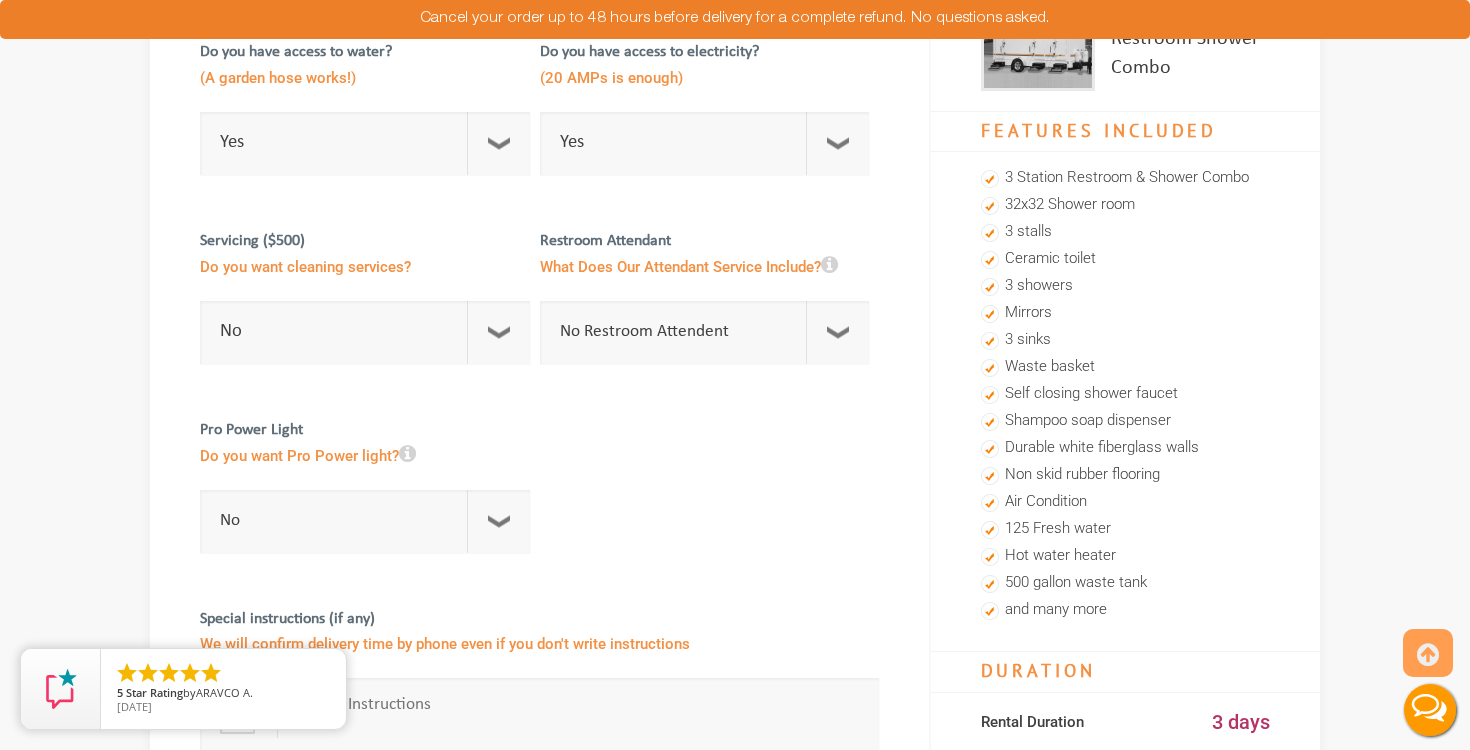 click at bounding box center [407, 454] 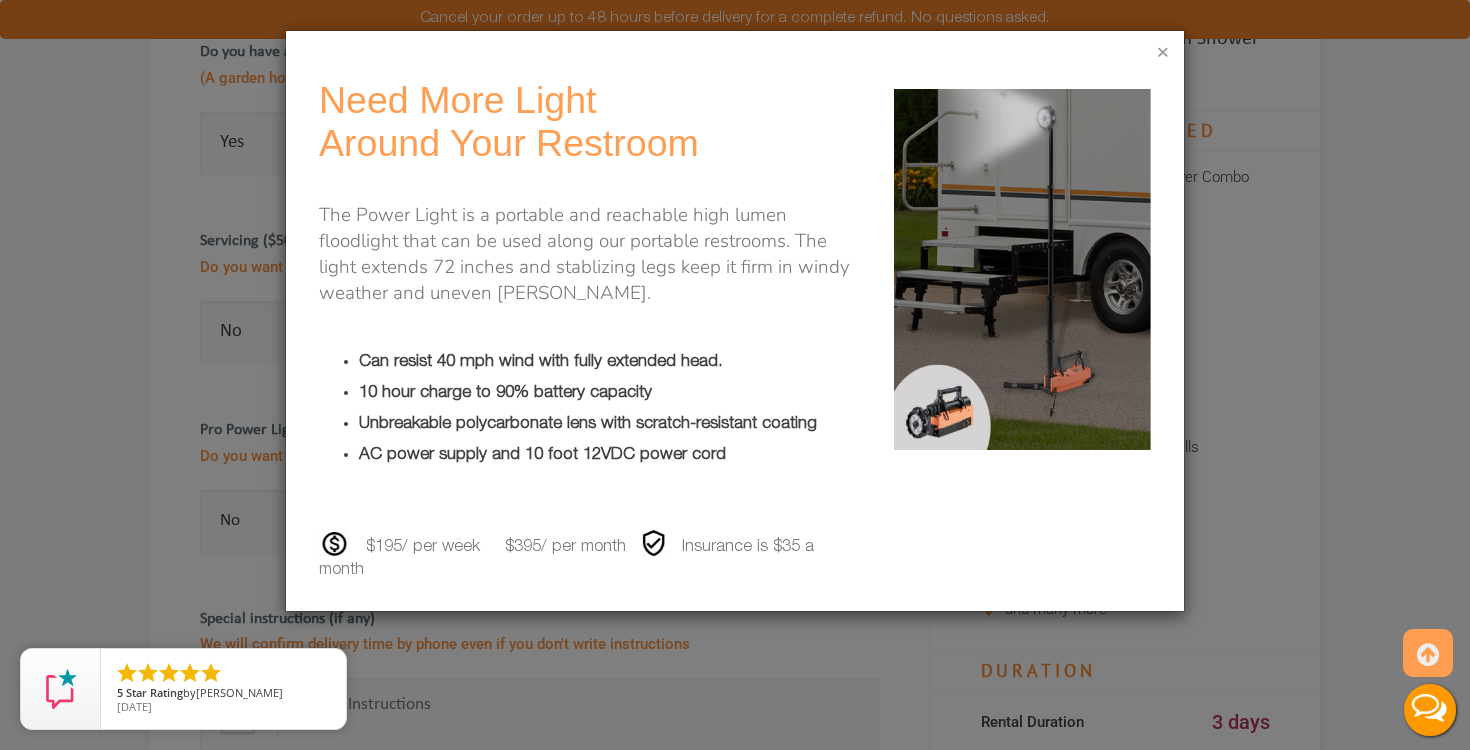 click on "×" at bounding box center [1163, 54] 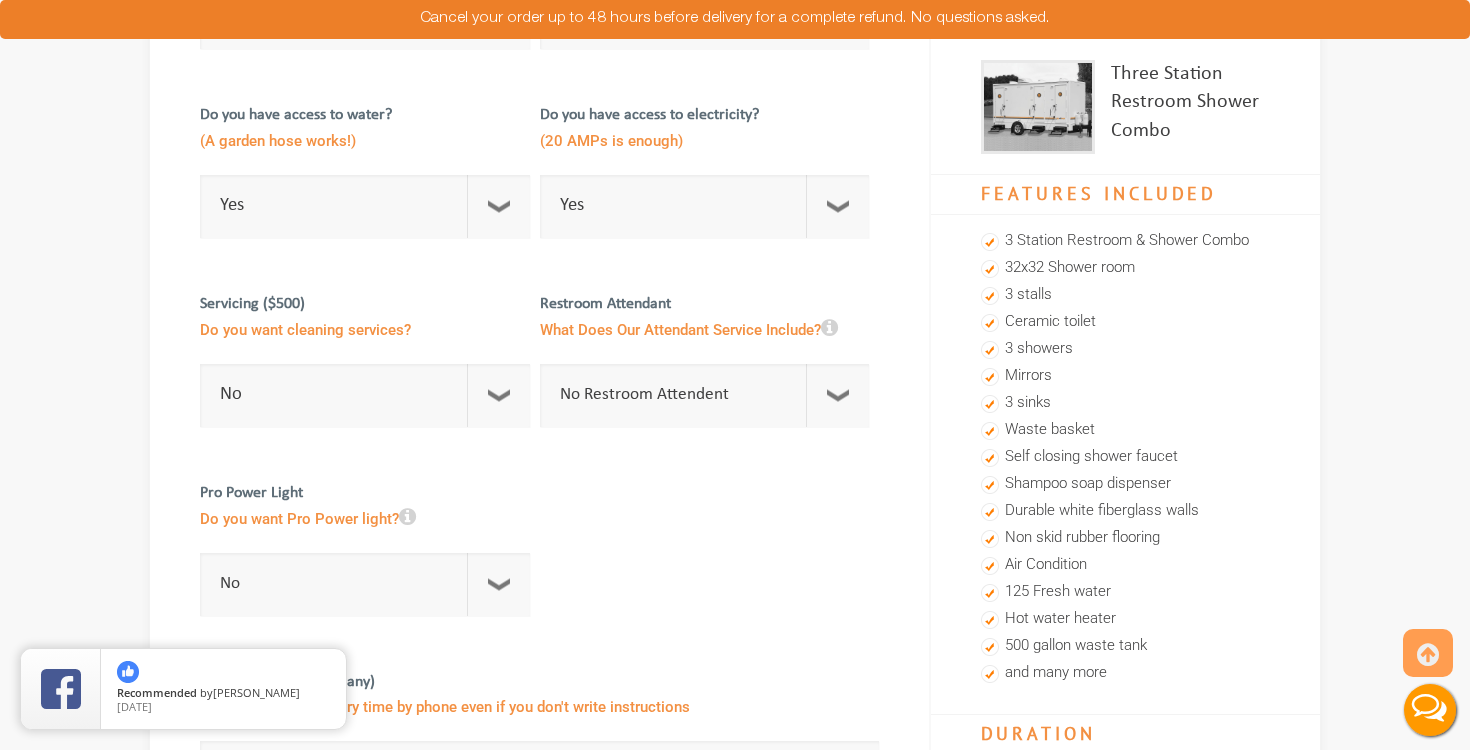 scroll, scrollTop: 319, scrollLeft: 0, axis: vertical 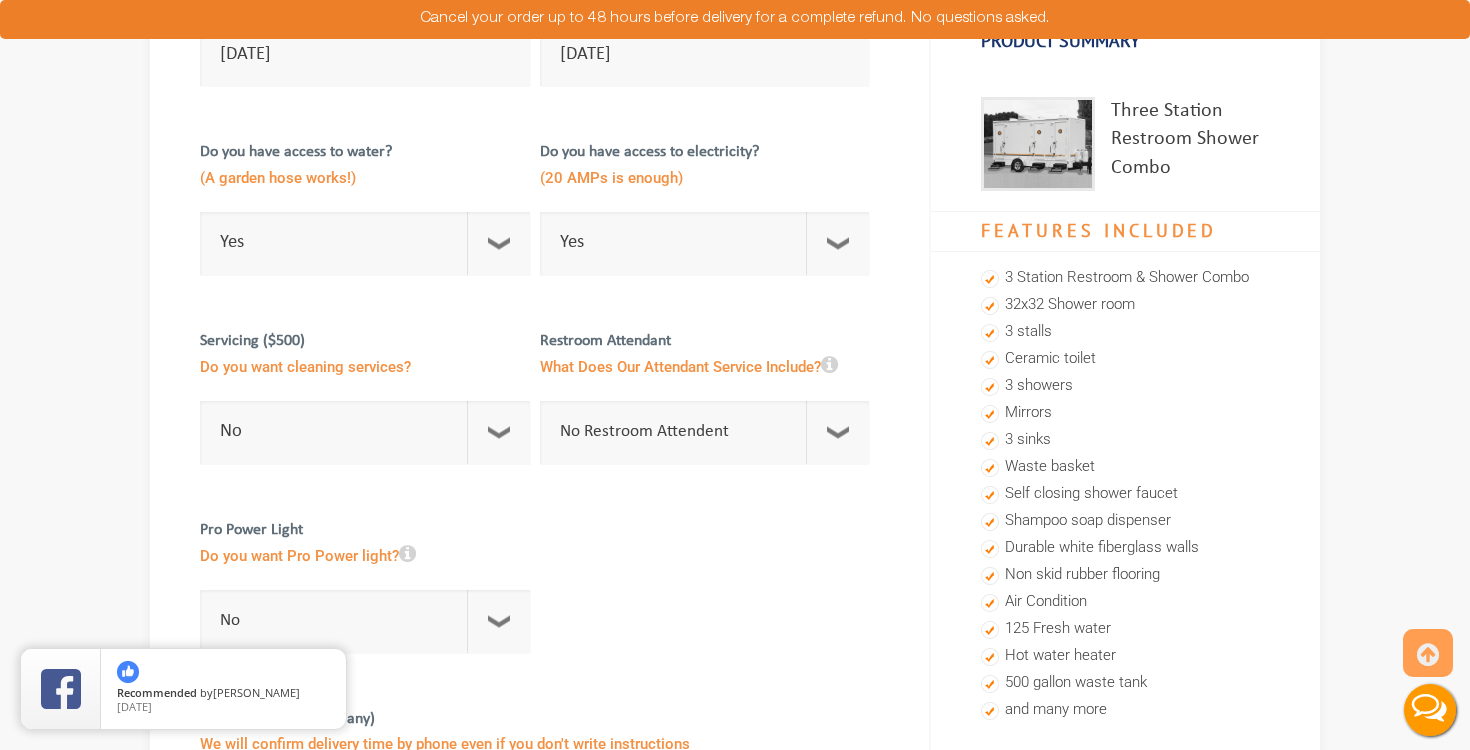 click on "Do you want cleaning services?" at bounding box center [365, 369] 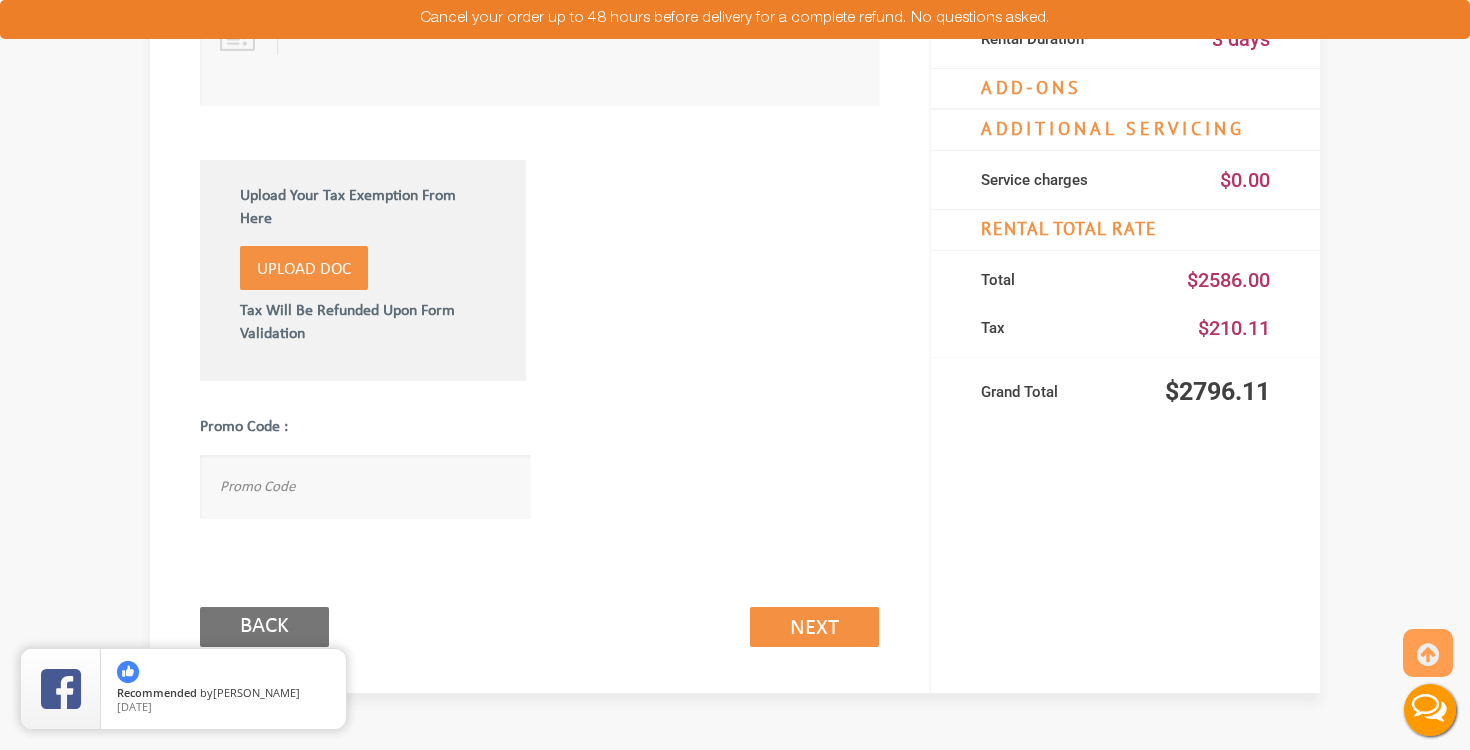 scroll, scrollTop: 1106, scrollLeft: 0, axis: vertical 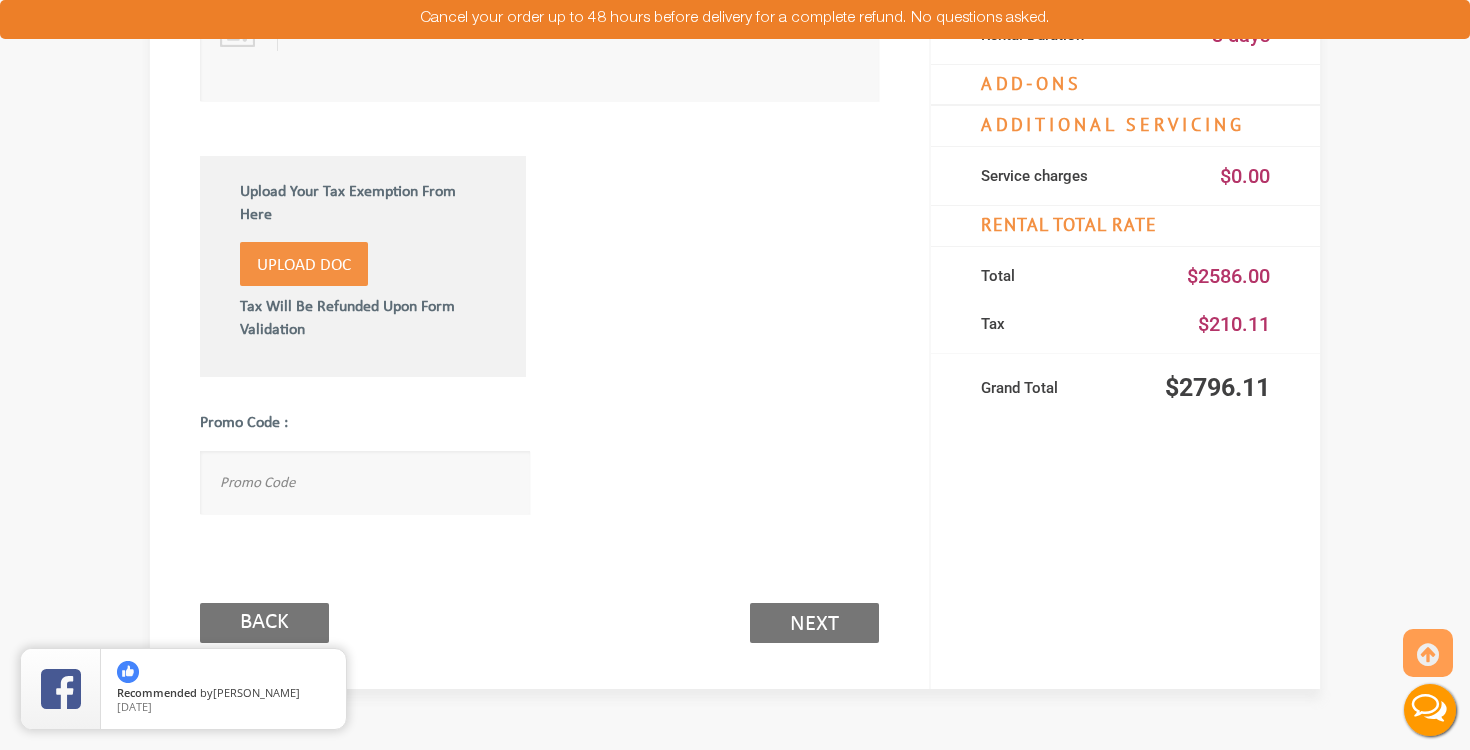 click on "Next (2/3)" at bounding box center [814, 623] 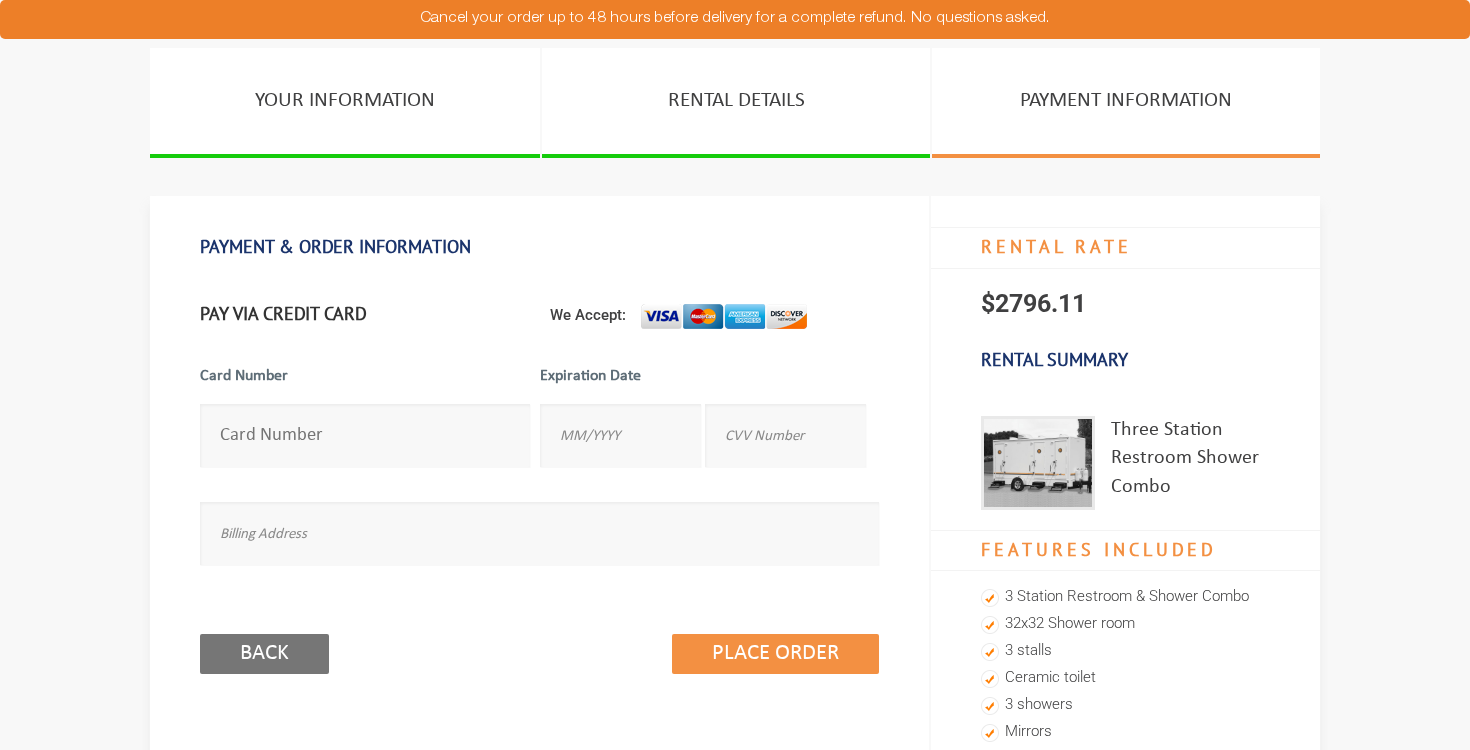 scroll, scrollTop: 0, scrollLeft: 0, axis: both 